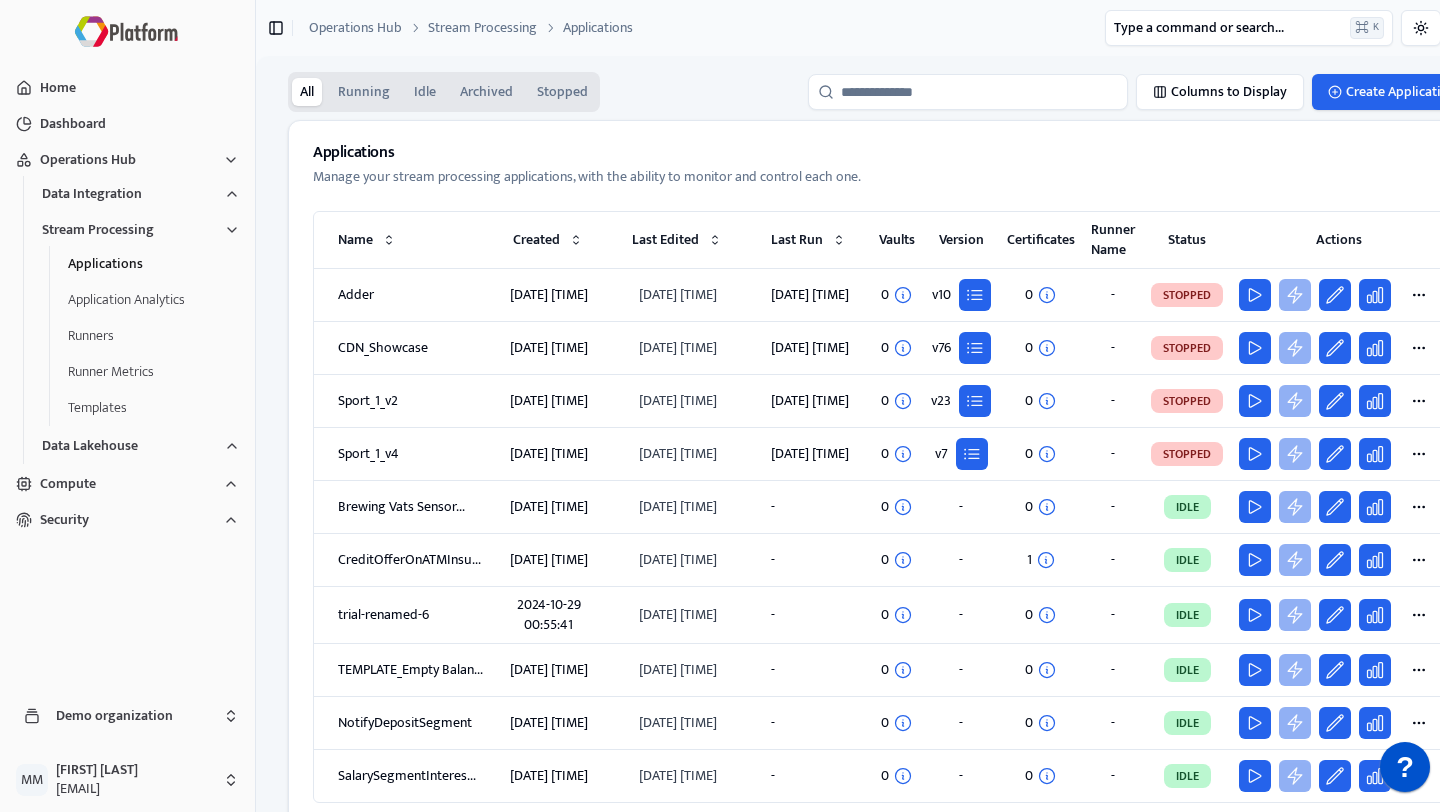scroll, scrollTop: 0, scrollLeft: 0, axis: both 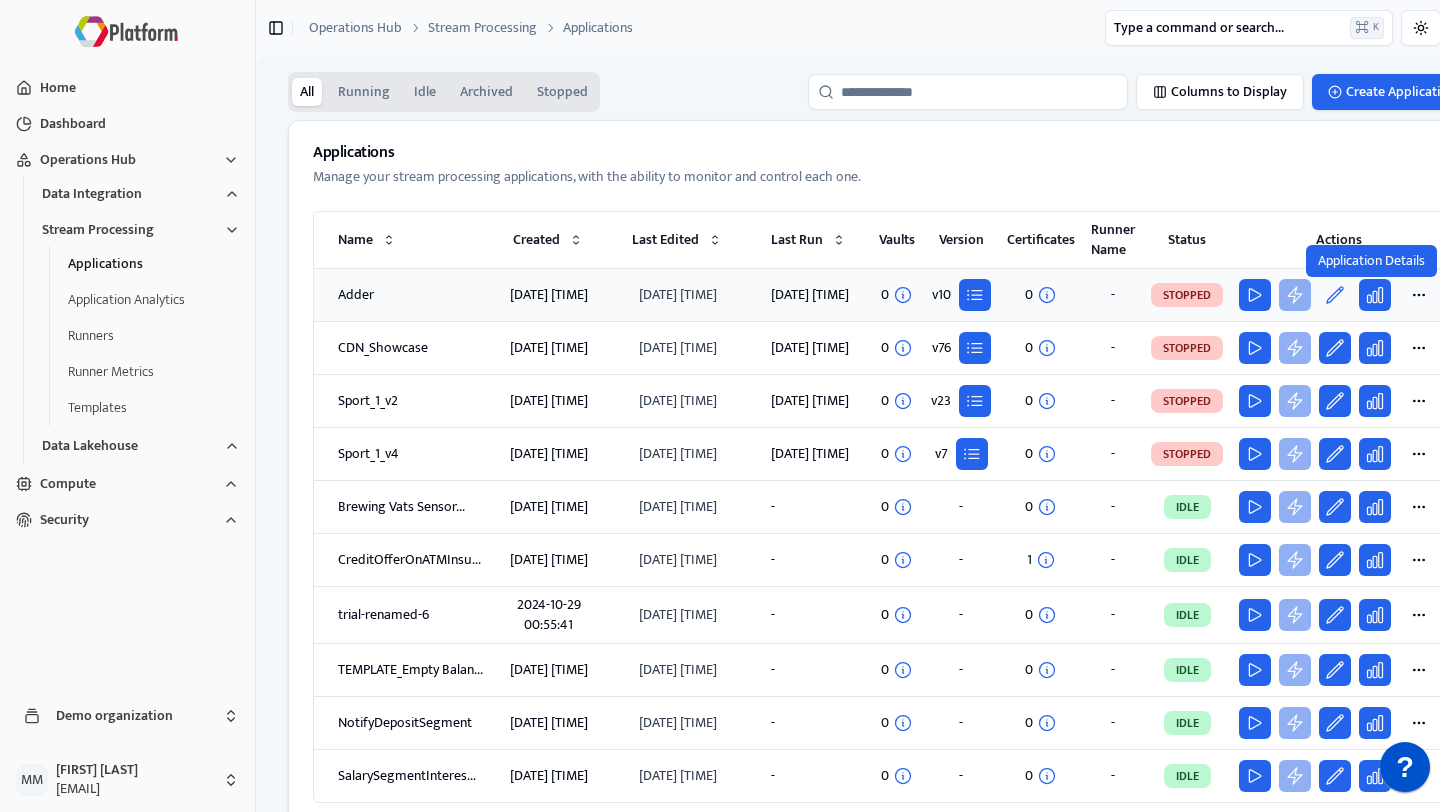 click at bounding box center [1335, 295] 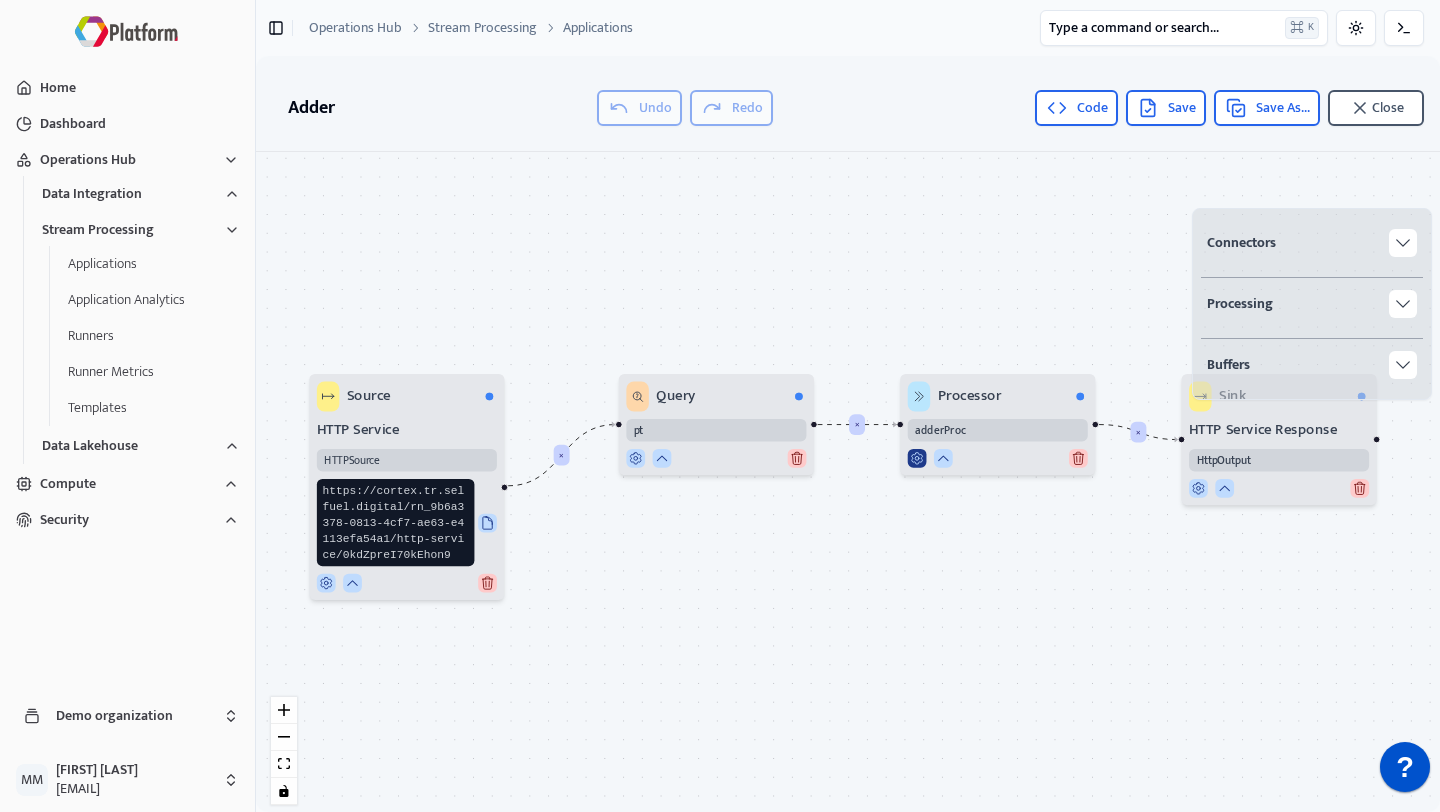 click at bounding box center (917, 458) 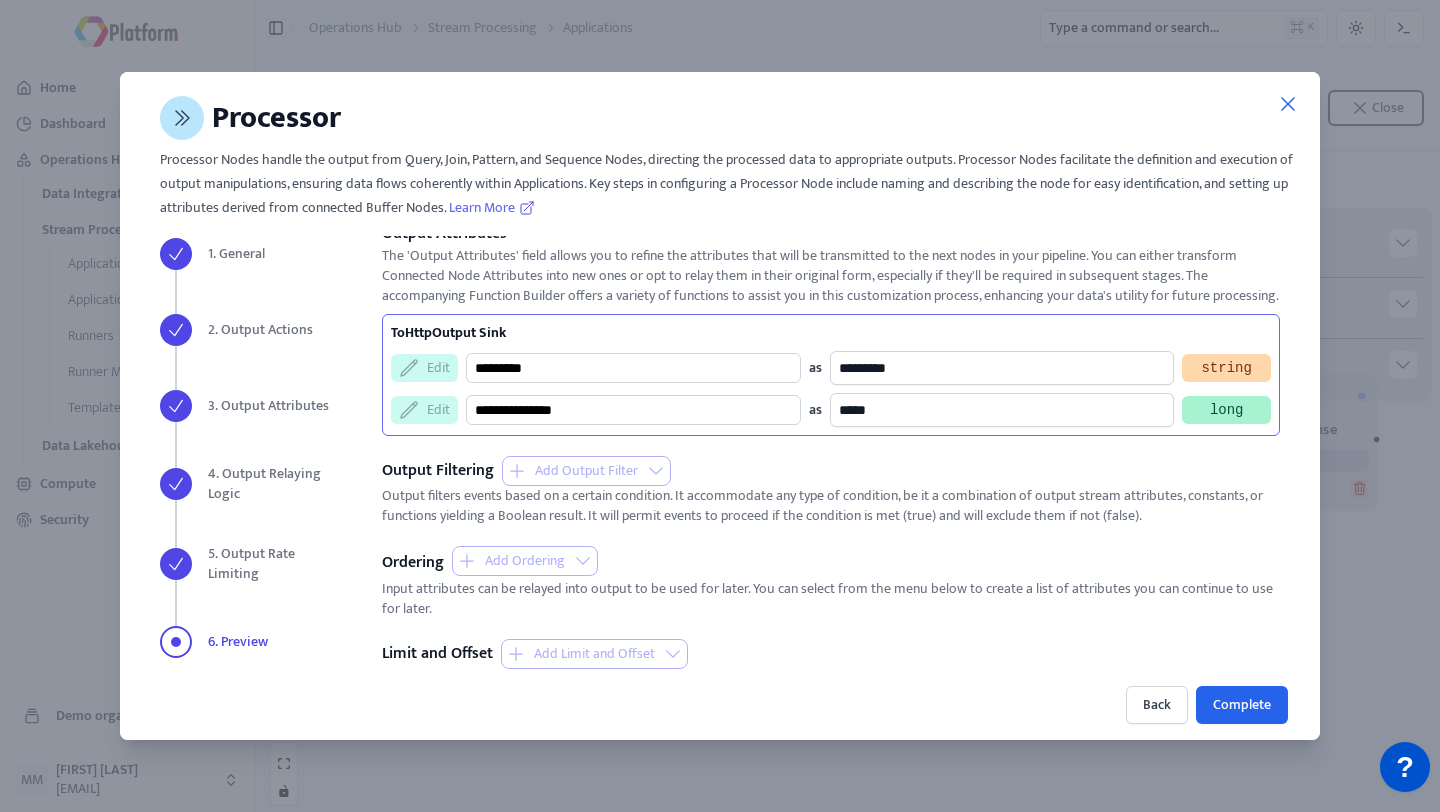 scroll, scrollTop: 272, scrollLeft: 0, axis: vertical 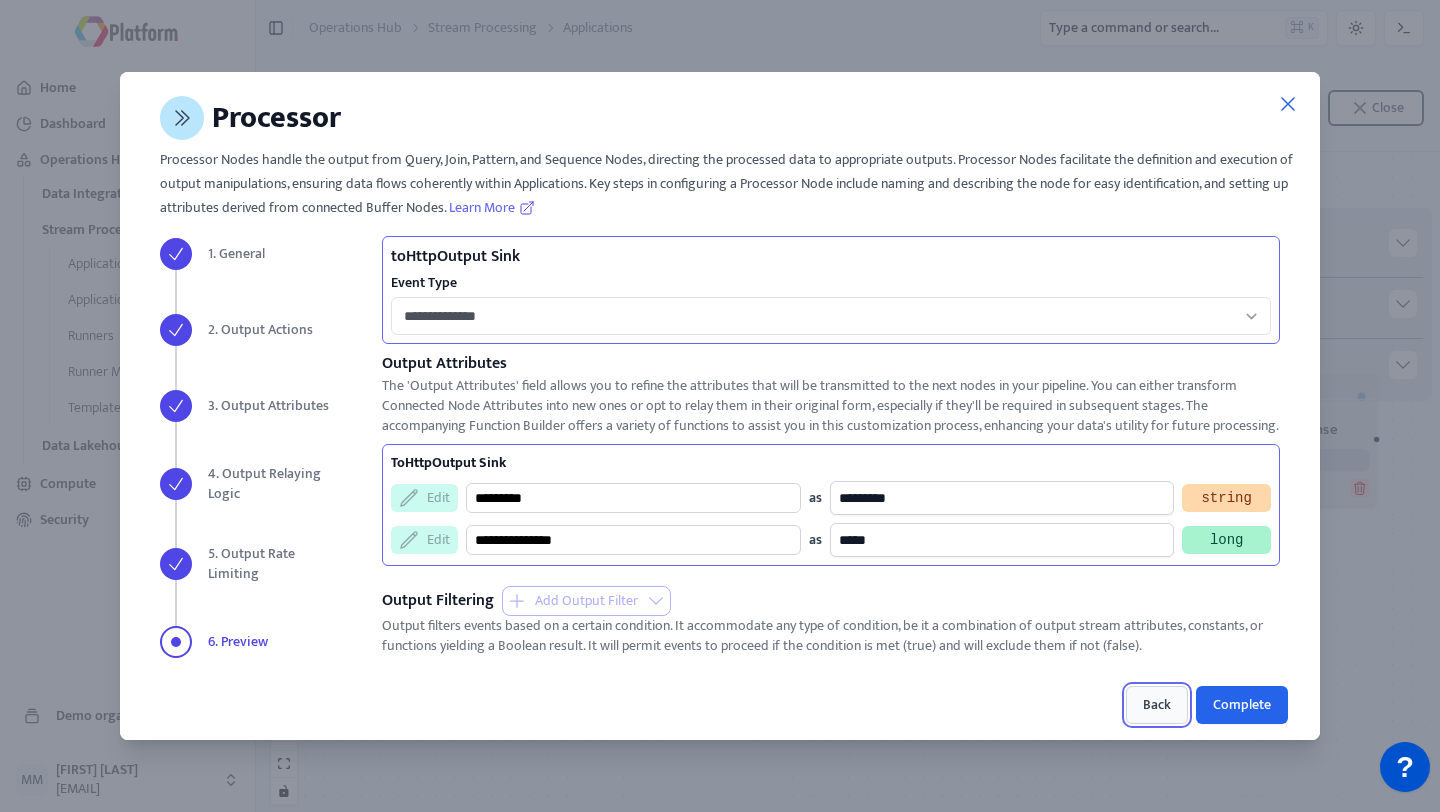 click on "Back" at bounding box center (1157, 705) 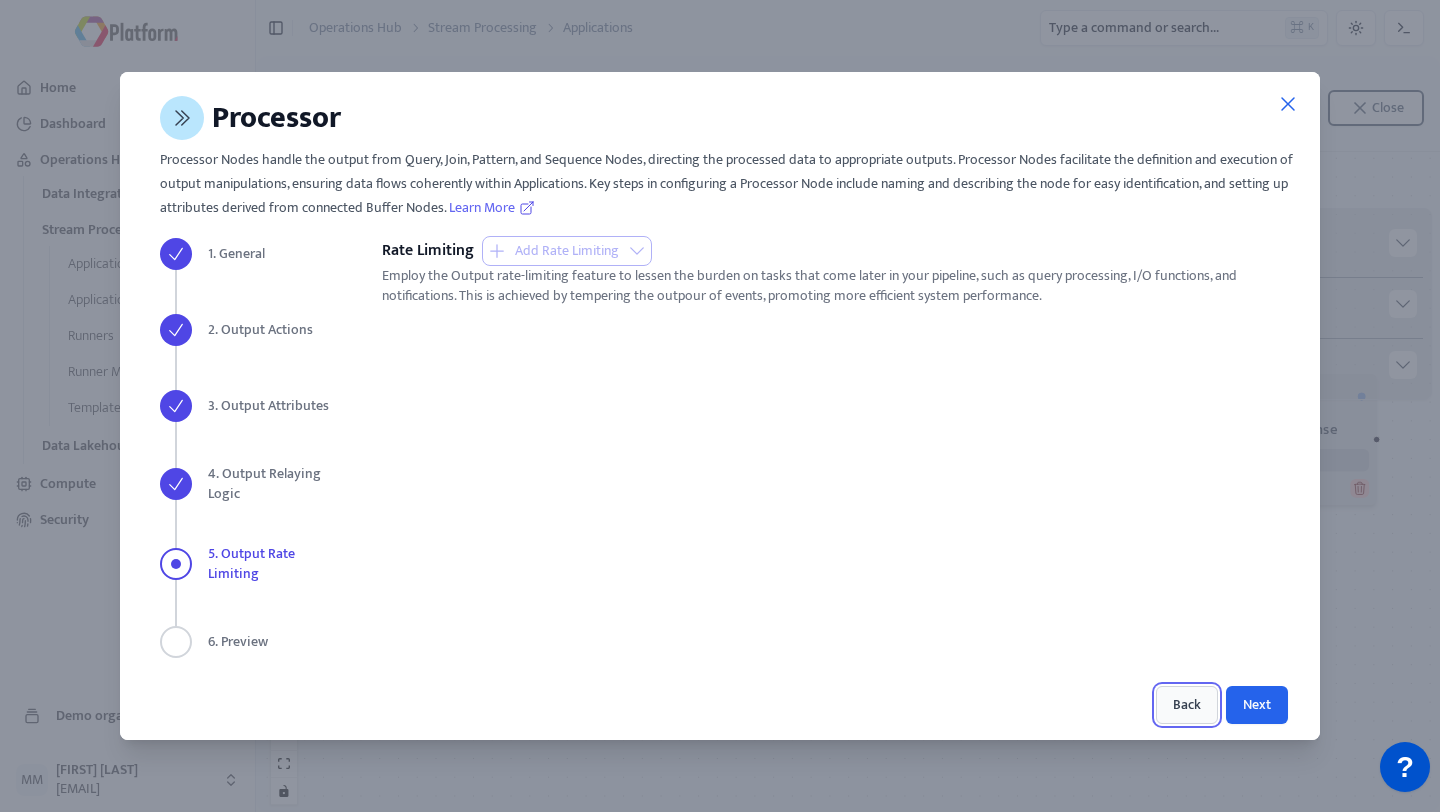 scroll, scrollTop: 0, scrollLeft: 0, axis: both 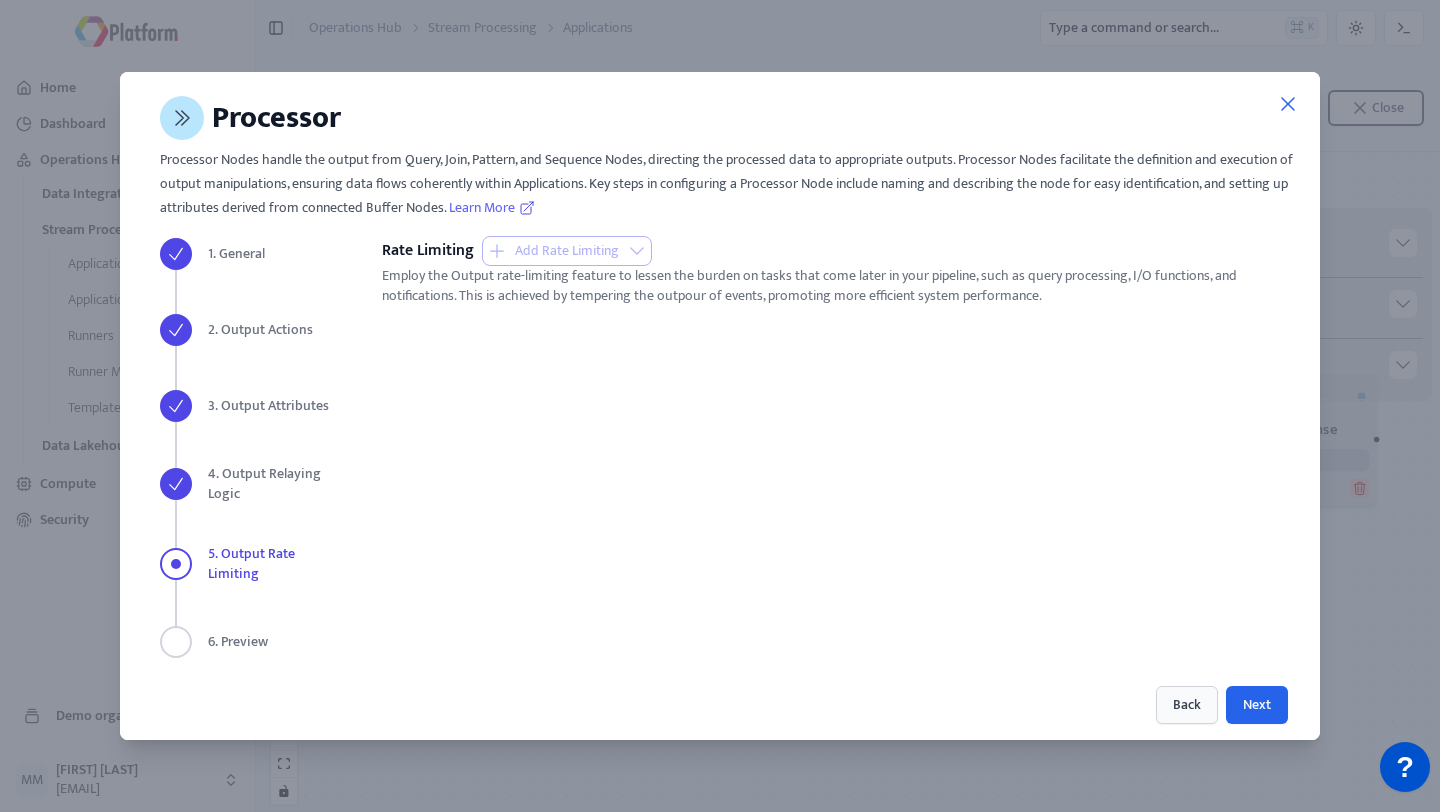 click on "Back Next" at bounding box center (831, 705) 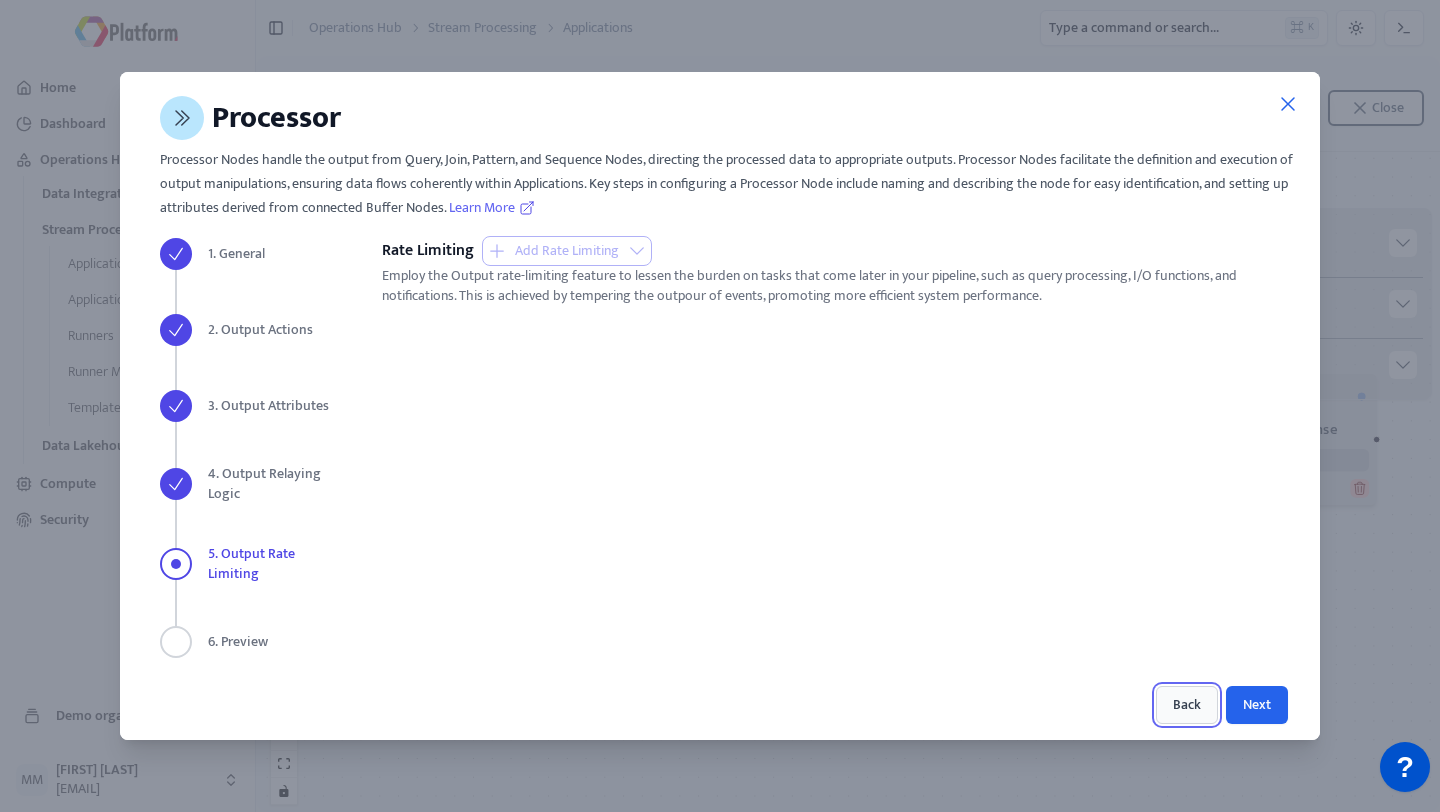 click on "Back" at bounding box center [1187, 705] 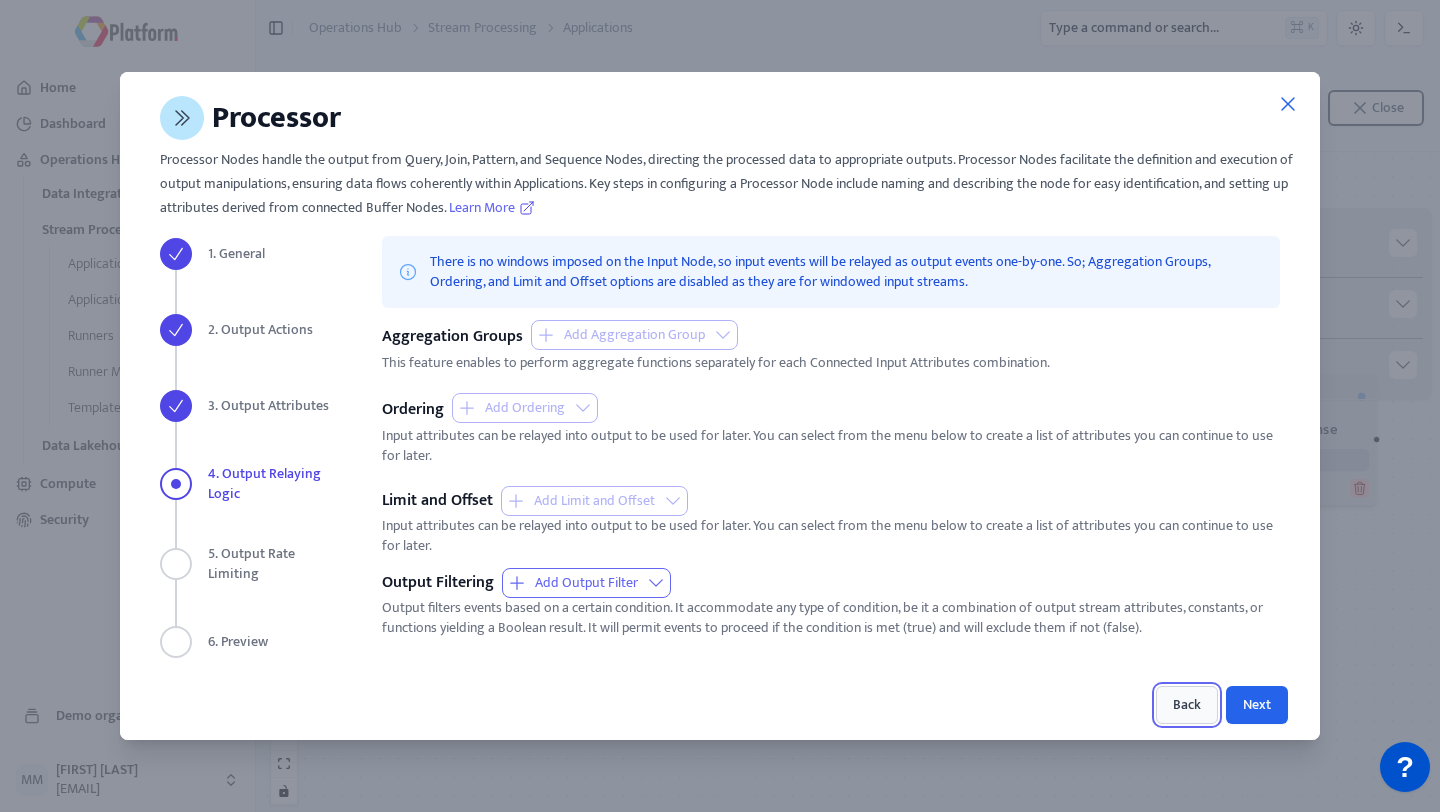 click on "Back" at bounding box center [1187, 705] 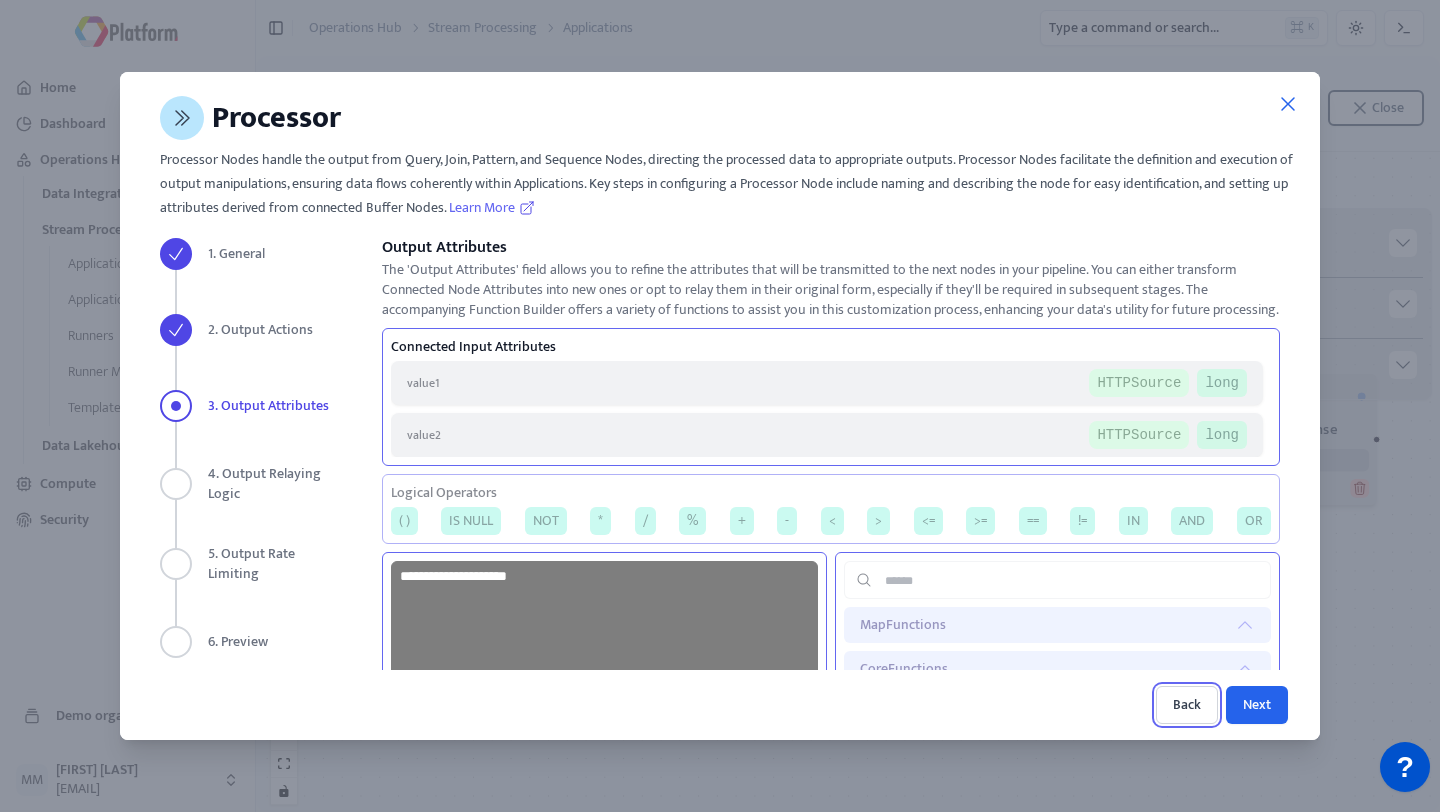 scroll, scrollTop: 305, scrollLeft: 0, axis: vertical 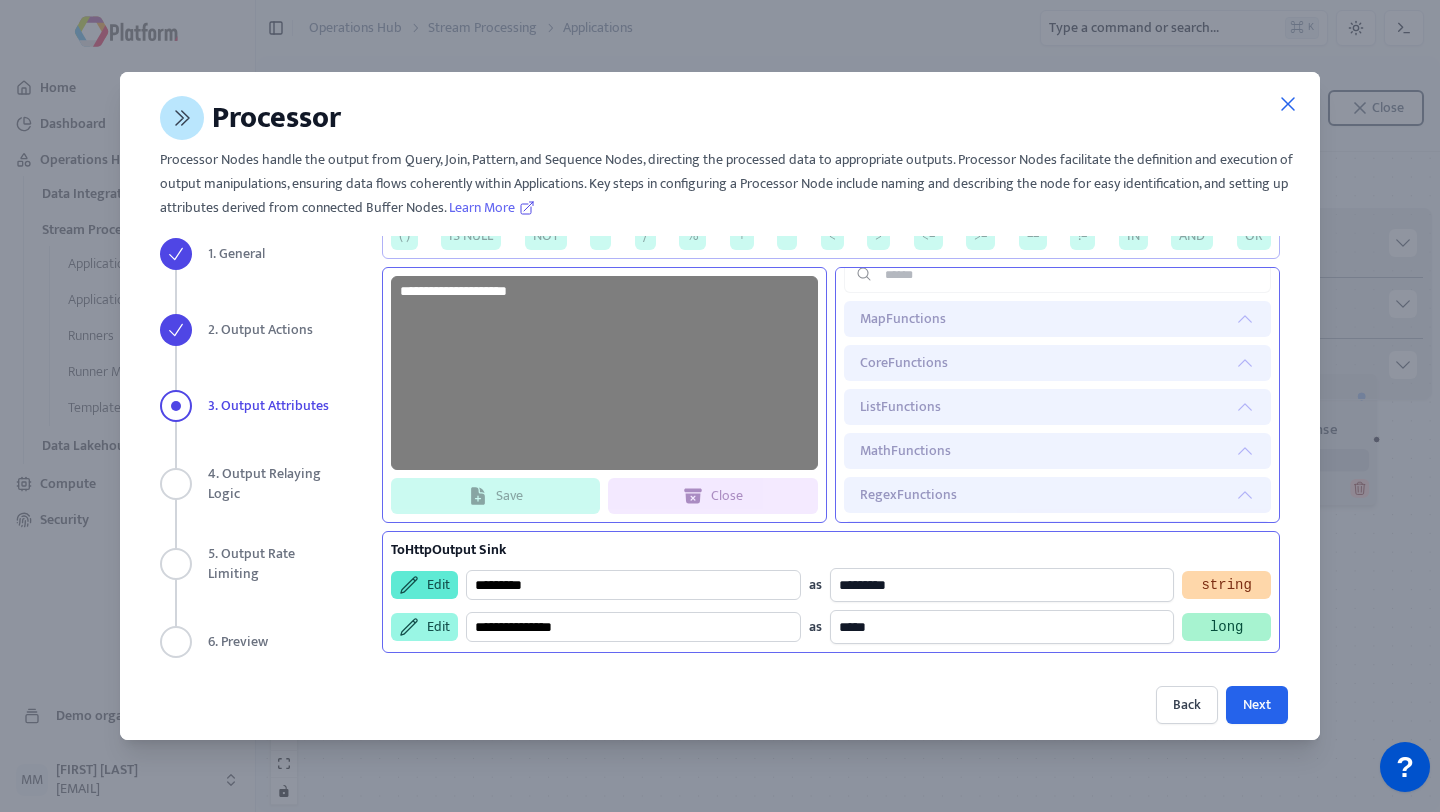 click on "Edit" at bounding box center [424, 585] 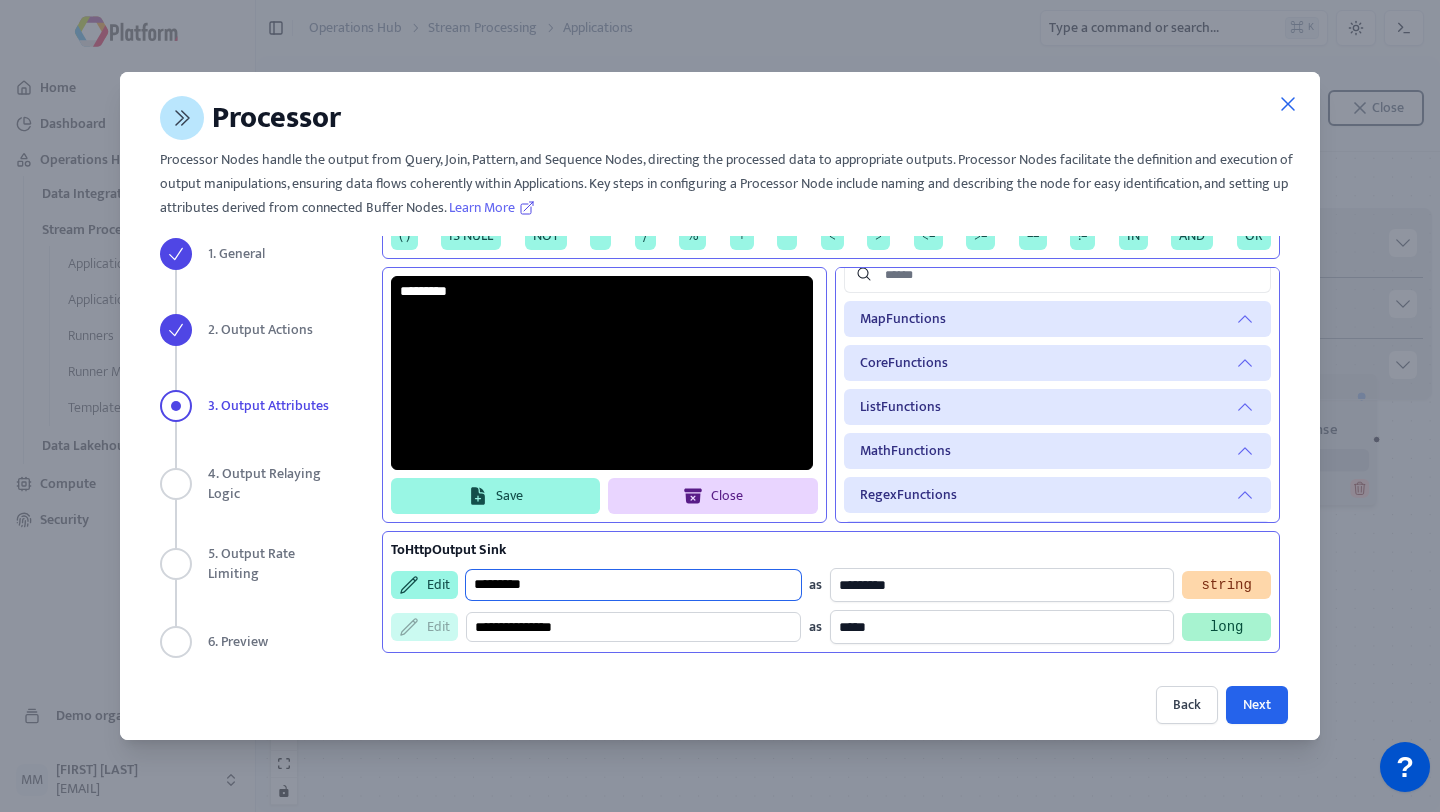 click on "*********" at bounding box center [633, 585] 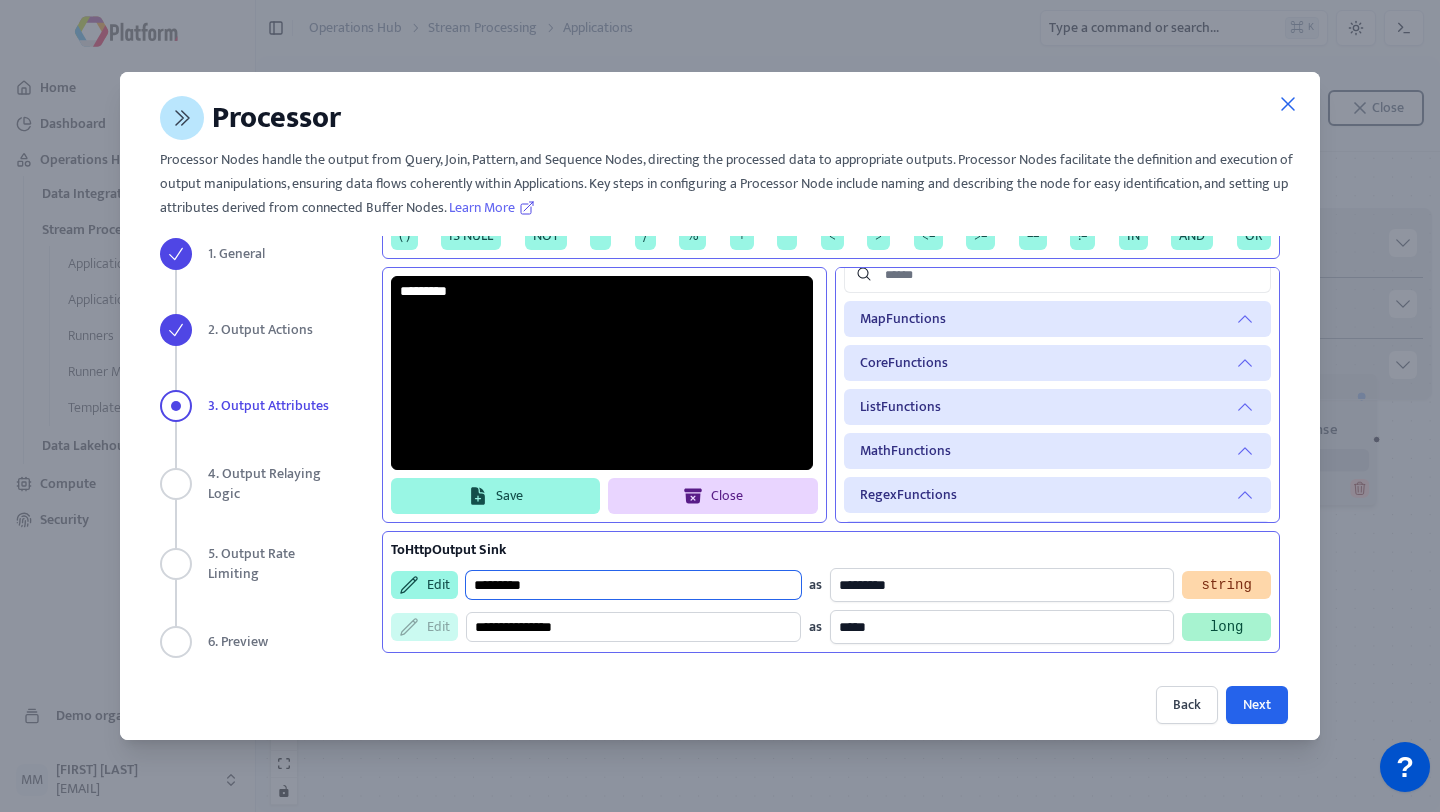 click on "*********" at bounding box center [633, 585] 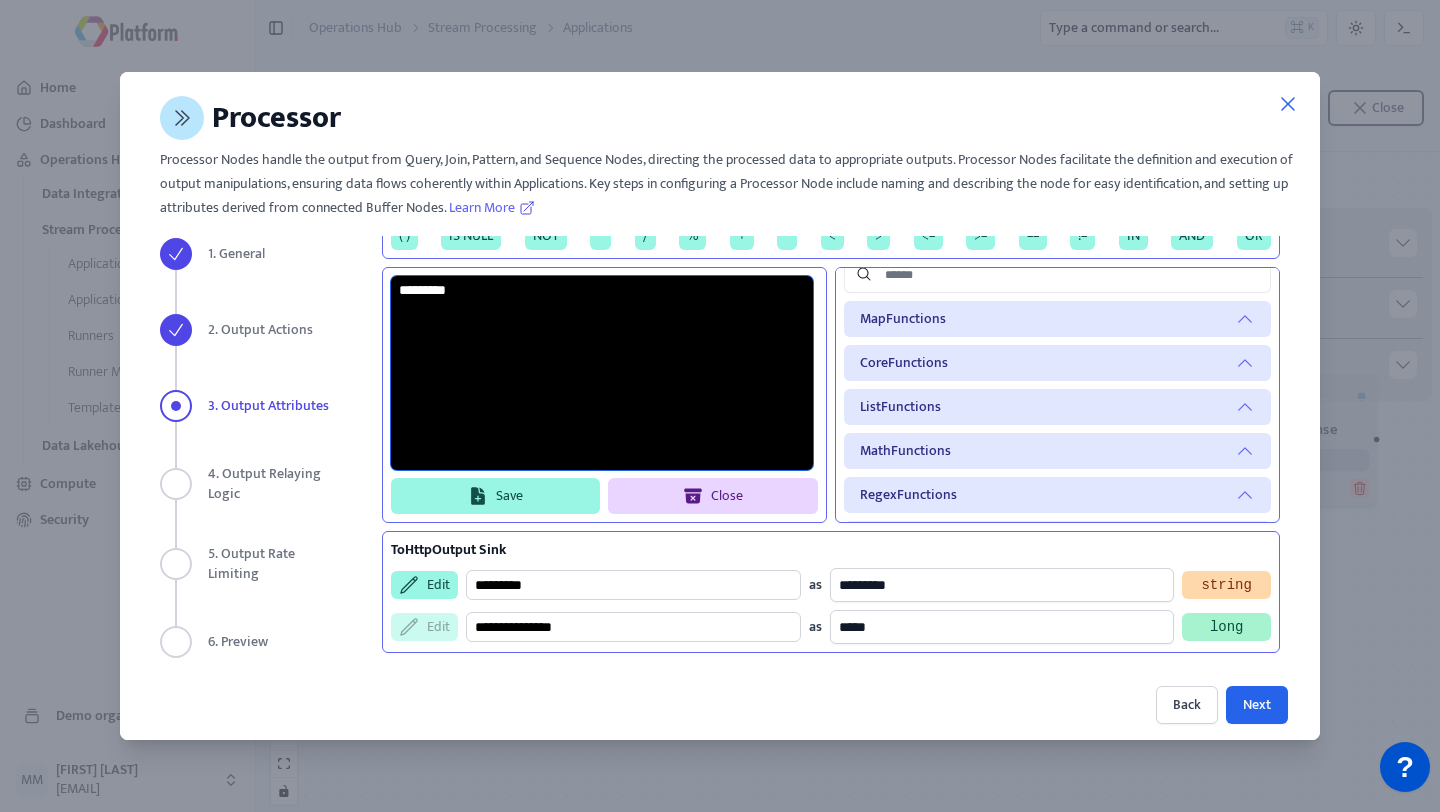 click on "*********" at bounding box center (602, 373) 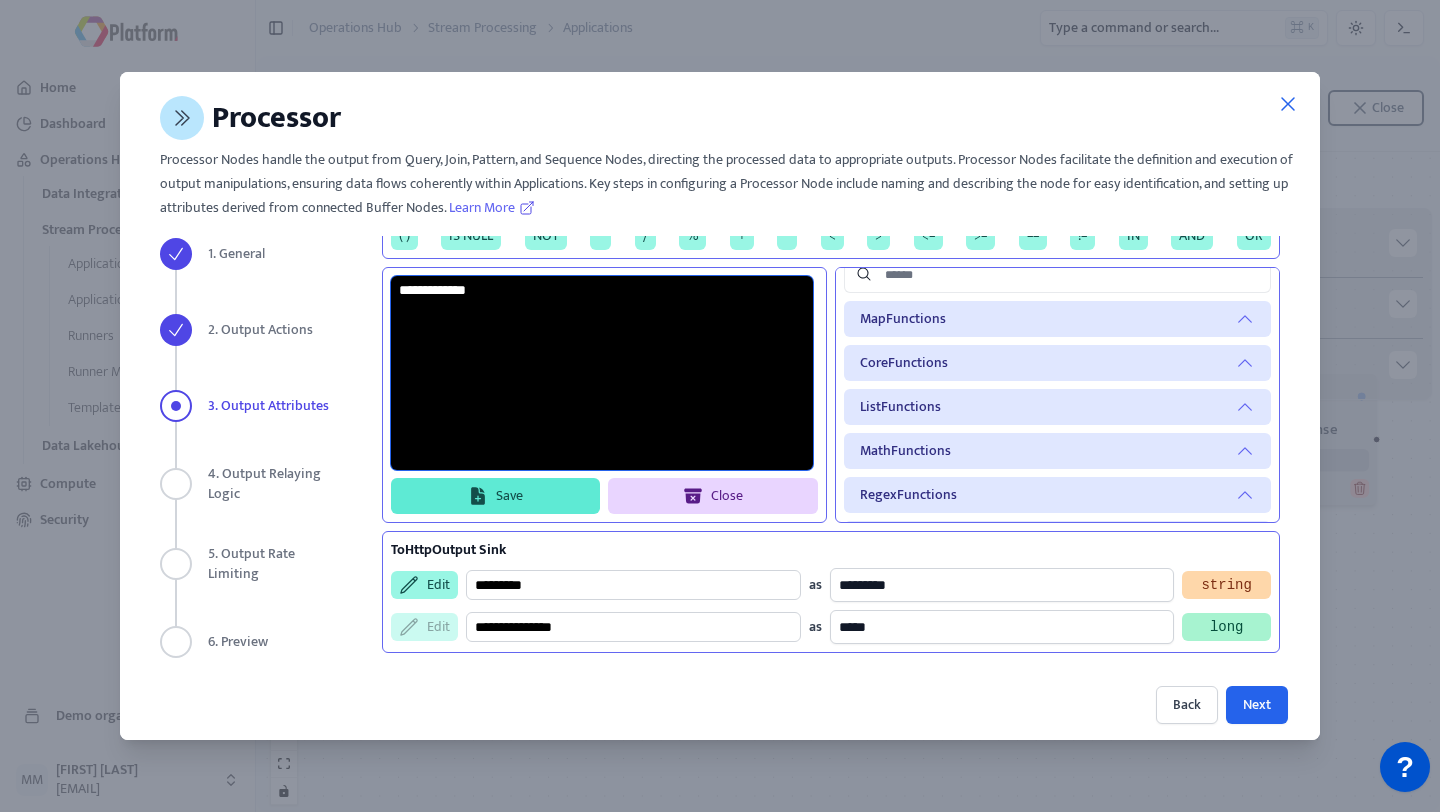 type on "**********" 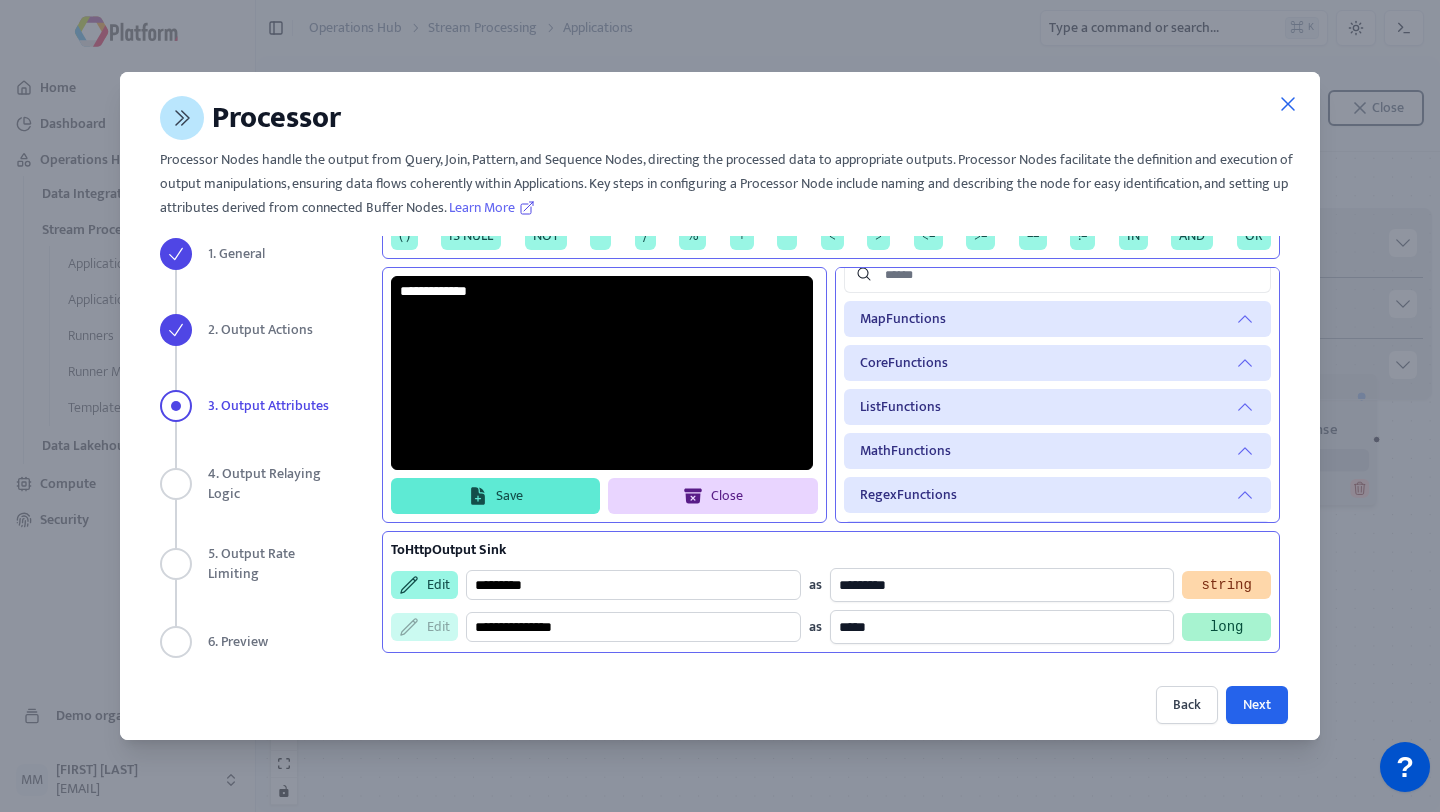 click on "Save" at bounding box center (496, 496) 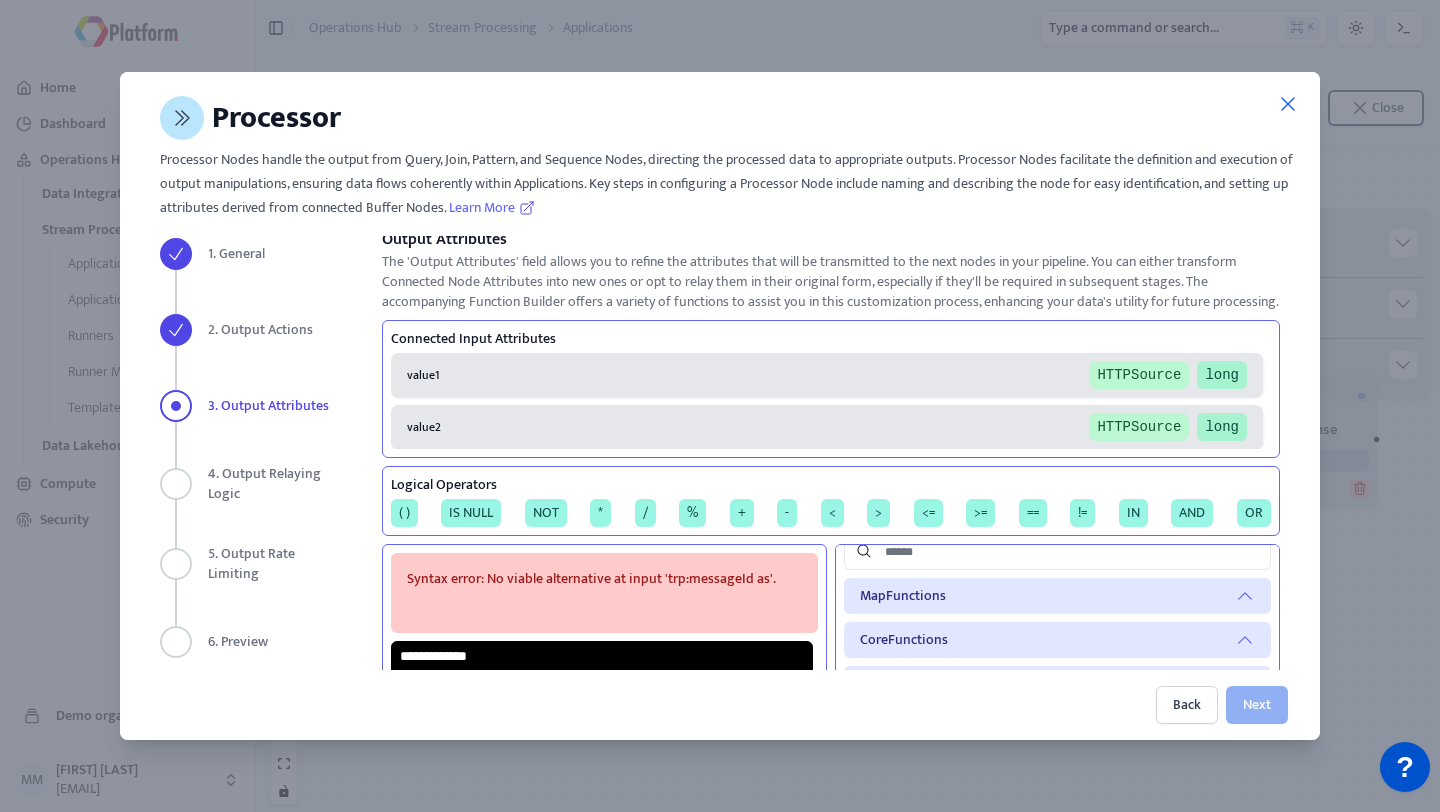 scroll, scrollTop: 0, scrollLeft: 0, axis: both 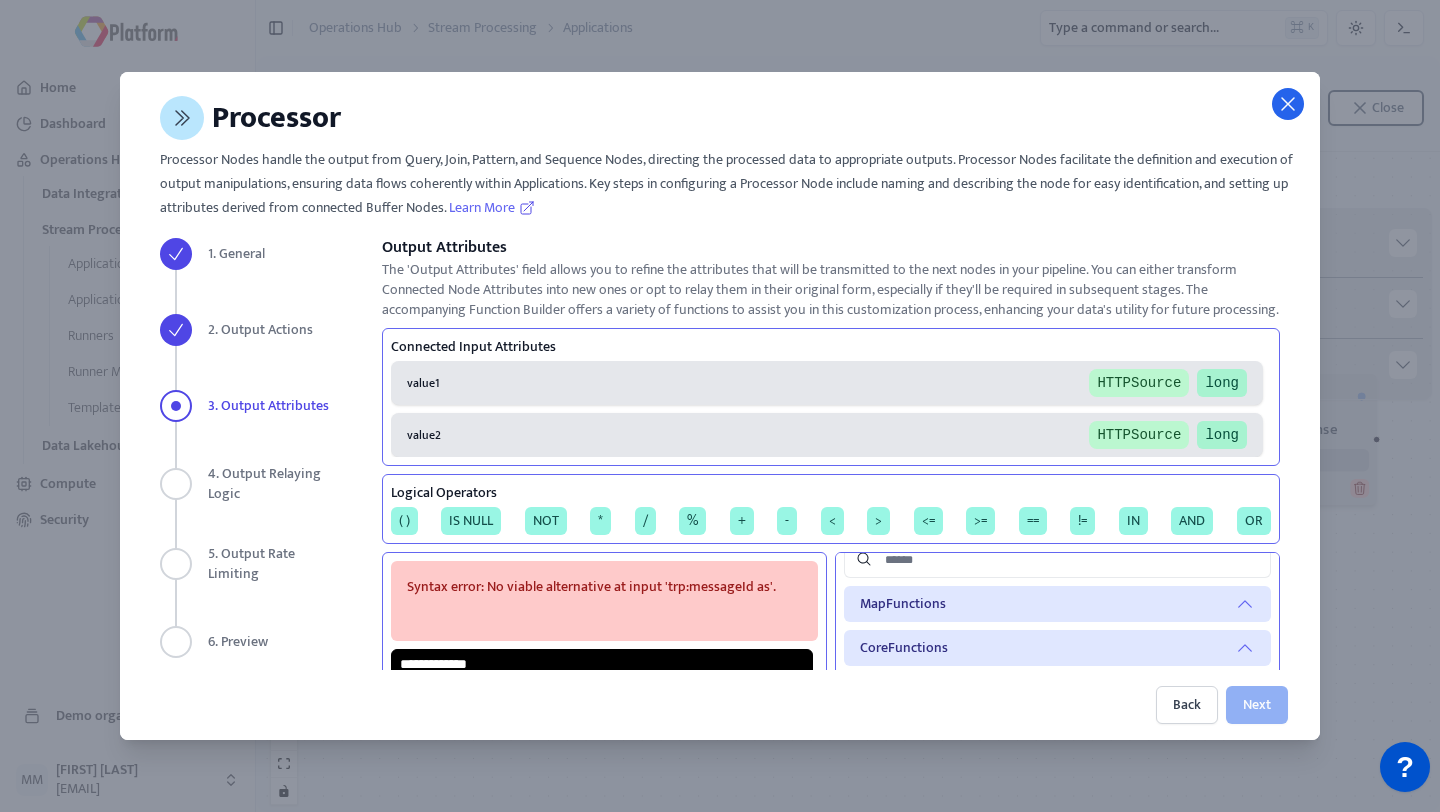 click at bounding box center (1288, 105) 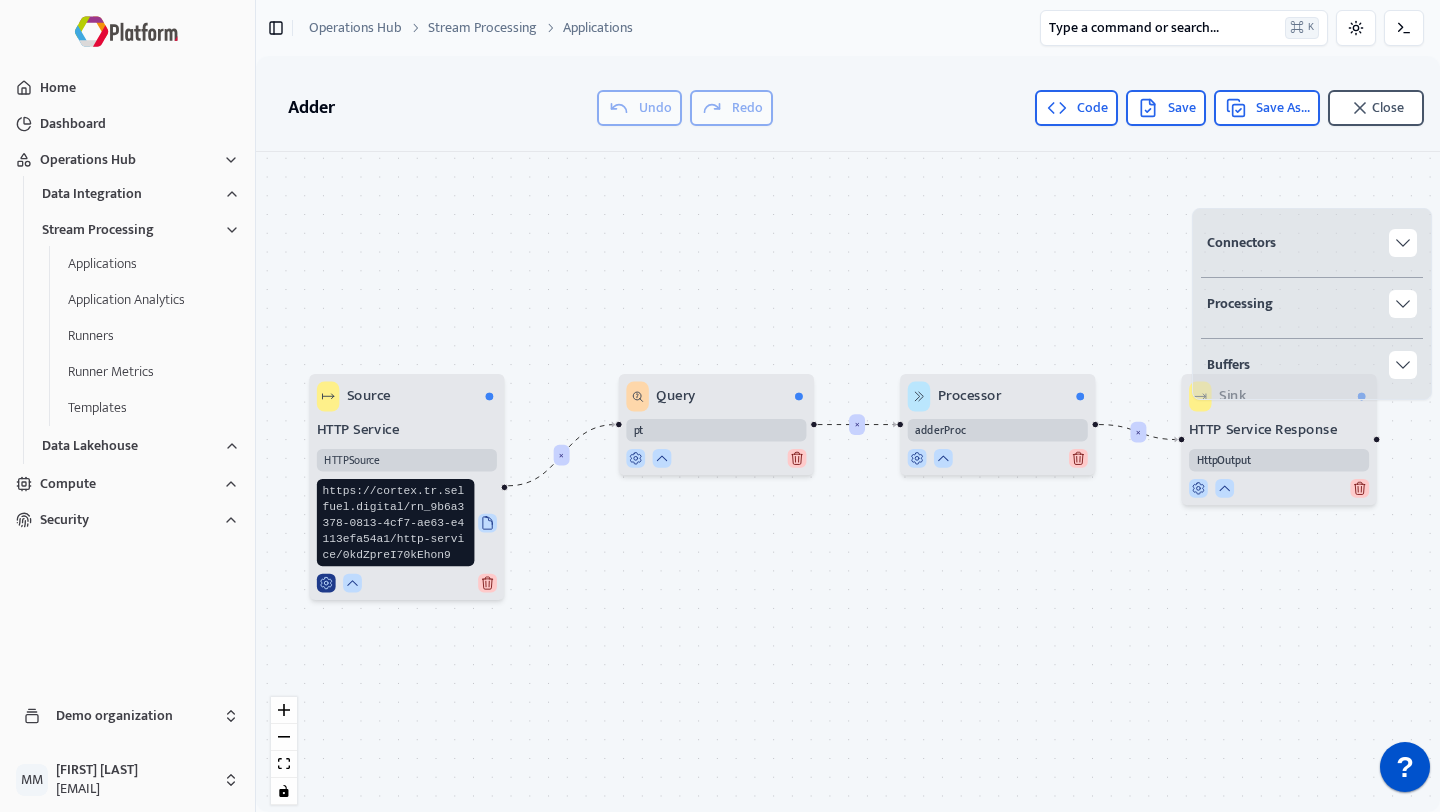 click at bounding box center [326, 583] 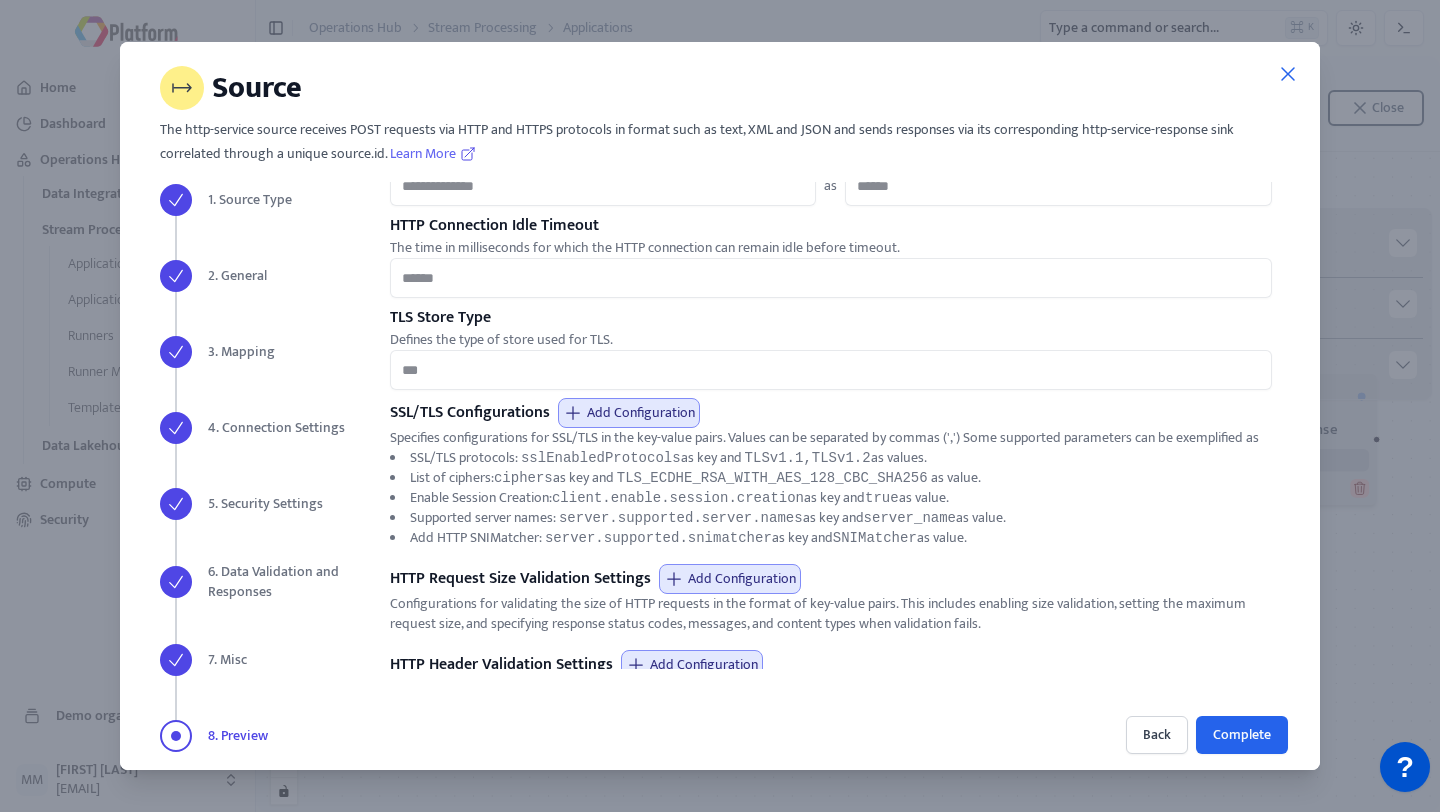 scroll, scrollTop: 921, scrollLeft: 0, axis: vertical 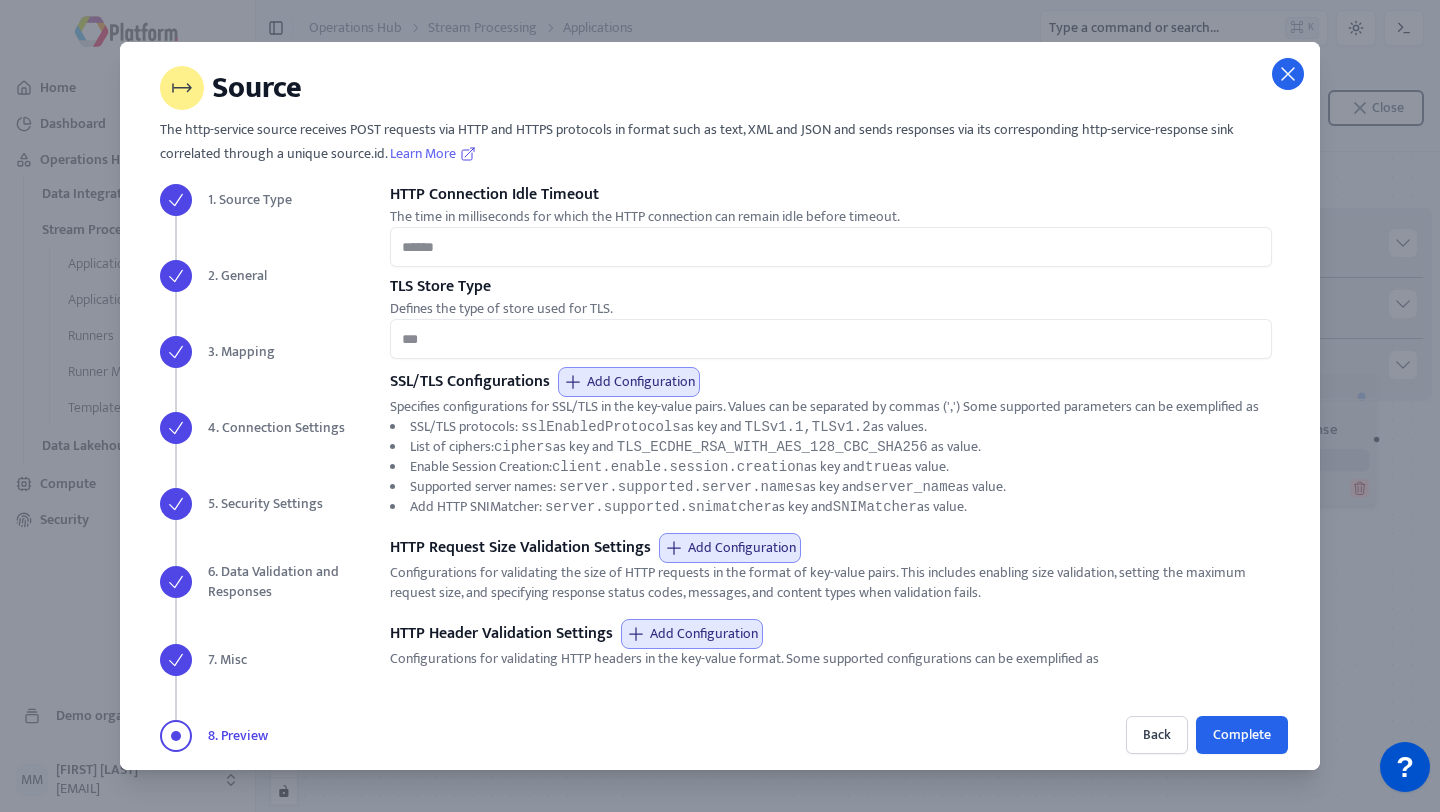 click at bounding box center [1288, 74] 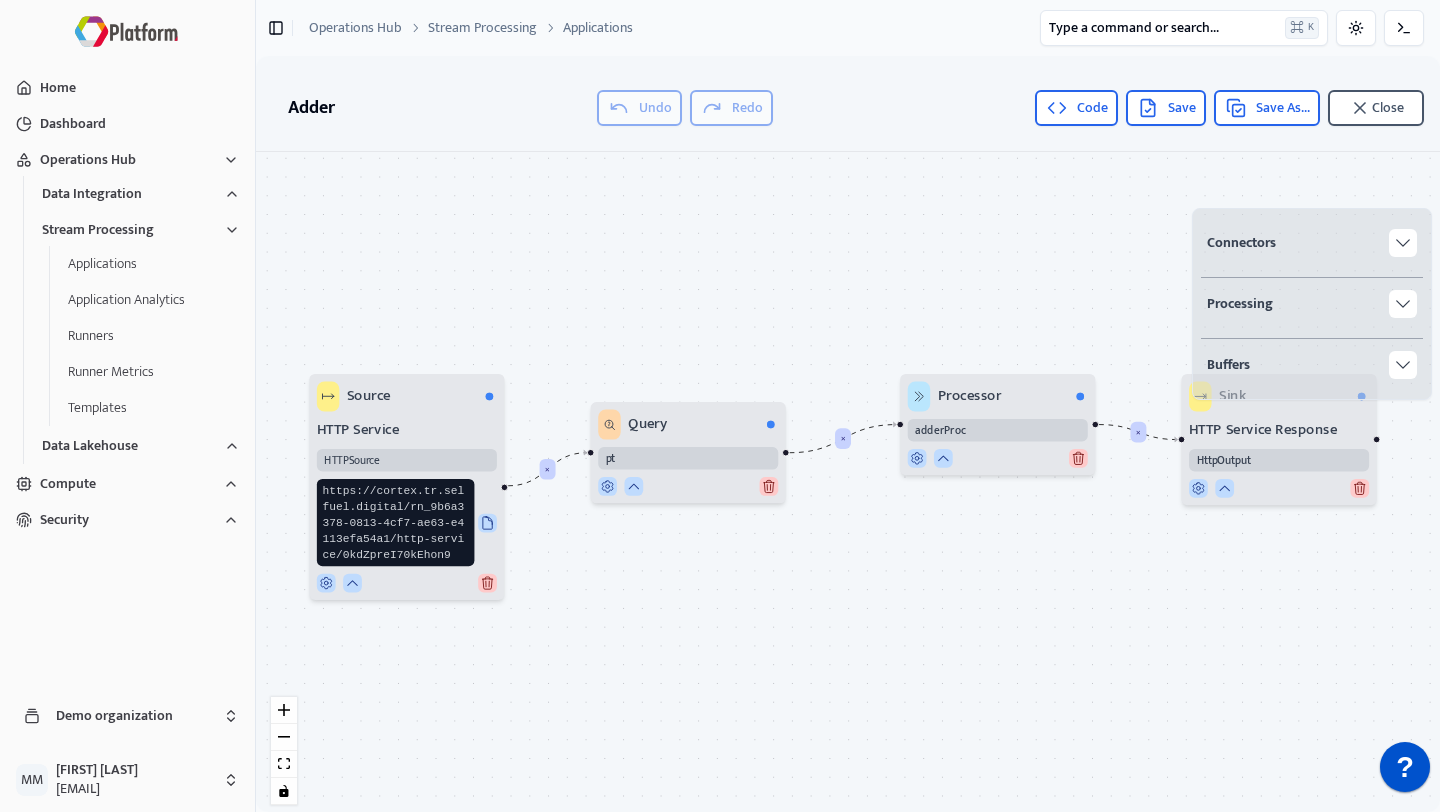 drag, startPoint x: 689, startPoint y: 410, endPoint x: 657, endPoint y: 437, distance: 41.868843 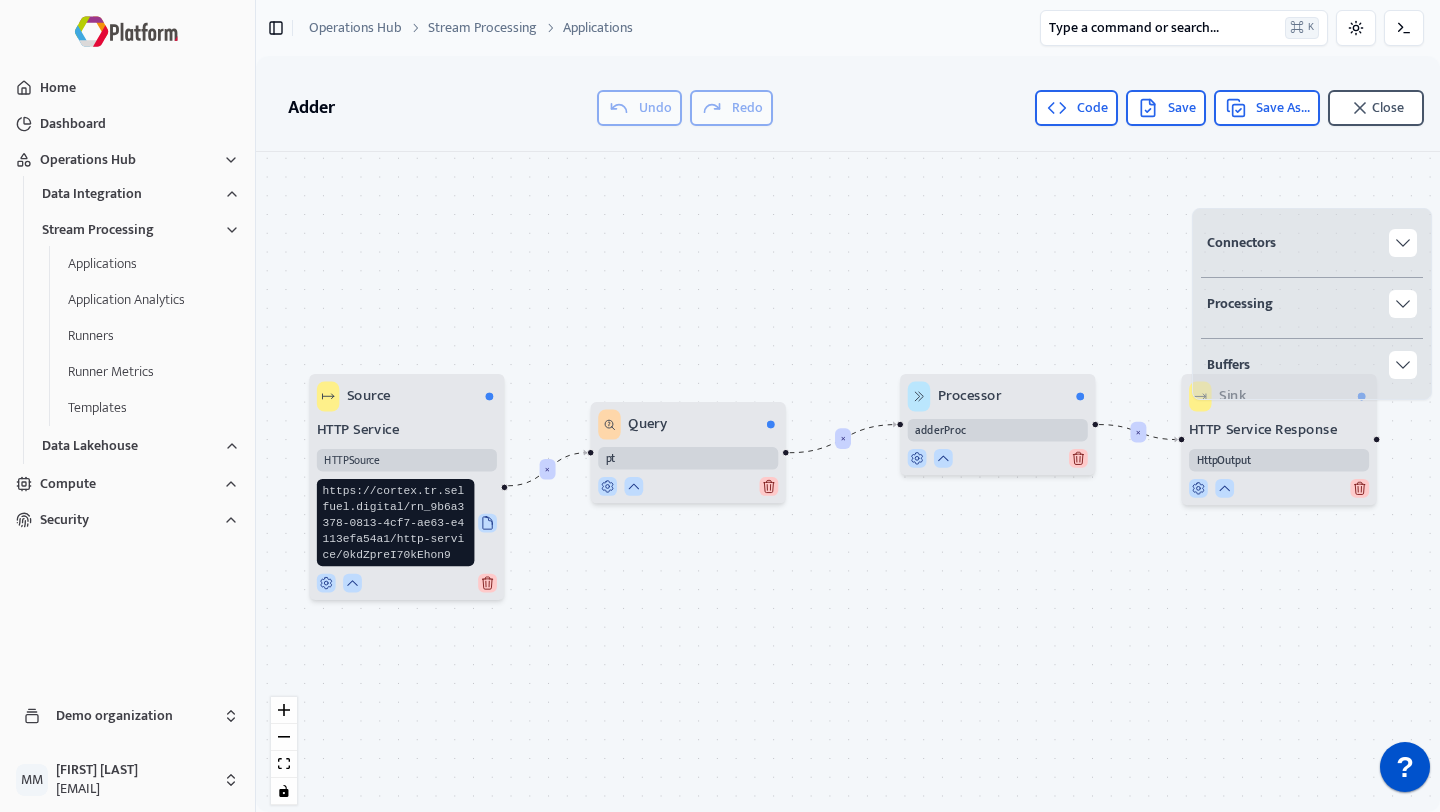 click on "Query" at bounding box center [632, 425] 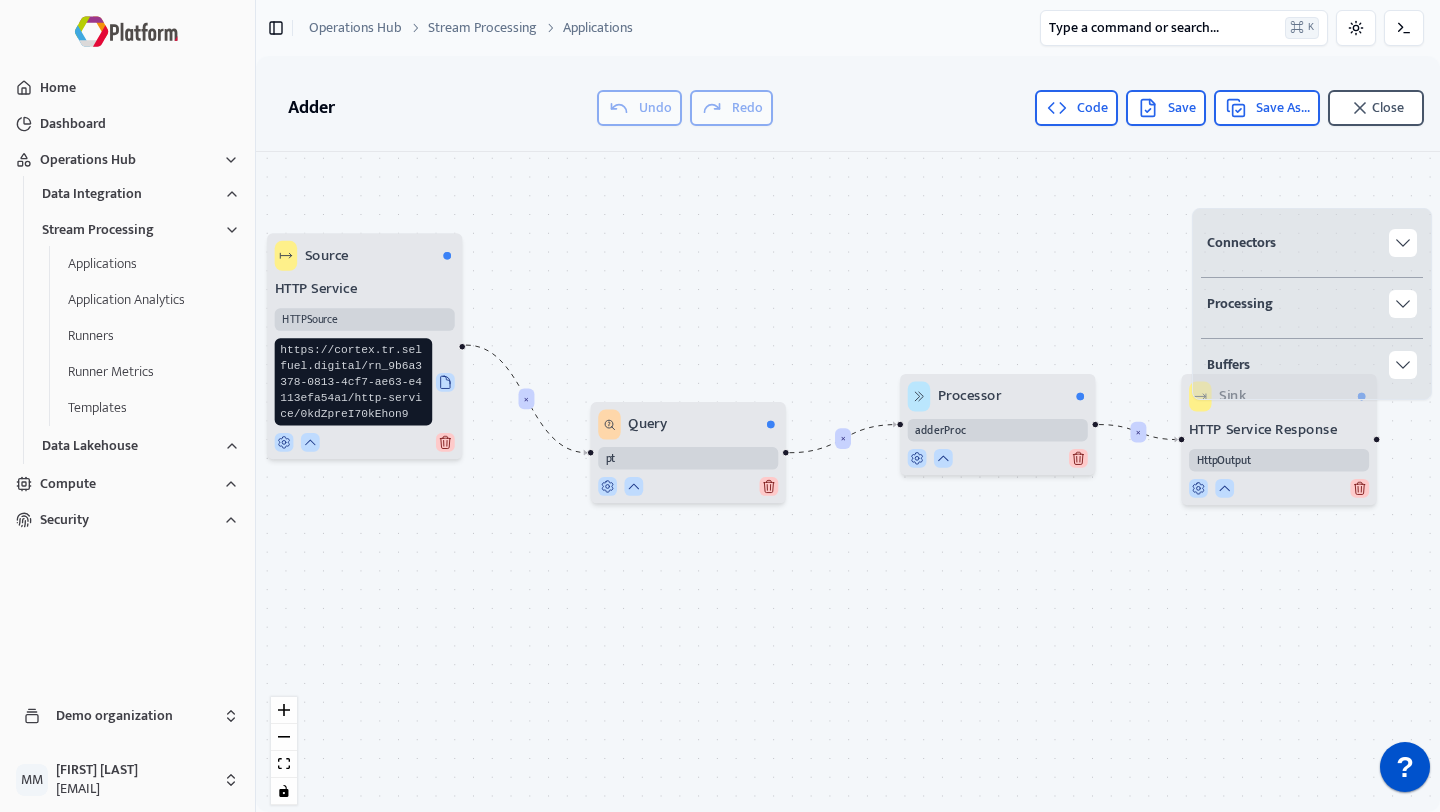drag, startPoint x: 430, startPoint y: 405, endPoint x: 389, endPoint y: 264, distance: 146.84004 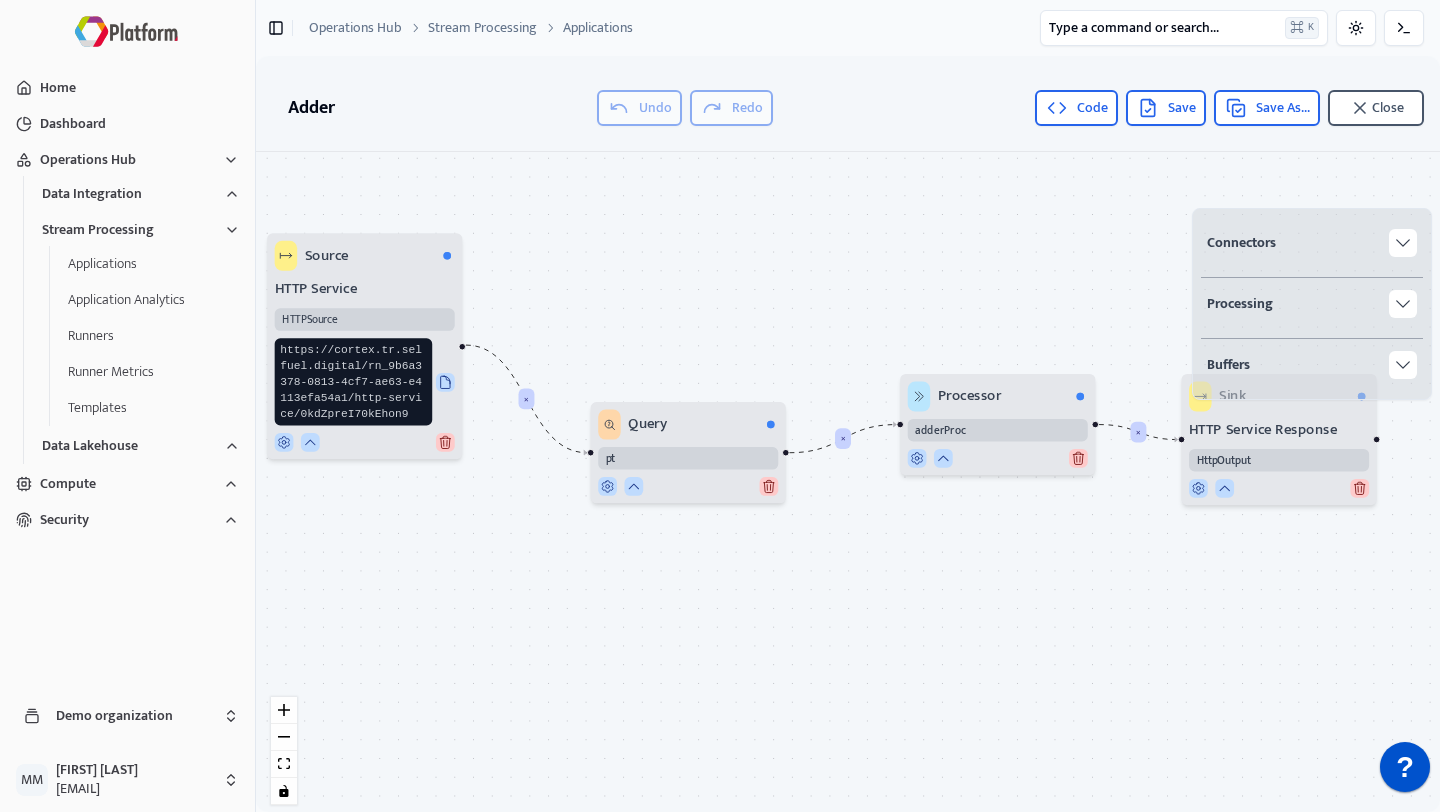 click on "Source" at bounding box center (365, 256) 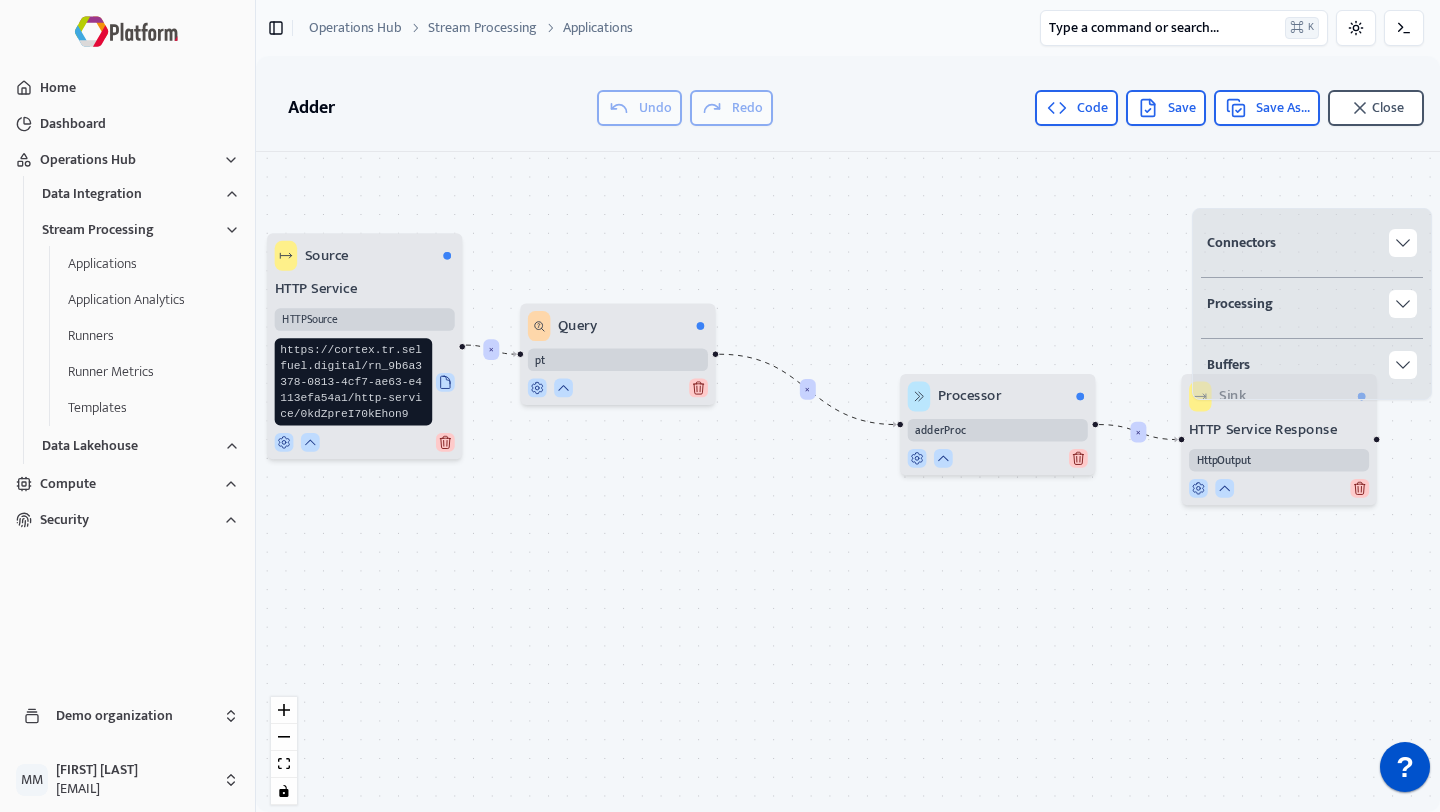 drag, startPoint x: 653, startPoint y: 418, endPoint x: 585, endPoint y: 314, distance: 124.2578 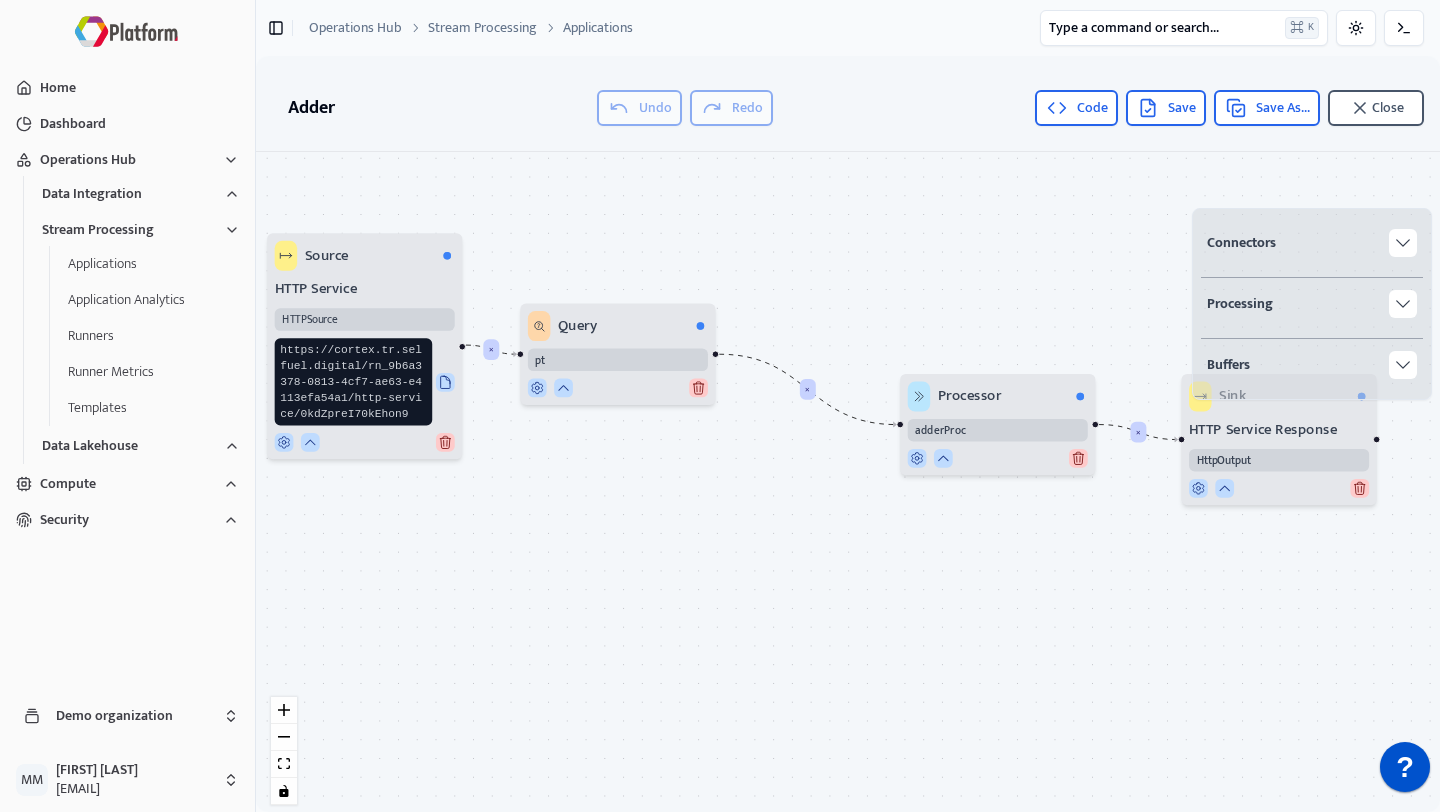 click on "Query" at bounding box center (577, 326) 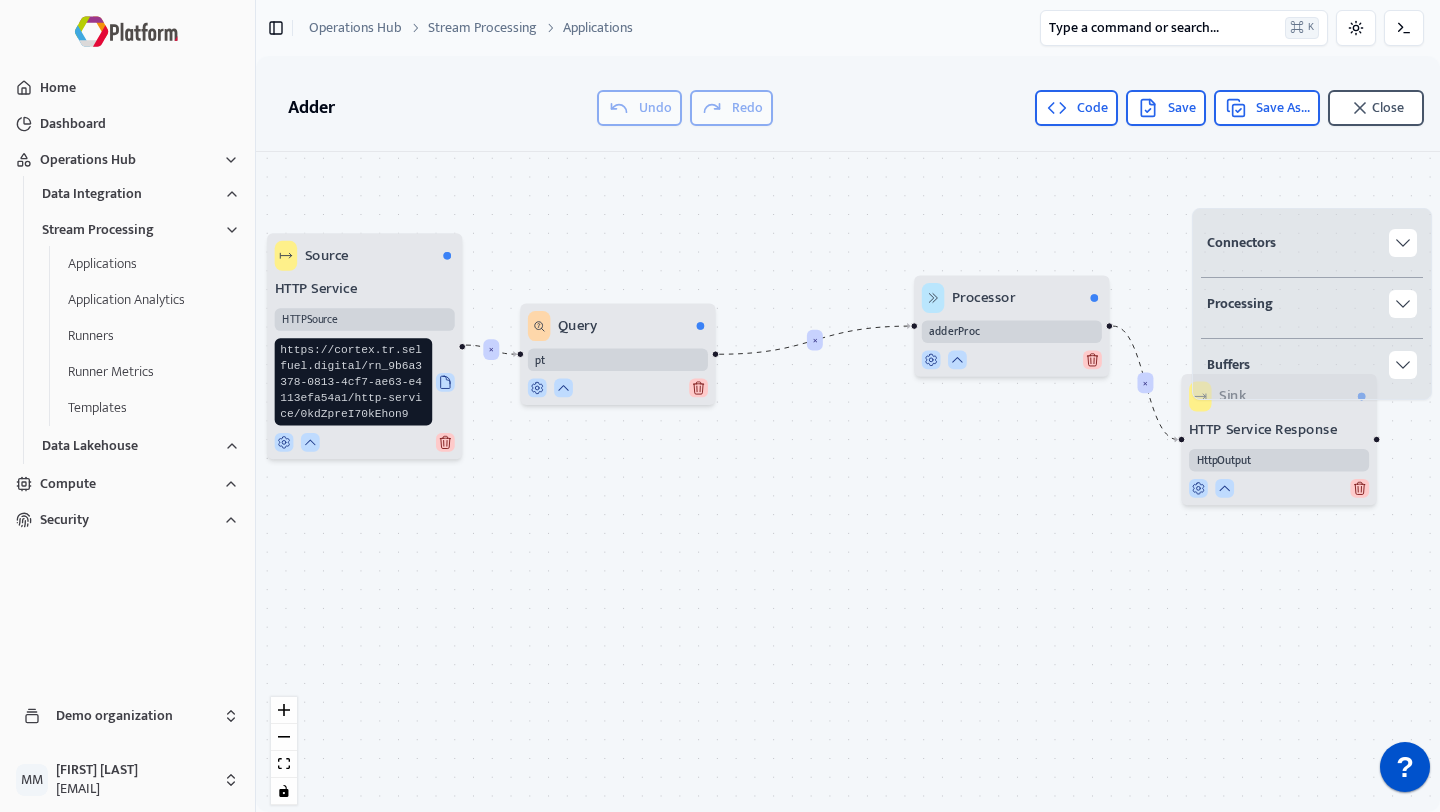 drag, startPoint x: 966, startPoint y: 395, endPoint x: 981, endPoint y: 304, distance: 92.22798 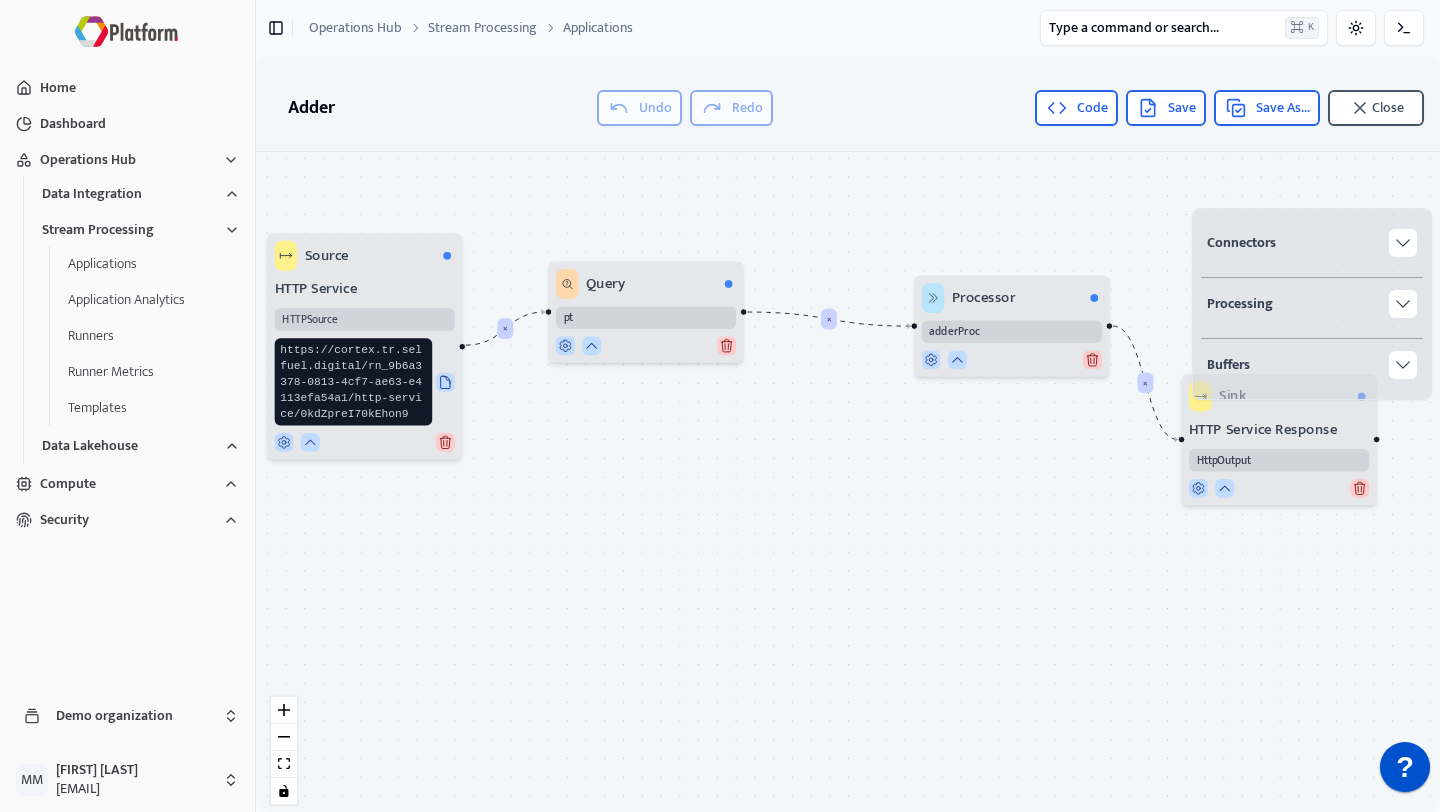 drag, startPoint x: 599, startPoint y: 336, endPoint x: 622, endPoint y: 294, distance: 47.88528 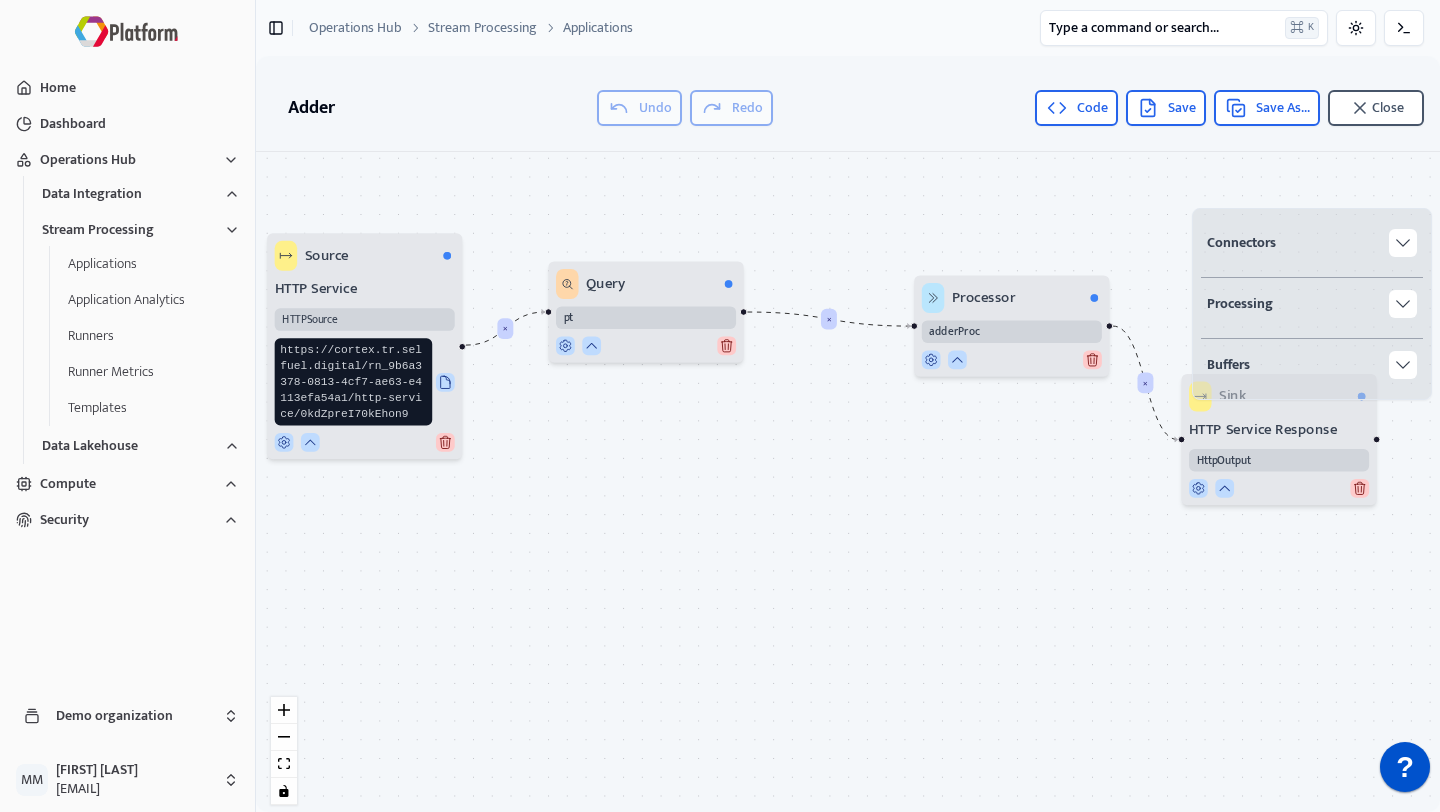 click on "Query" at bounding box center (646, 284) 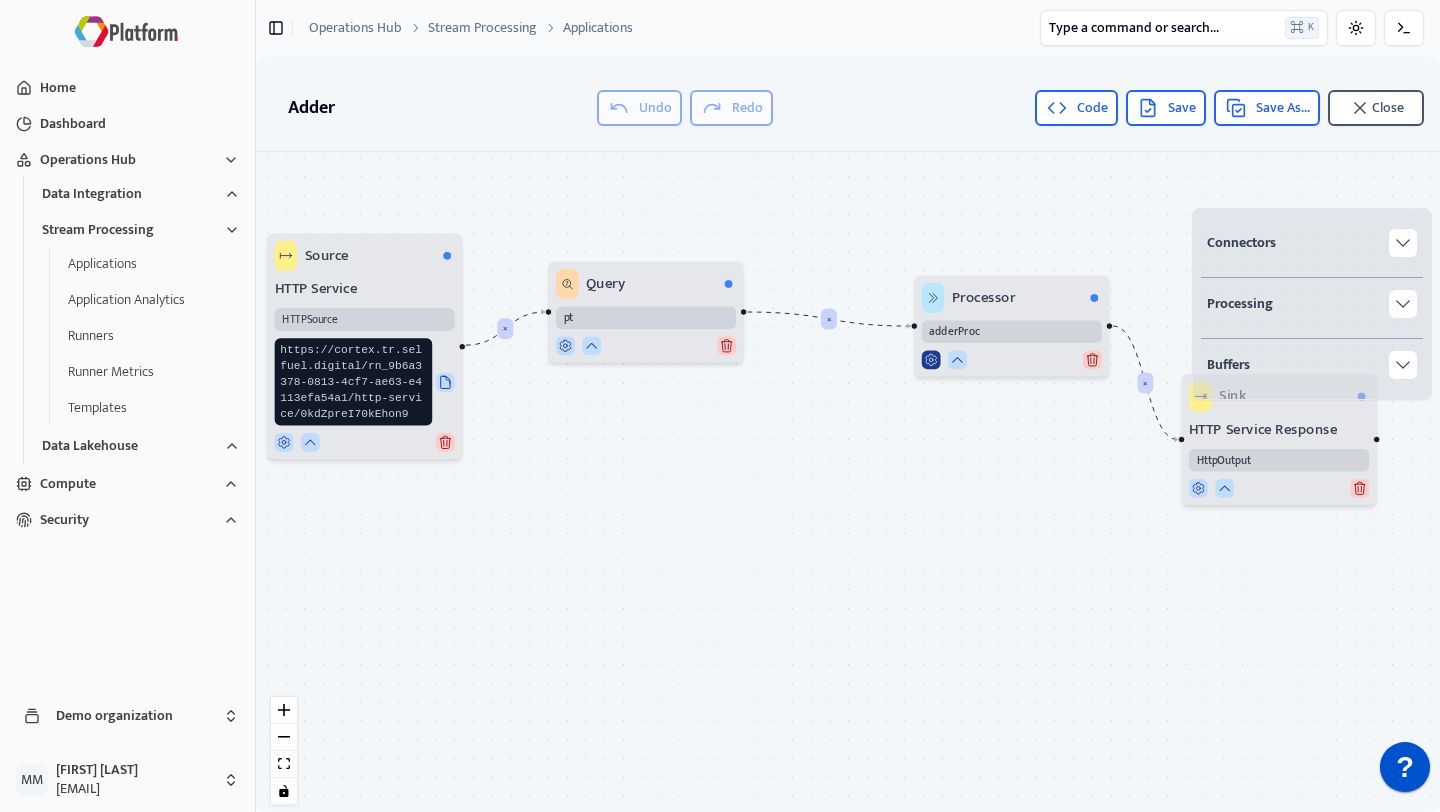 click at bounding box center [931, 359] 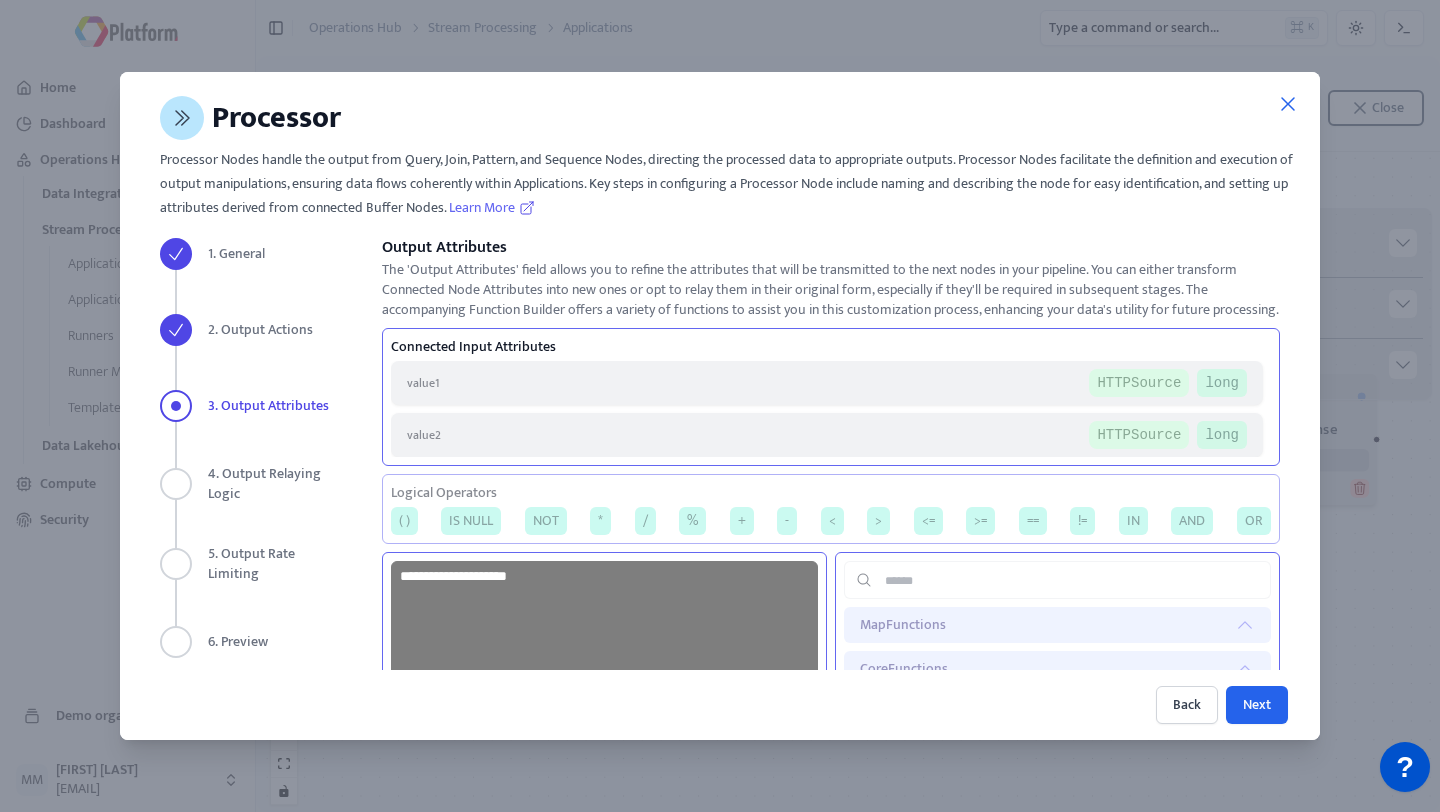 scroll, scrollTop: 305, scrollLeft: 0, axis: vertical 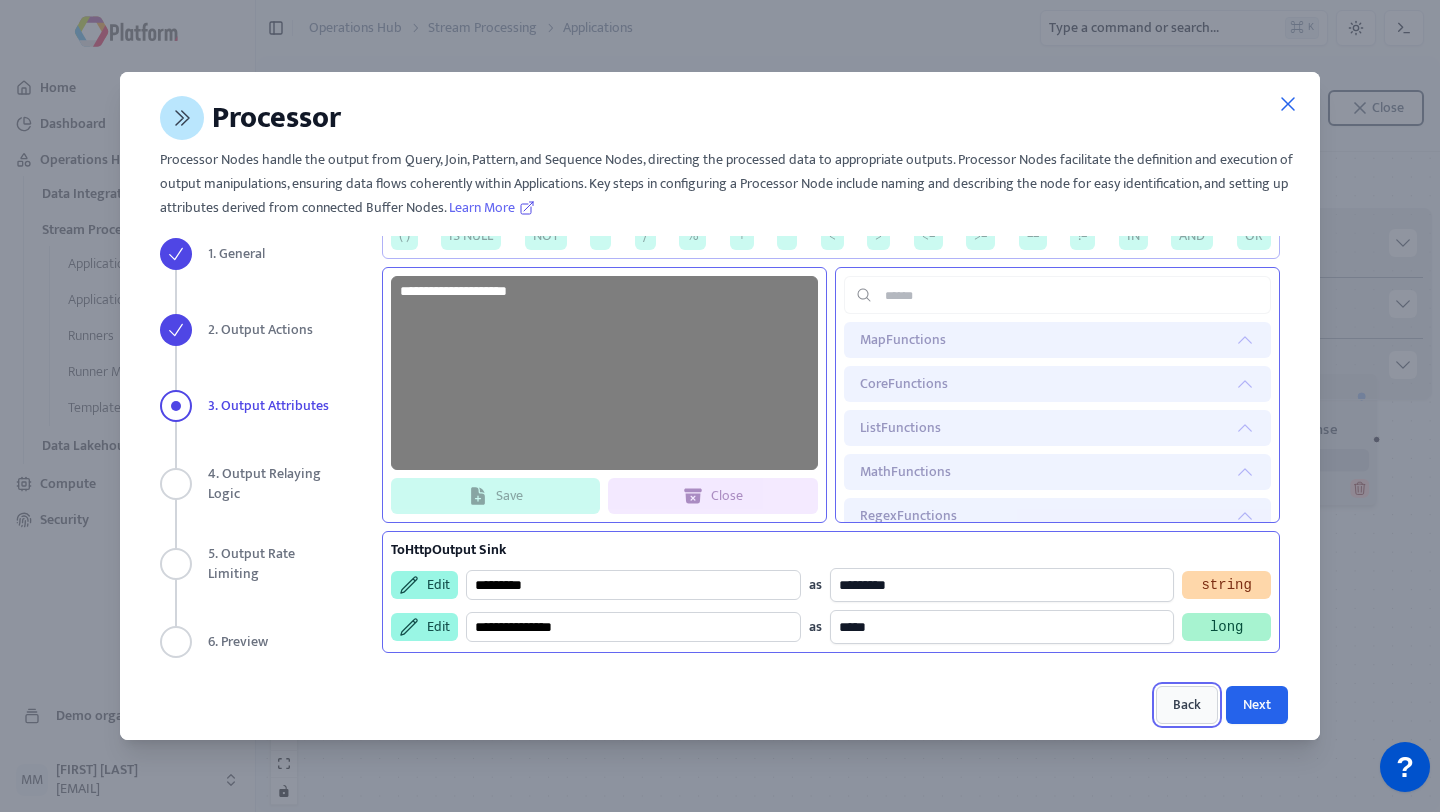 click on "Back" at bounding box center (1187, 705) 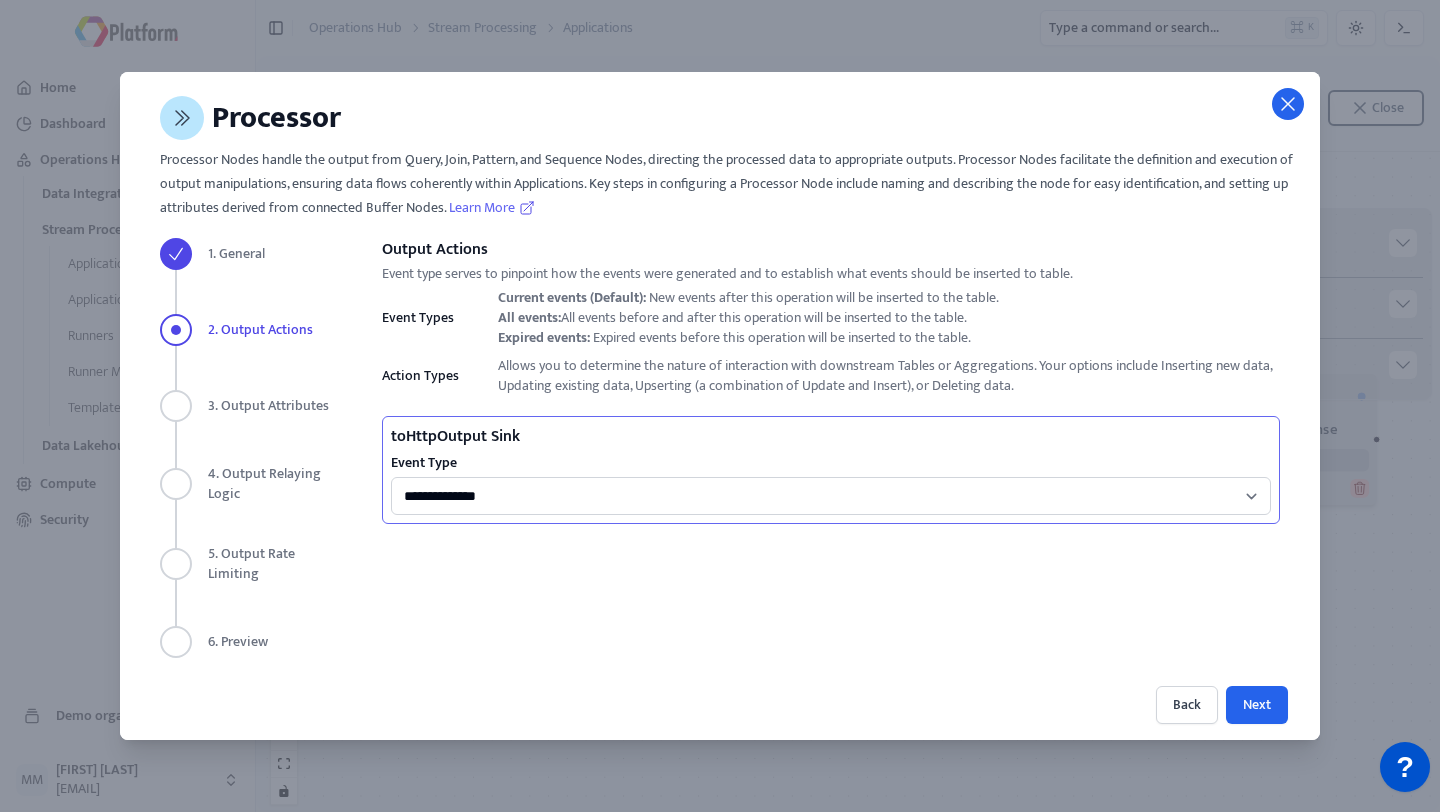 click at bounding box center (1288, 104) 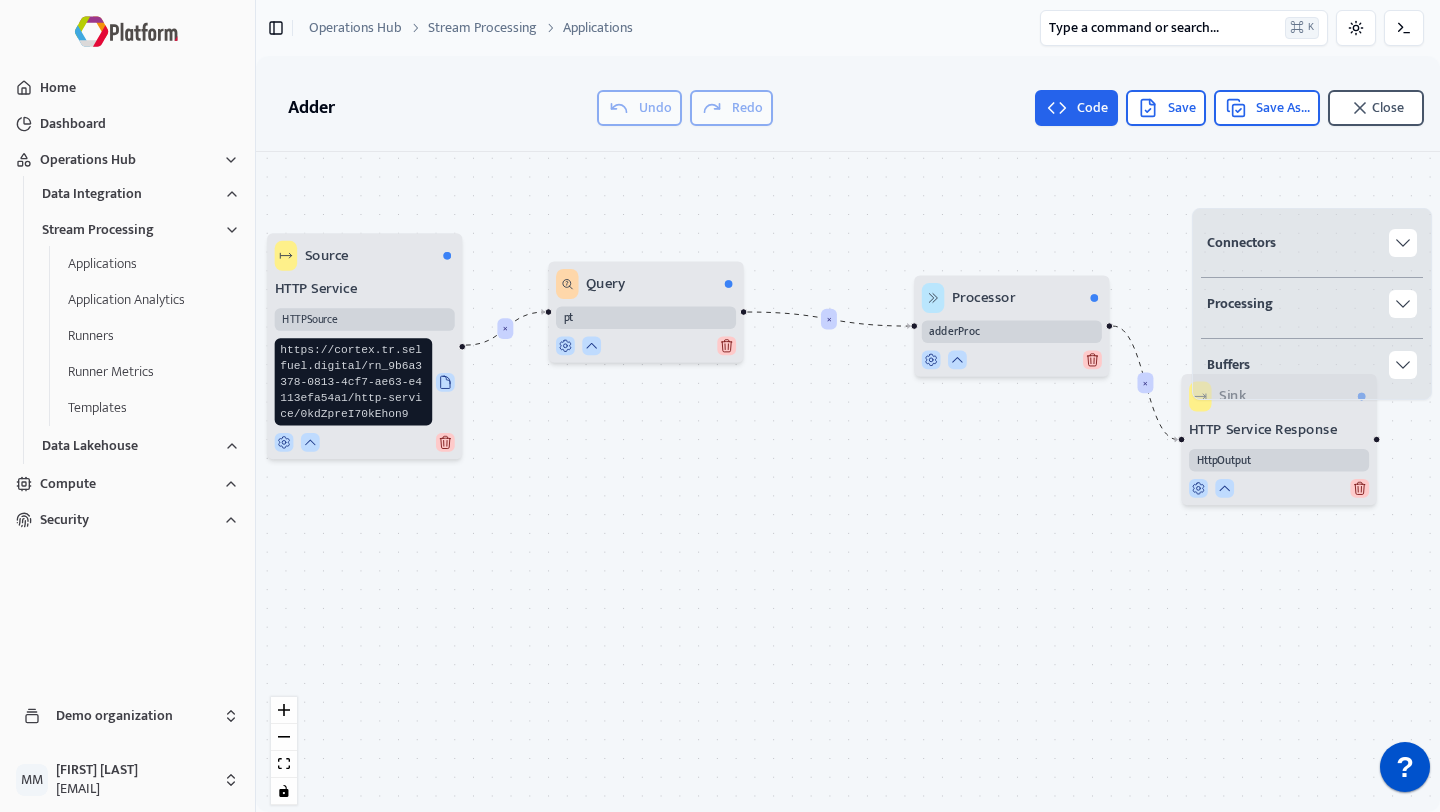 click on "Code" at bounding box center (639, 108) 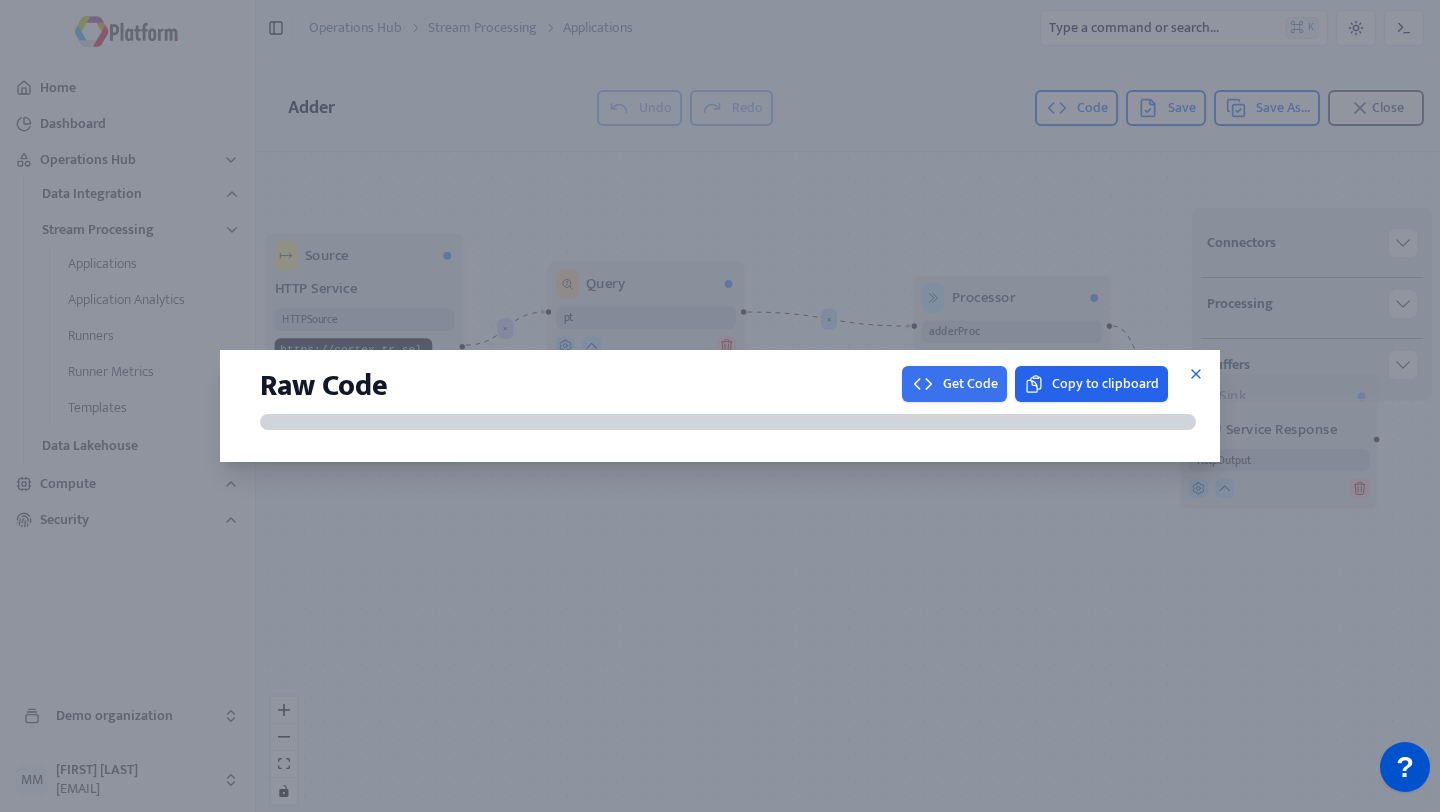 click on "Get Code" at bounding box center (954, 384) 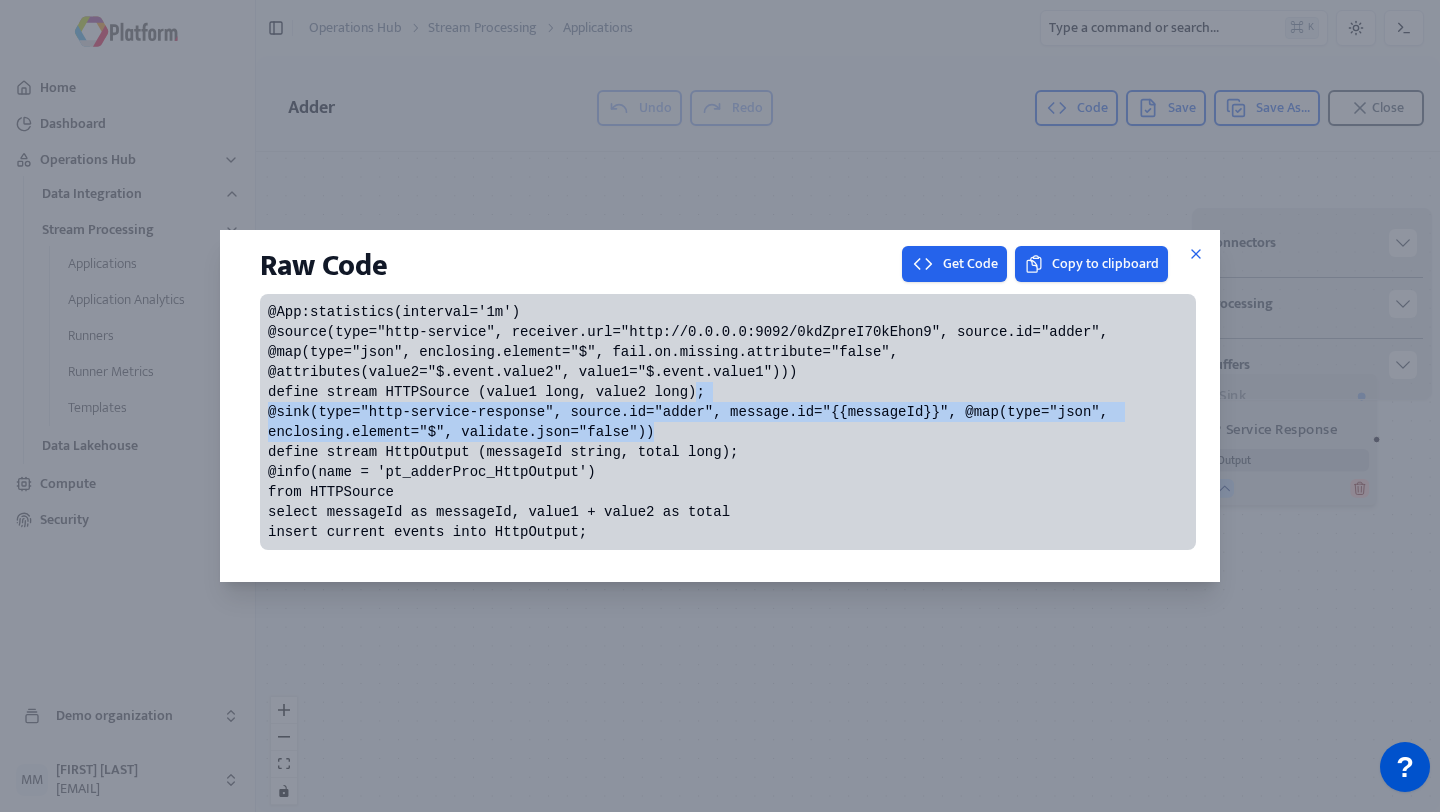 drag, startPoint x: 699, startPoint y: 359, endPoint x: 711, endPoint y: 422, distance: 64.132675 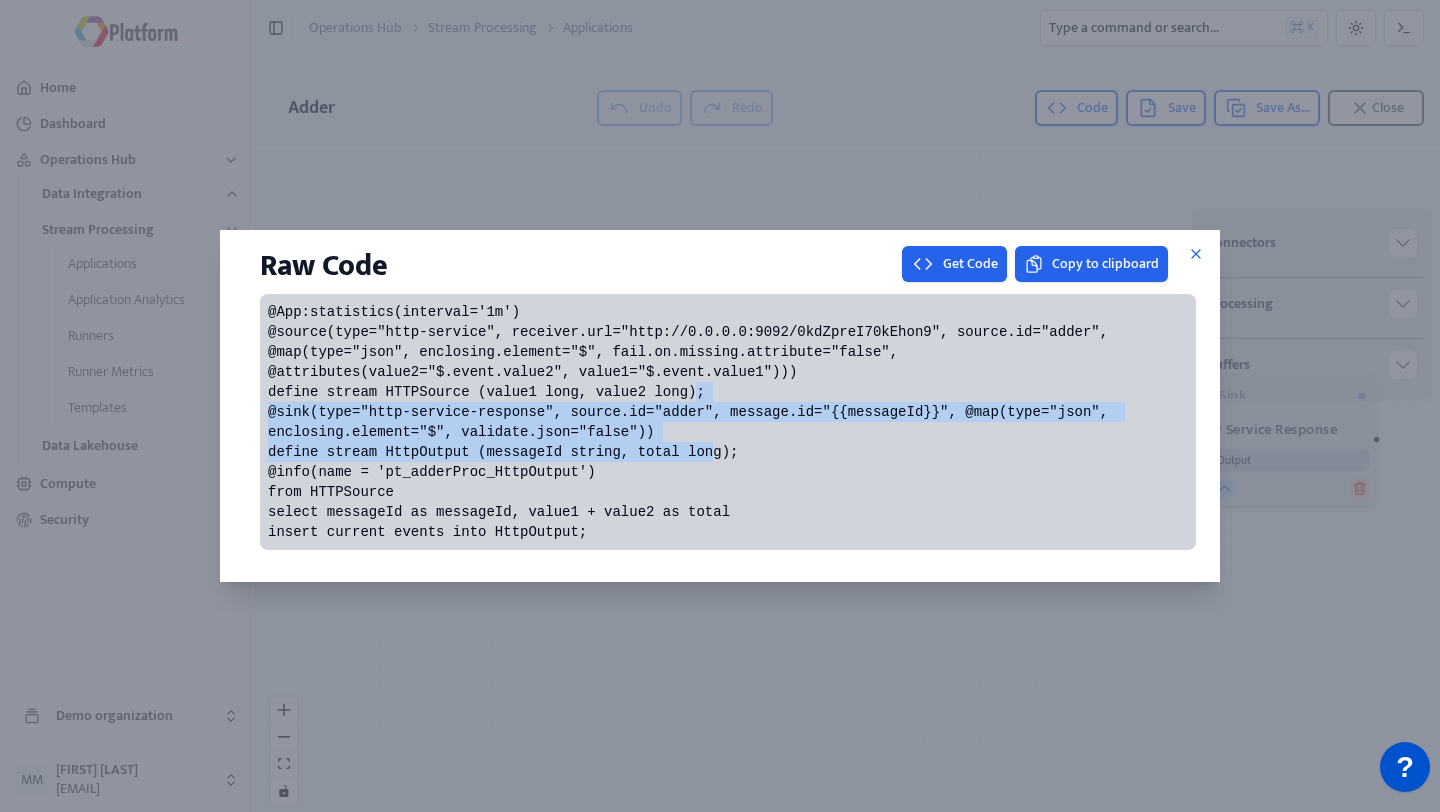 click on "@App:statistics(interval='1m')
@source(type="http-service", receiver.url="http://0.0.0.0:9092/0kdZpreI70kEhon9", source.id="adder", @map(type="json", enclosing.element="$", fail.on.missing.attribute="false", @attributes(value2="$.event.value2", value1="$.event.value1")))
define stream HTTPSource (value1 long, value2 long);
@sink(type="http-service-response", source.id="adder", message.id="{{messageId}}", @map(type="json", enclosing.element="$", validate.json="false"))
define stream HttpOutput (messageId string, total long);
@info(name = 'pt_adderProc_HttpOutput')
from HTTPSource
select messageId as messageId, value1 + value2 as total
insert current events into HttpOutput;" at bounding box center (728, 422) 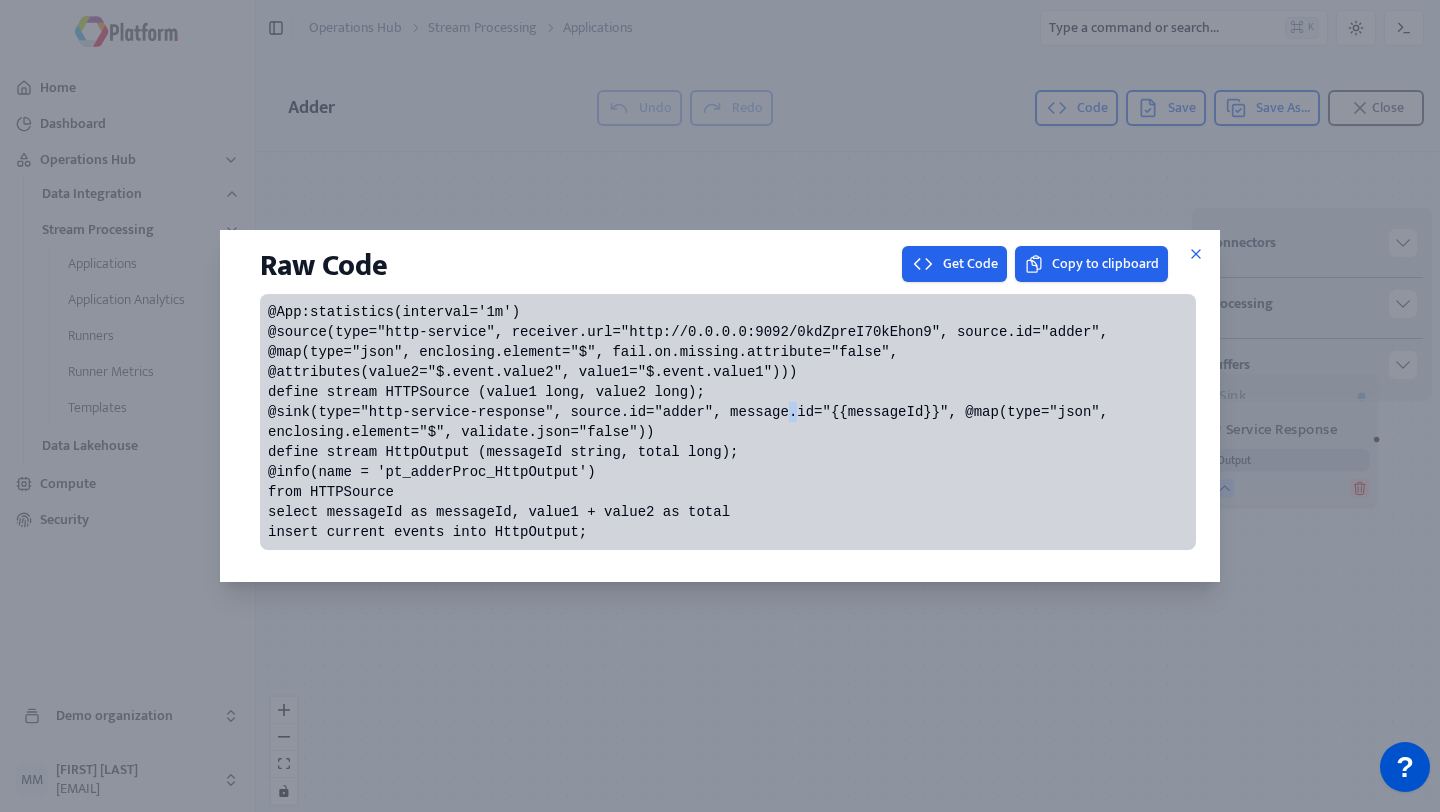 click on "@App:statistics(interval='1m')
@source(type="http-service", receiver.url="http://0.0.0.0:9092/0kdZpreI70kEhon9", source.id="adder", @map(type="json", enclosing.element="$", fail.on.missing.attribute="false", @attributes(value2="$.event.value2", value1="$.event.value1")))
define stream HTTPSource (value1 long, value2 long);
@sink(type="http-service-response", source.id="adder", message.id="{{messageId}}", @map(type="json", enclosing.element="$", validate.json="false"))
define stream HttpOutput (messageId string, total long);
@info(name = 'pt_adderProc_HttpOutput')
from HTTPSource
select messageId as messageId, value1 + value2 as total
insert current events into HttpOutput;" at bounding box center [692, 422] 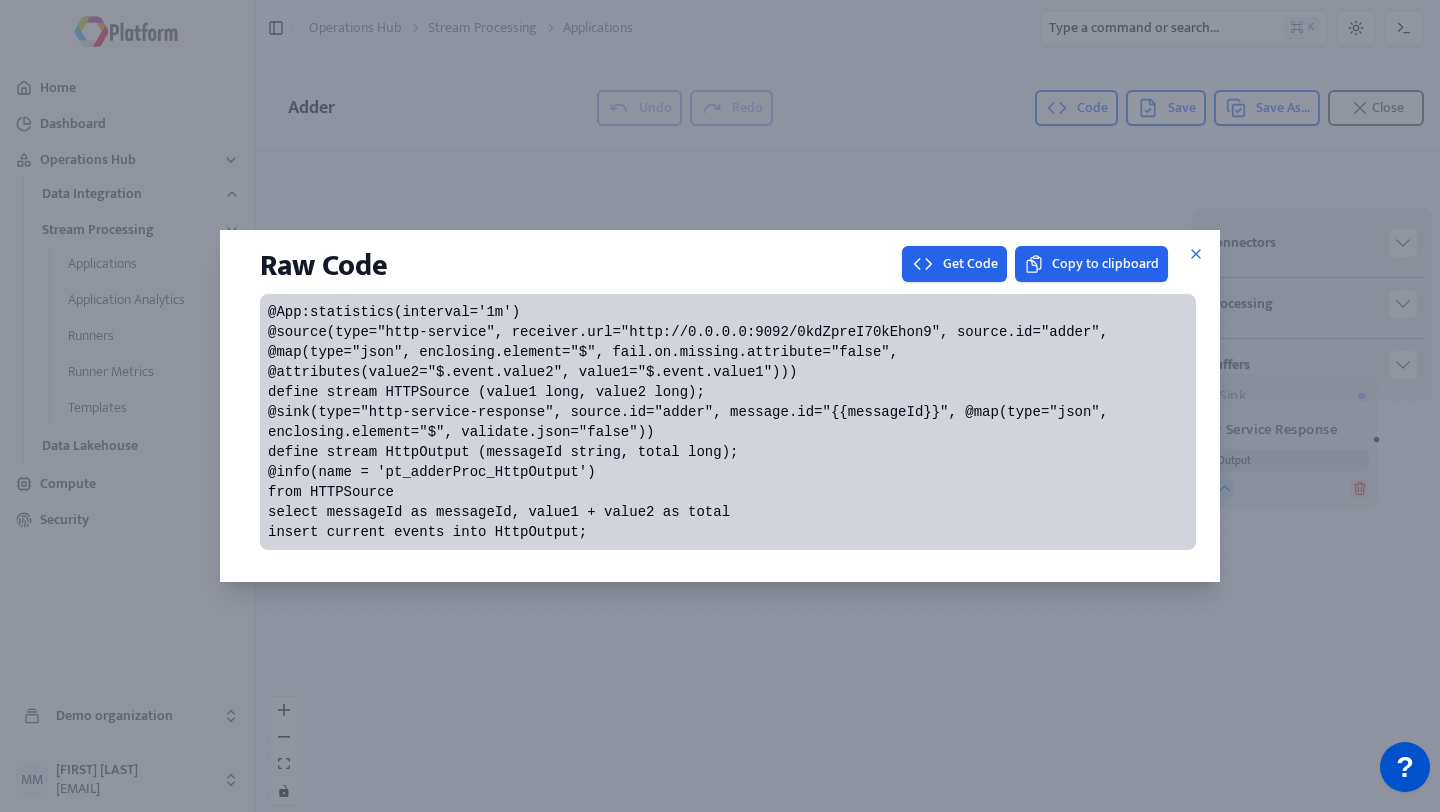 click on "@App:statistics(interval='1m')
@source(type="http-service", receiver.url="http://0.0.0.0:9092/0kdZpreI70kEhon9", source.id="adder", @map(type="json", enclosing.element="$", fail.on.missing.attribute="false", @attributes(value2="$.event.value2", value1="$.event.value1")))
define stream HTTPSource (value1 long, value2 long);
@sink(type="http-service-response", source.id="adder", message.id="{{messageId}}", @map(type="json", enclosing.element="$", validate.json="false"))
define stream HttpOutput (messageId string, total long);
@info(name = 'pt_adderProc_HttpOutput')
from HTTPSource
select messageId as messageId, value1 + value2 as total
insert current events into HttpOutput;" at bounding box center [692, 422] 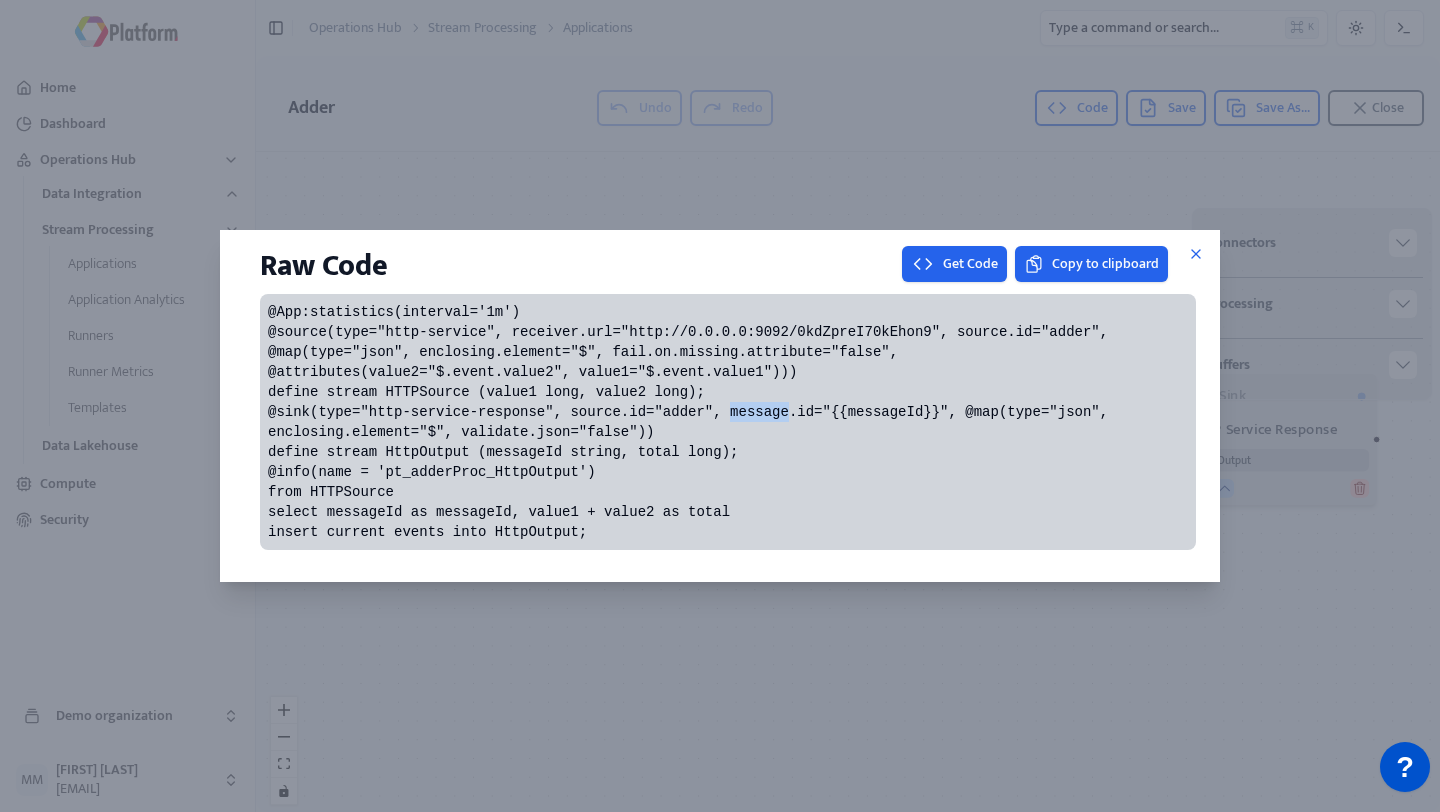 click on "@App:statistics(interval='1m')
@source(type="http-service", receiver.url="http://0.0.0.0:9092/0kdZpreI70kEhon9", source.id="adder", @map(type="json", enclosing.element="$", fail.on.missing.attribute="false", @attributes(value2="$.event.value2", value1="$.event.value1")))
define stream HTTPSource (value1 long, value2 long);
@sink(type="http-service-response", source.id="adder", message.id="{{messageId}}", @map(type="json", enclosing.element="$", validate.json="false"))
define stream HttpOutput (messageId string, total long);
@info(name = 'pt_adderProc_HttpOutput')
from HTTPSource
select messageId as messageId, value1 + value2 as total
insert current events into HttpOutput;" at bounding box center (692, 422) 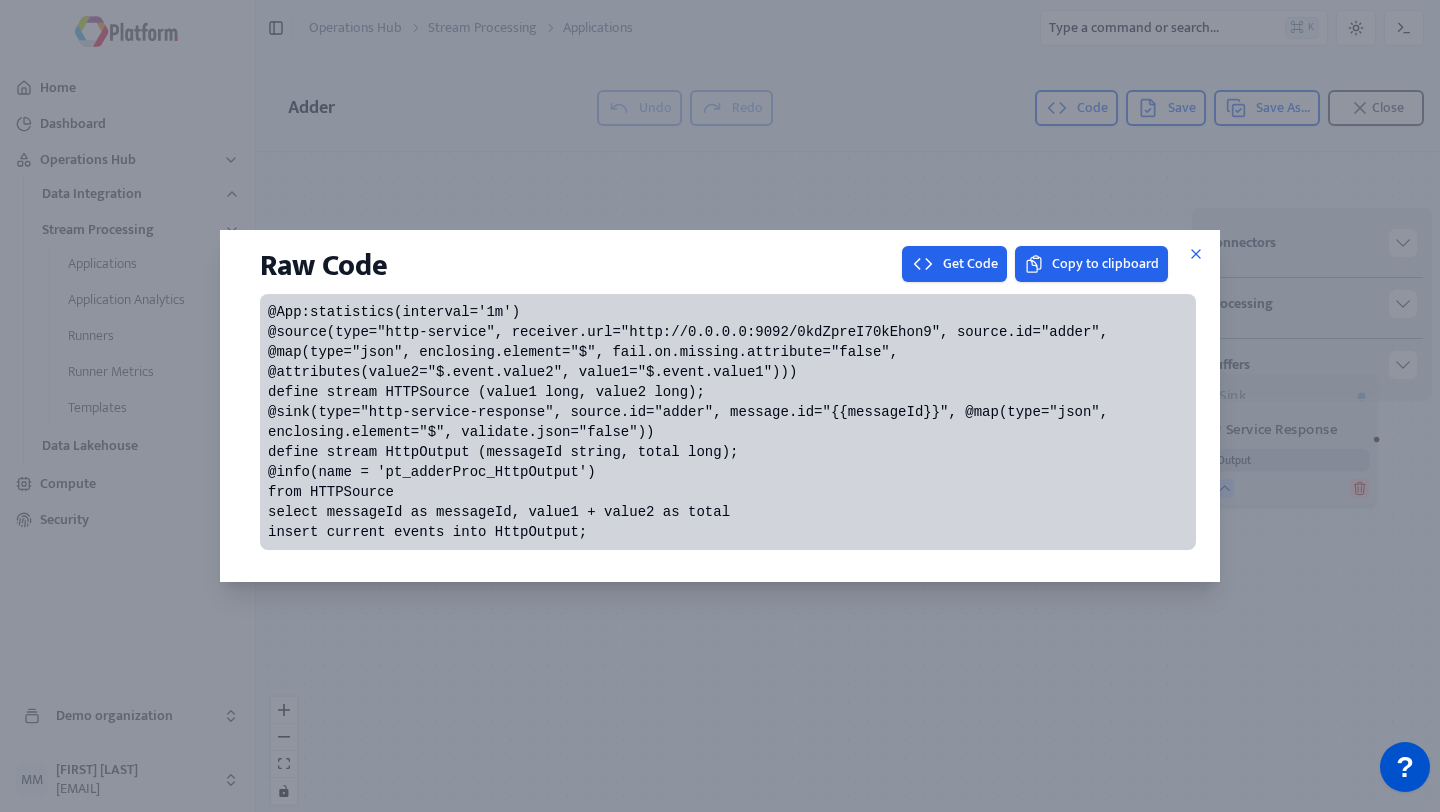 click on "@App:statistics(interval='1m')
@source(type="http-service", receiver.url="http://0.0.0.0:9092/0kdZpreI70kEhon9", source.id="adder", @map(type="json", enclosing.element="$", fail.on.missing.attribute="false", @attributes(value2="$.event.value2", value1="$.event.value1")))
define stream HTTPSource (value1 long, value2 long);
@sink(type="http-service-response", source.id="adder", message.id="{{messageId}}", @map(type="json", enclosing.element="$", validate.json="false"))
define stream HttpOutput (messageId string, total long);
@info(name = 'pt_adderProc_HttpOutput')
from HTTPSource
select messageId as messageId, value1 + value2 as total
insert current events into HttpOutput;" at bounding box center [692, 422] 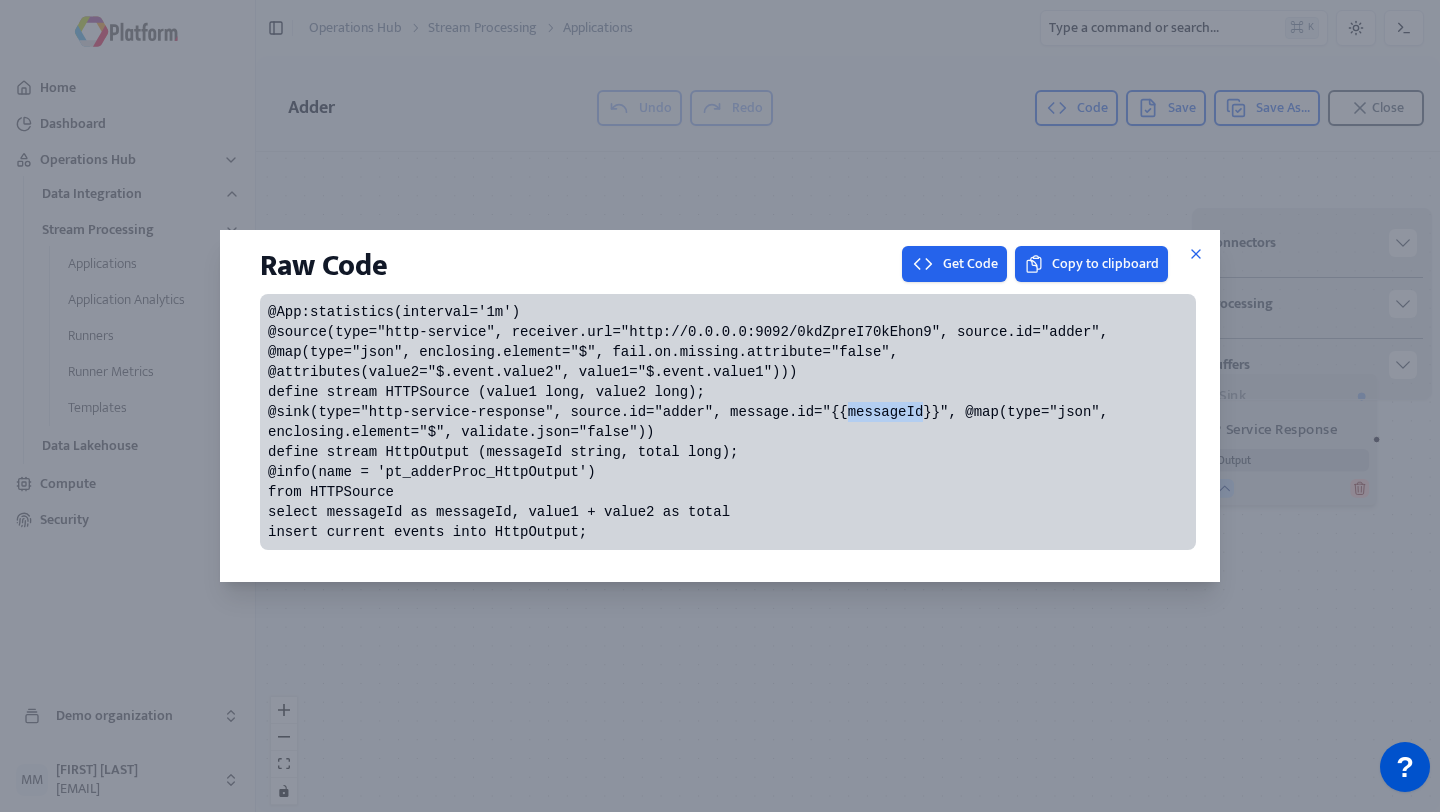click on "@App:statistics(interval='1m')
@source(type="http-service", receiver.url="http://0.0.0.0:9092/0kdZpreI70kEhon9", source.id="adder", @map(type="json", enclosing.element="$", fail.on.missing.attribute="false", @attributes(value2="$.event.value2", value1="$.event.value1")))
define stream HTTPSource (value1 long, value2 long);
@sink(type="http-service-response", source.id="adder", message.id="{{messageId}}", @map(type="json", enclosing.element="$", validate.json="false"))
define stream HttpOutput (messageId string, total long);
@info(name = 'pt_adderProc_HttpOutput')
from HTTPSource
select messageId as messageId, value1 + value2 as total
insert current events into HttpOutput;" at bounding box center (692, 422) 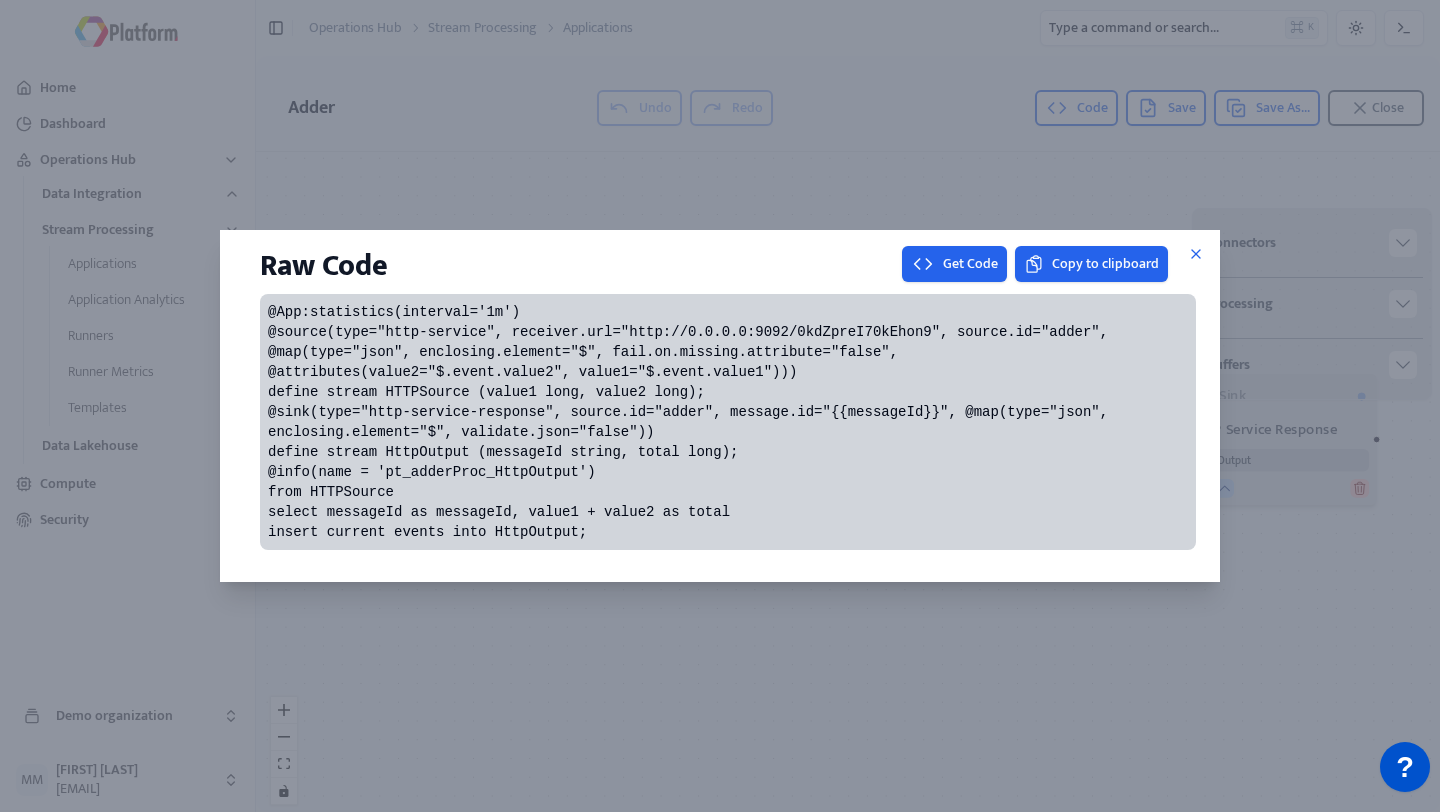 click on "@App:statistics(interval='1m')
@source(type="http-service", receiver.url="http://0.0.0.0:9092/0kdZpreI70kEhon9", source.id="adder", @map(type="json", enclosing.element="$", fail.on.missing.attribute="false", @attributes(value2="$.event.value2", value1="$.event.value1")))
define stream HTTPSource (value1 long, value2 long);
@sink(type="http-service-response", source.id="adder", message.id="{{messageId}}", @map(type="json", enclosing.element="$", validate.json="false"))
define stream HttpOutput (messageId string, total long);
@info(name = 'pt_adderProc_HttpOutput')
from HTTPSource
select messageId as messageId, value1 + value2 as total
insert current events into HttpOutput;" at bounding box center [692, 422] 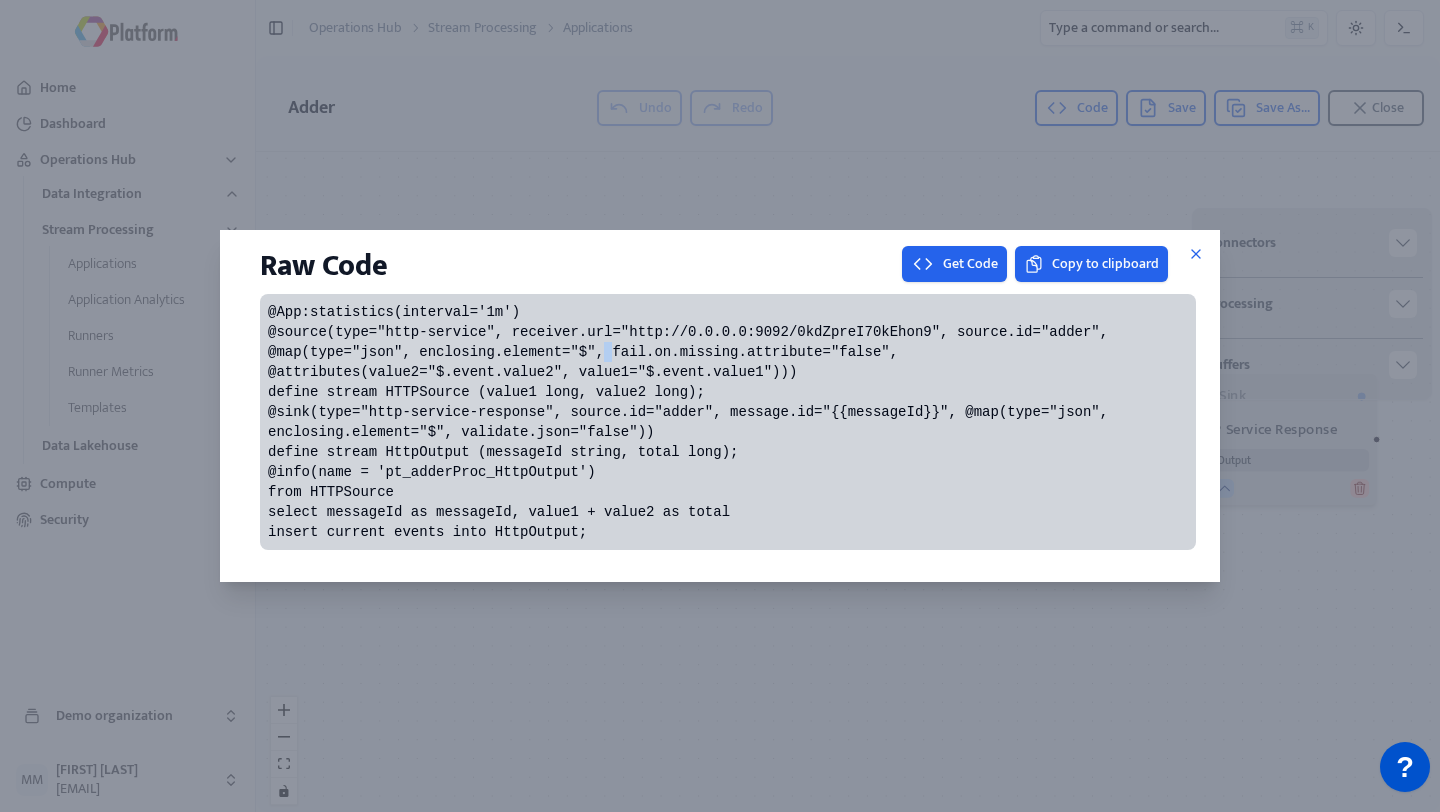 click on "@App:statistics(interval='1m')
@source(type="http-service", receiver.url="http://0.0.0.0:9092/0kdZpreI70kEhon9", source.id="adder", @map(type="json", enclosing.element="$", fail.on.missing.attribute="false", @attributes(value2="$.event.value2", value1="$.event.value1")))
define stream HTTPSource (value1 long, value2 long);
@sink(type="http-service-response", source.id="adder", message.id="{{messageId}}", @map(type="json", enclosing.element="$", validate.json="false"))
define stream HttpOutput (messageId string, total long);
@info(name = 'pt_adderProc_HttpOutput')
from HTTPSource
select messageId as messageId, value1 + value2 as total
insert current events into HttpOutput;" at bounding box center [692, 422] 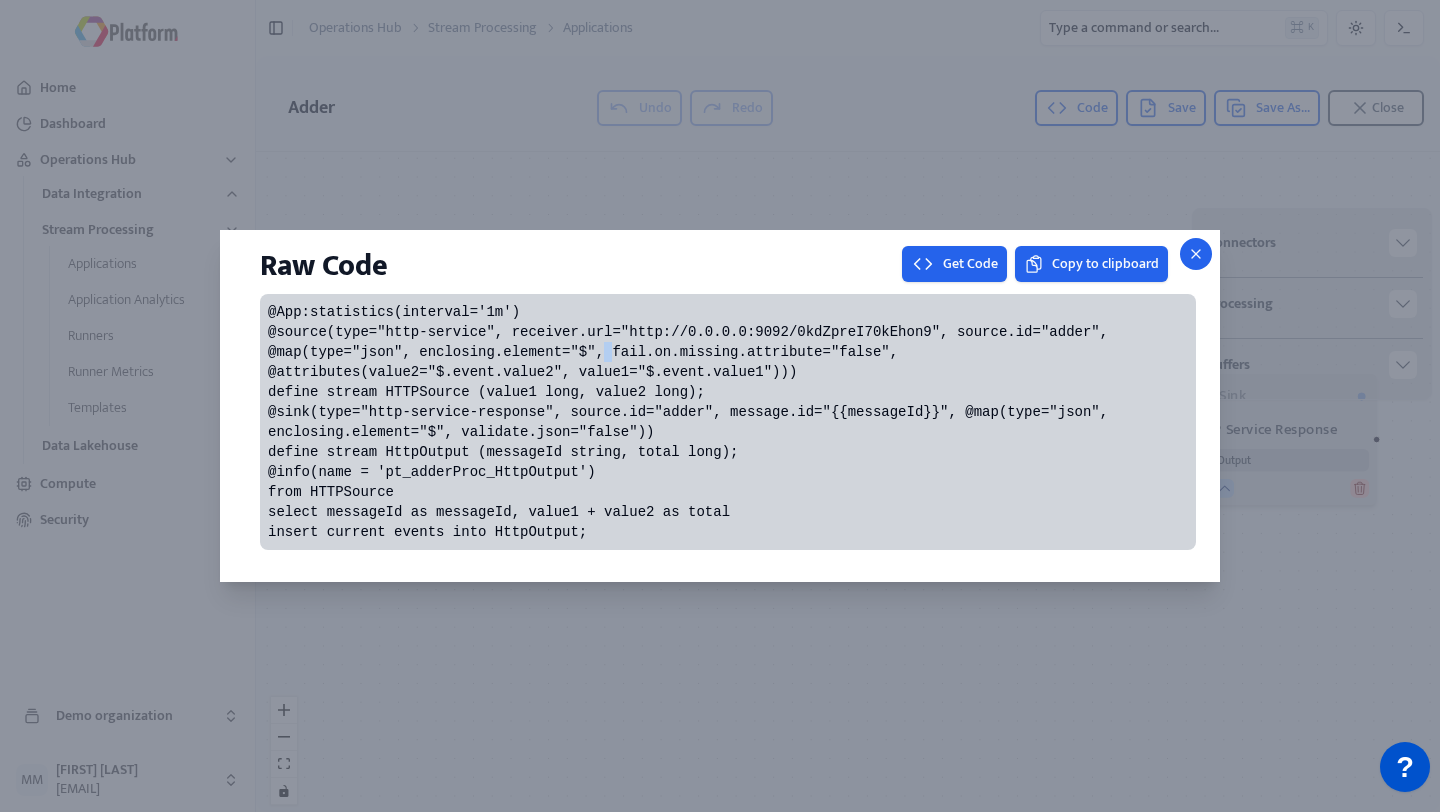 click at bounding box center [1196, 254] 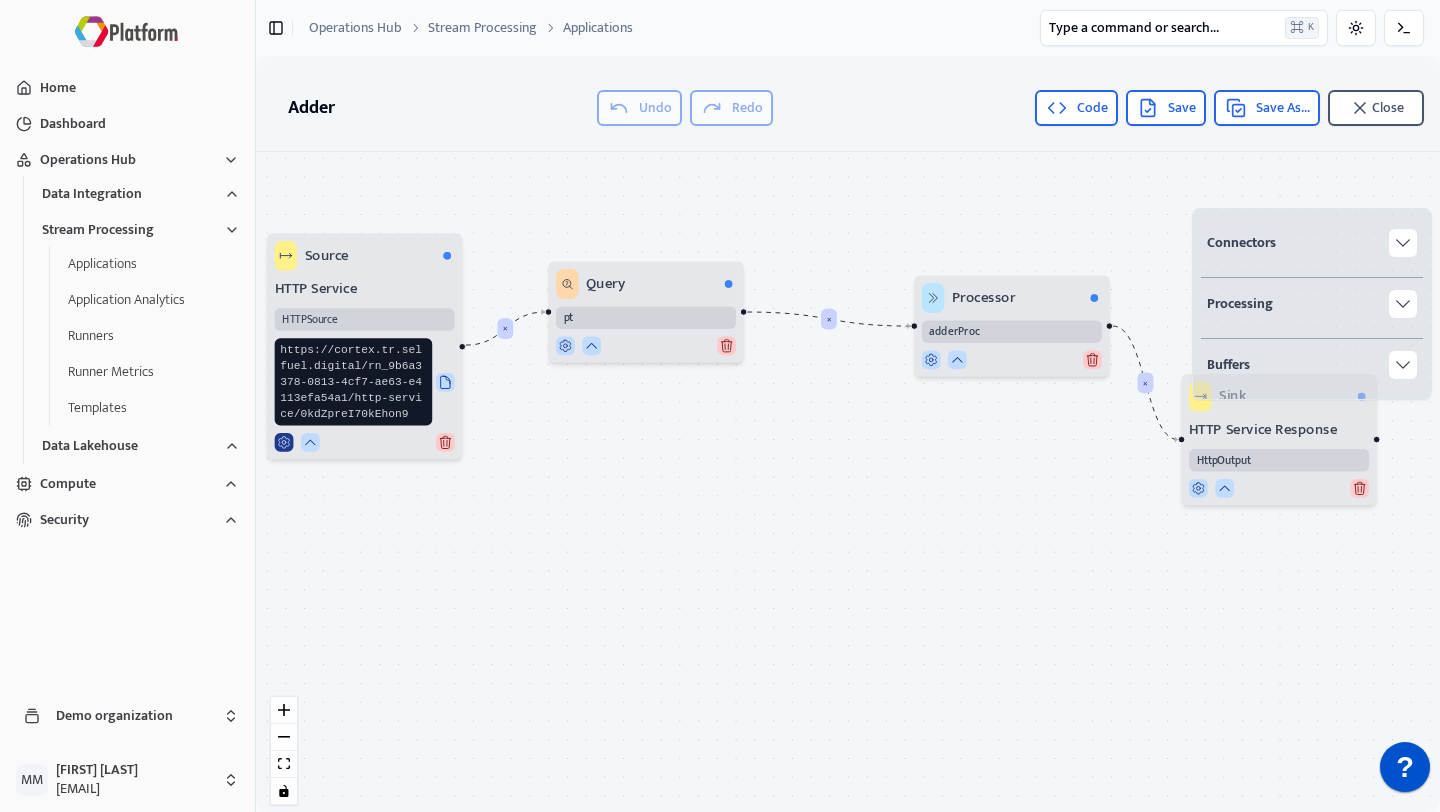 click at bounding box center [284, 442] 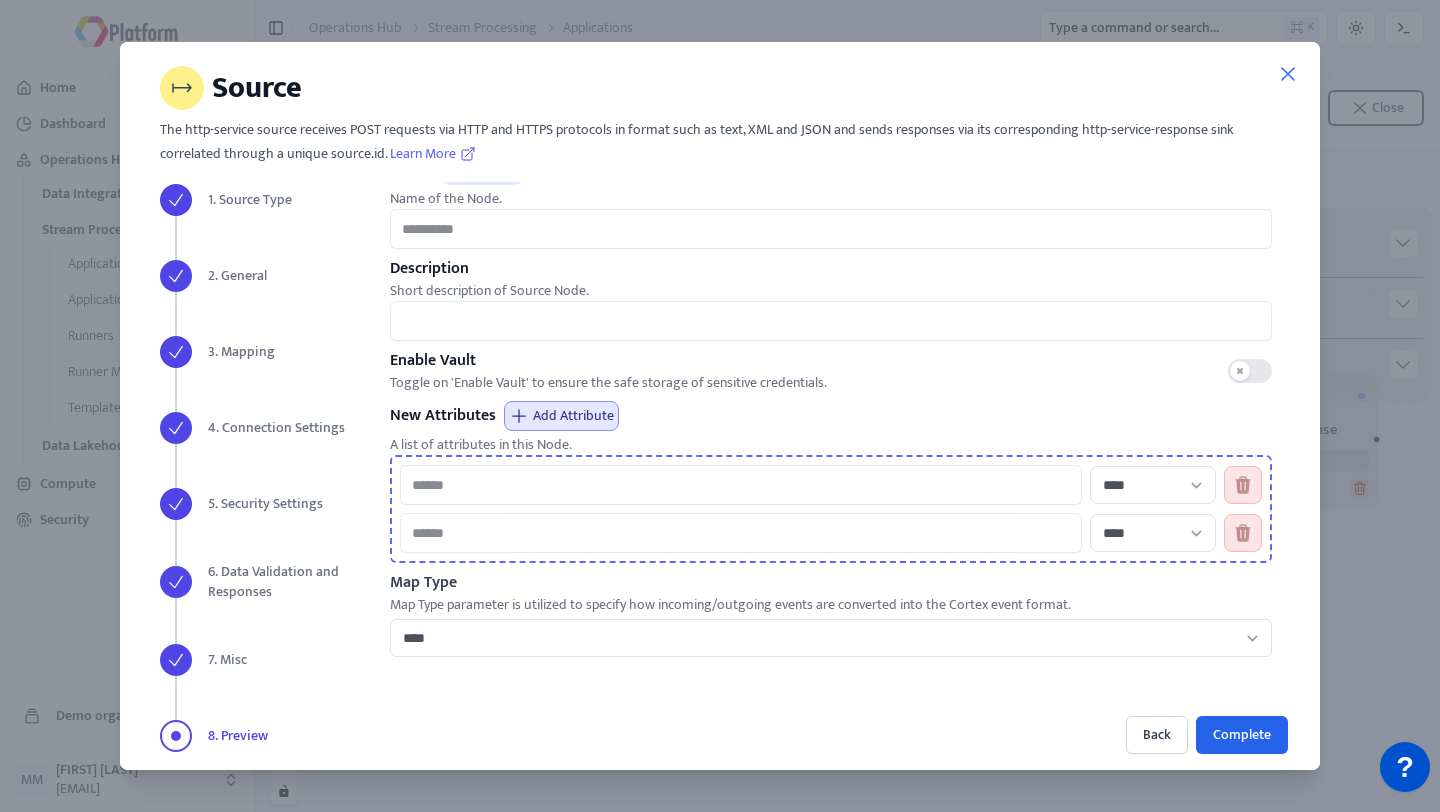 scroll, scrollTop: 114, scrollLeft: 0, axis: vertical 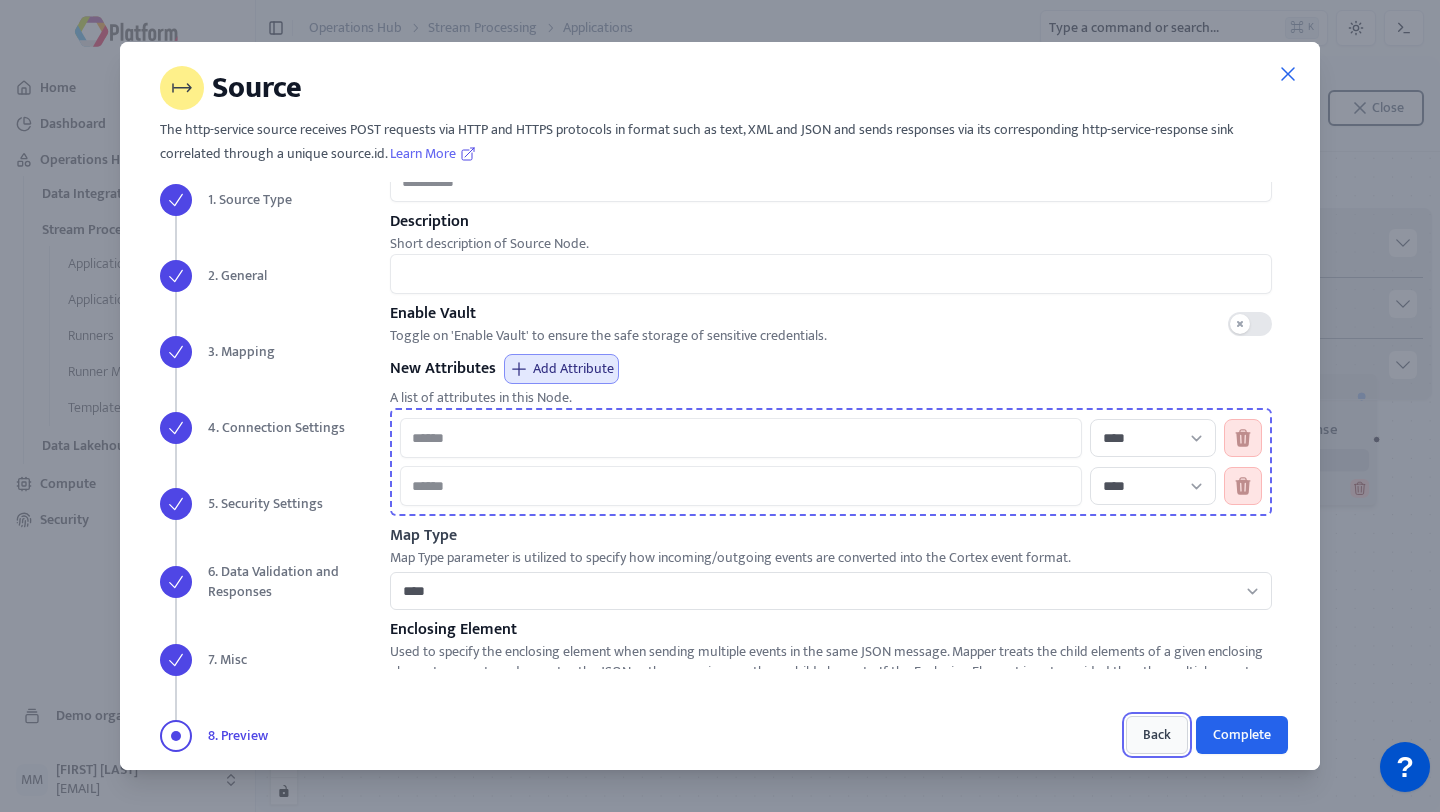 click on "Back" at bounding box center [1157, 735] 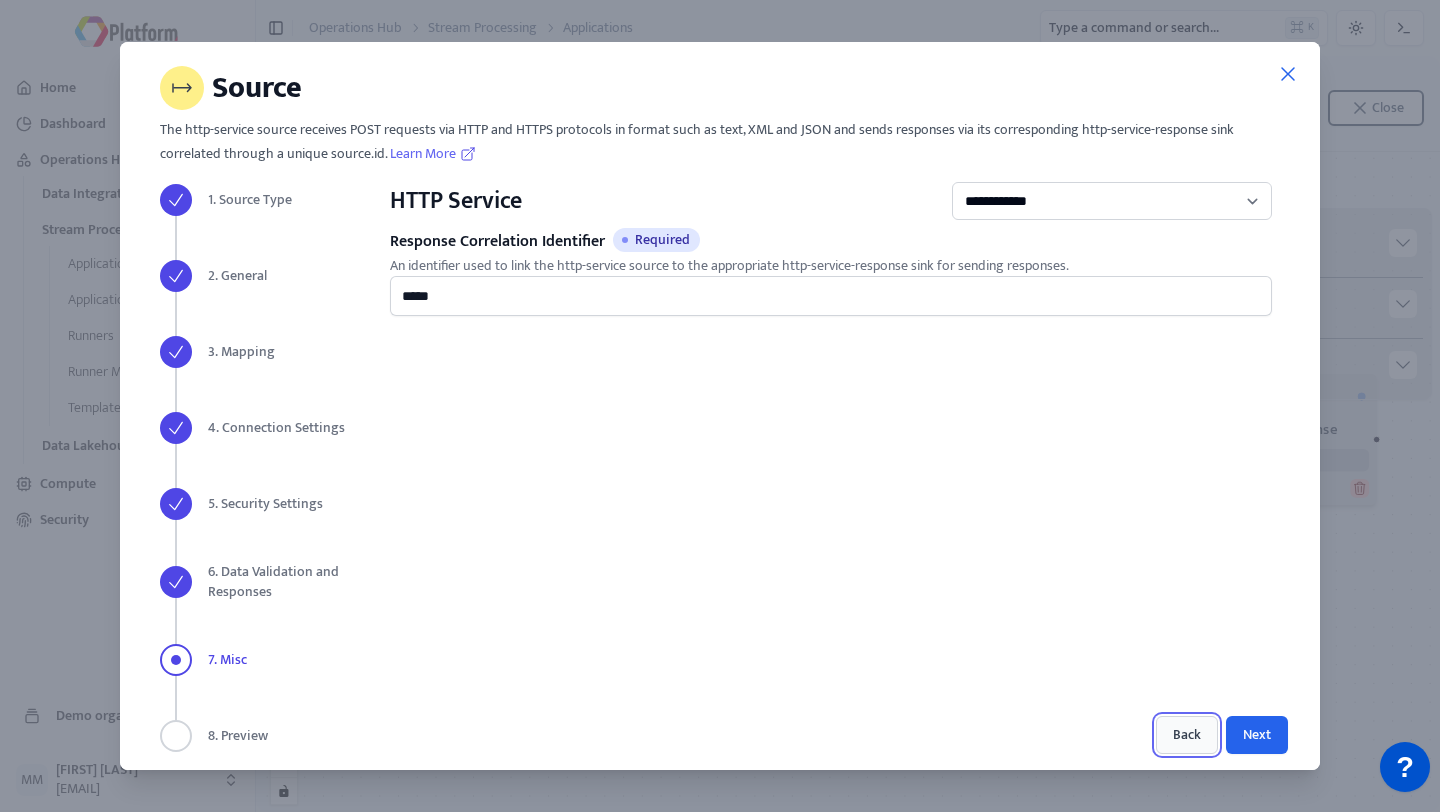 click on "Back" at bounding box center [1187, 735] 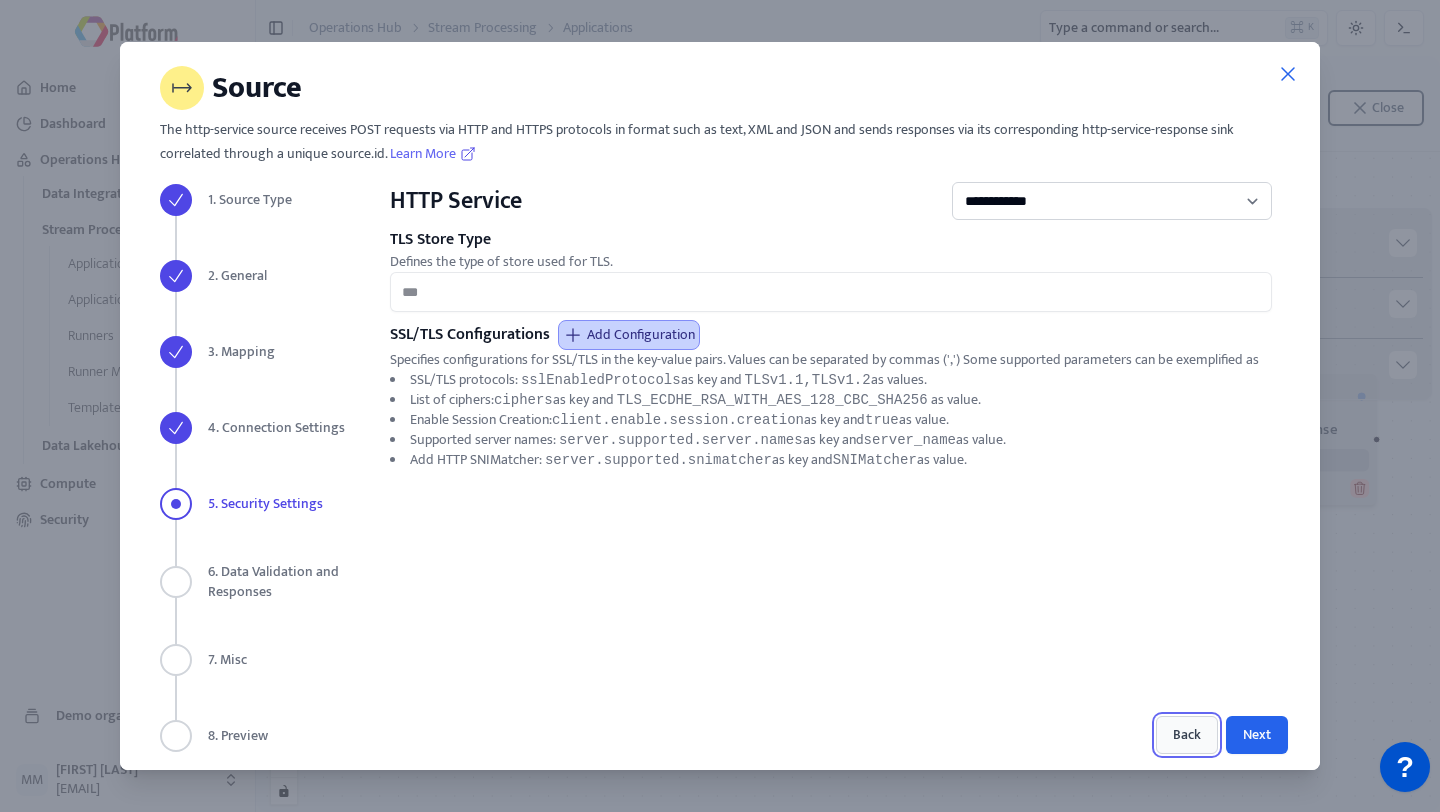 click on "Back" at bounding box center (1187, 735) 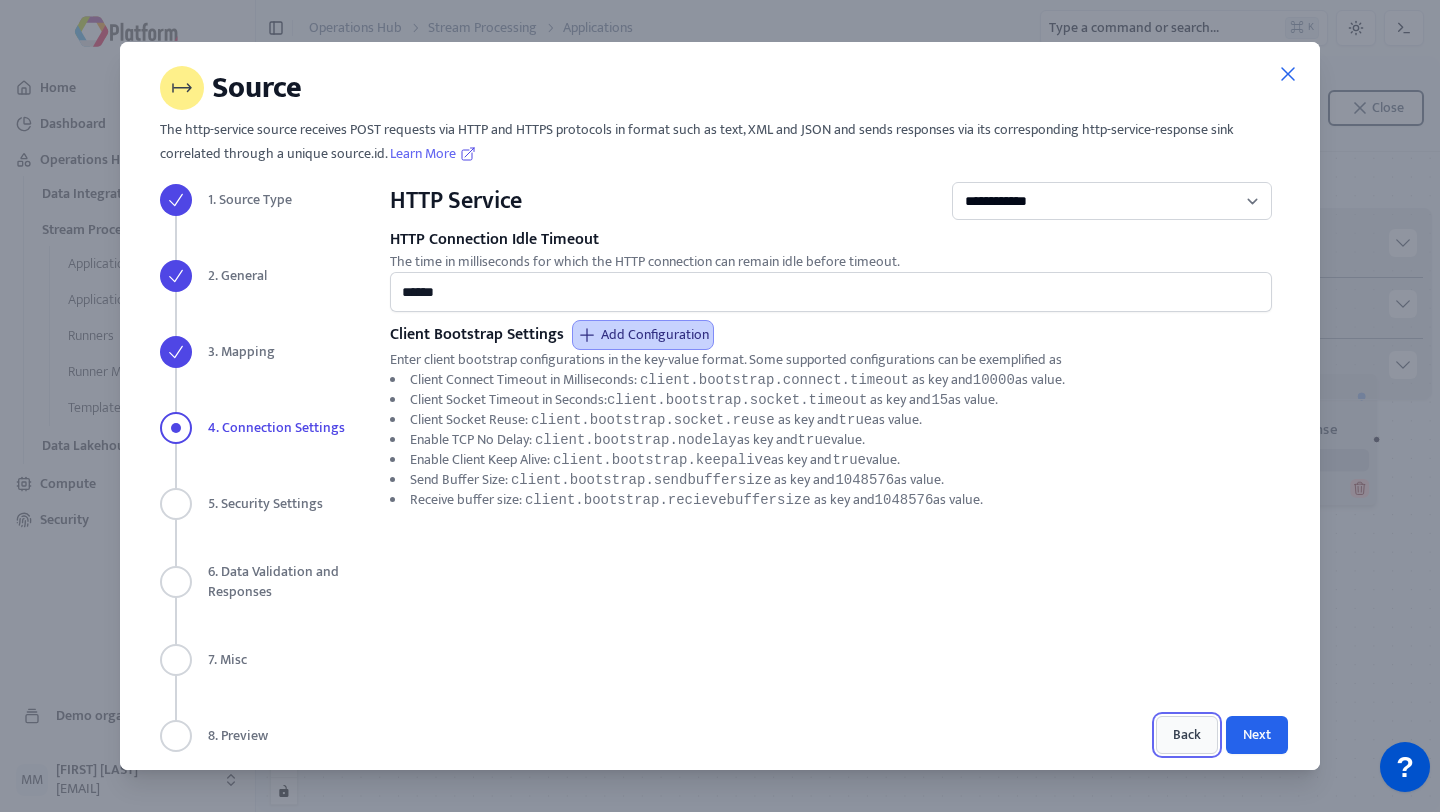 click on "Back" at bounding box center (1187, 735) 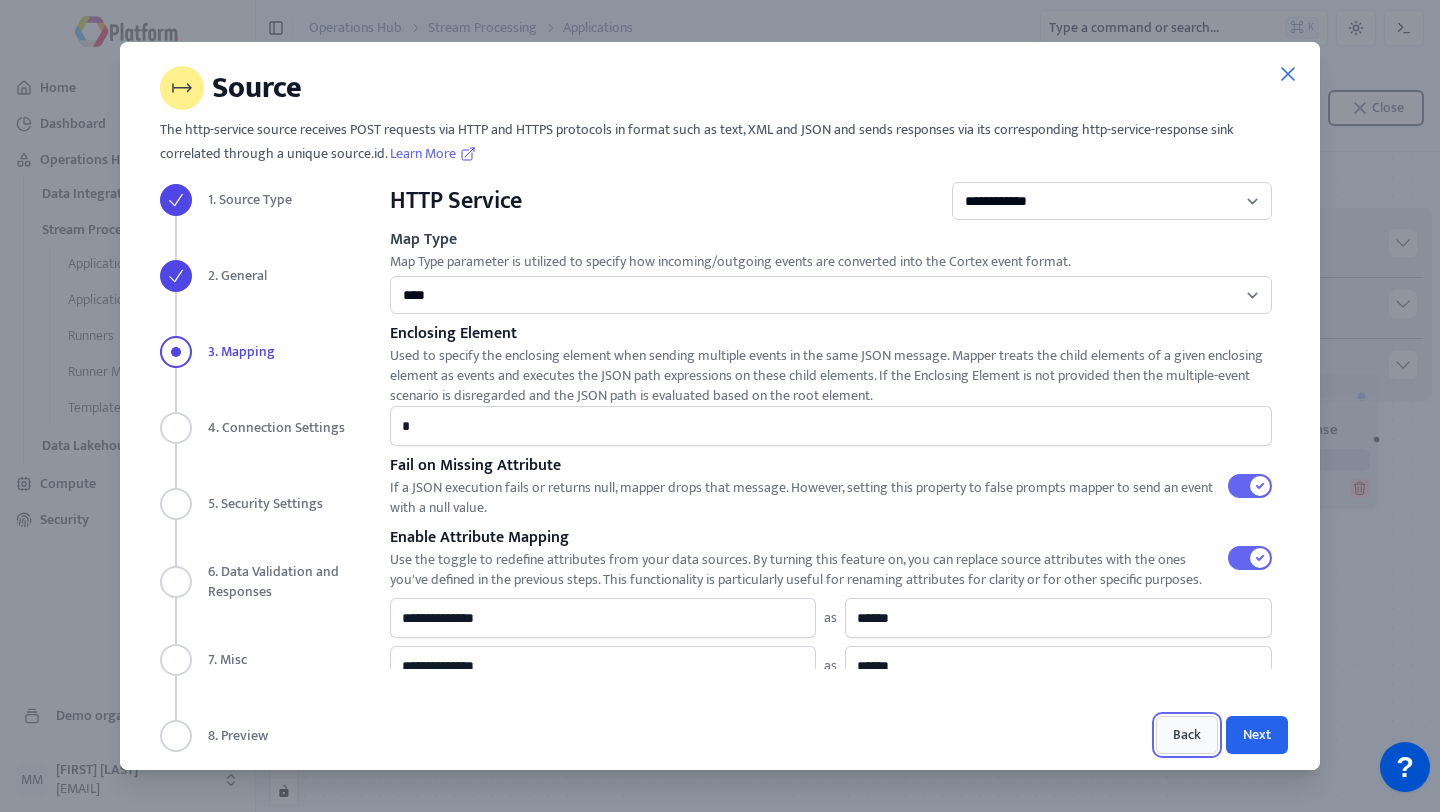 click on "Back" at bounding box center [1187, 735] 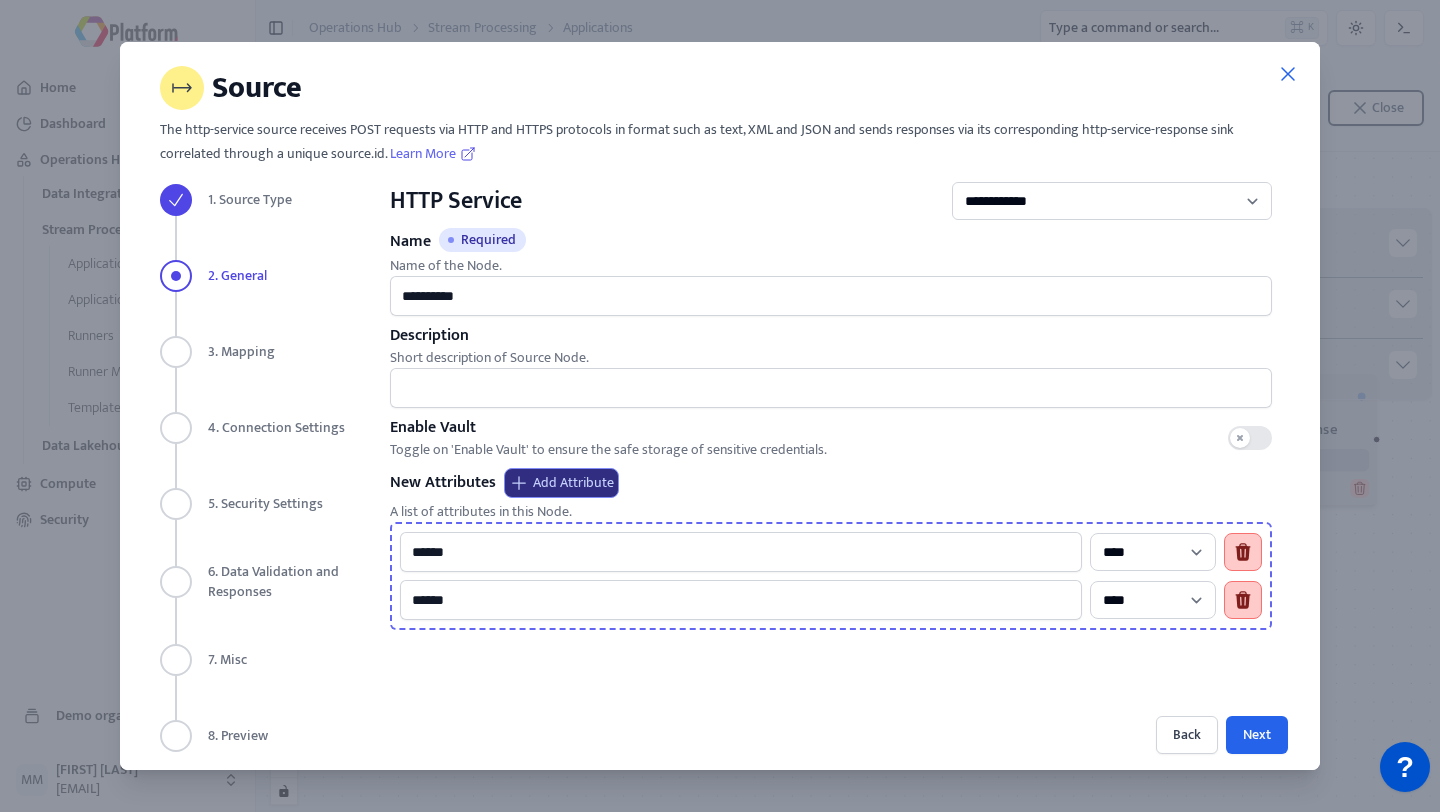 click on "Add Attribute" at bounding box center [561, 483] 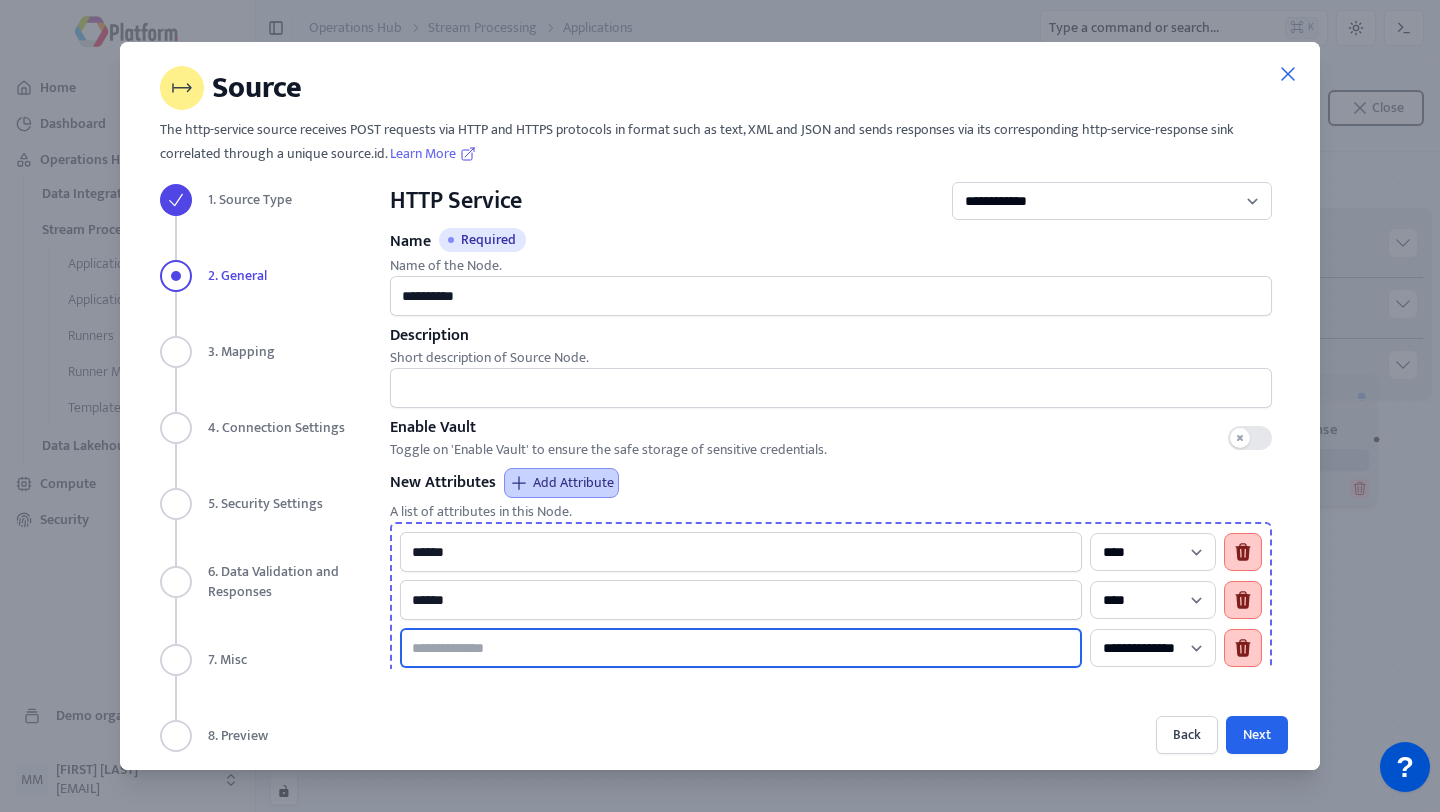 click at bounding box center (741, 648) 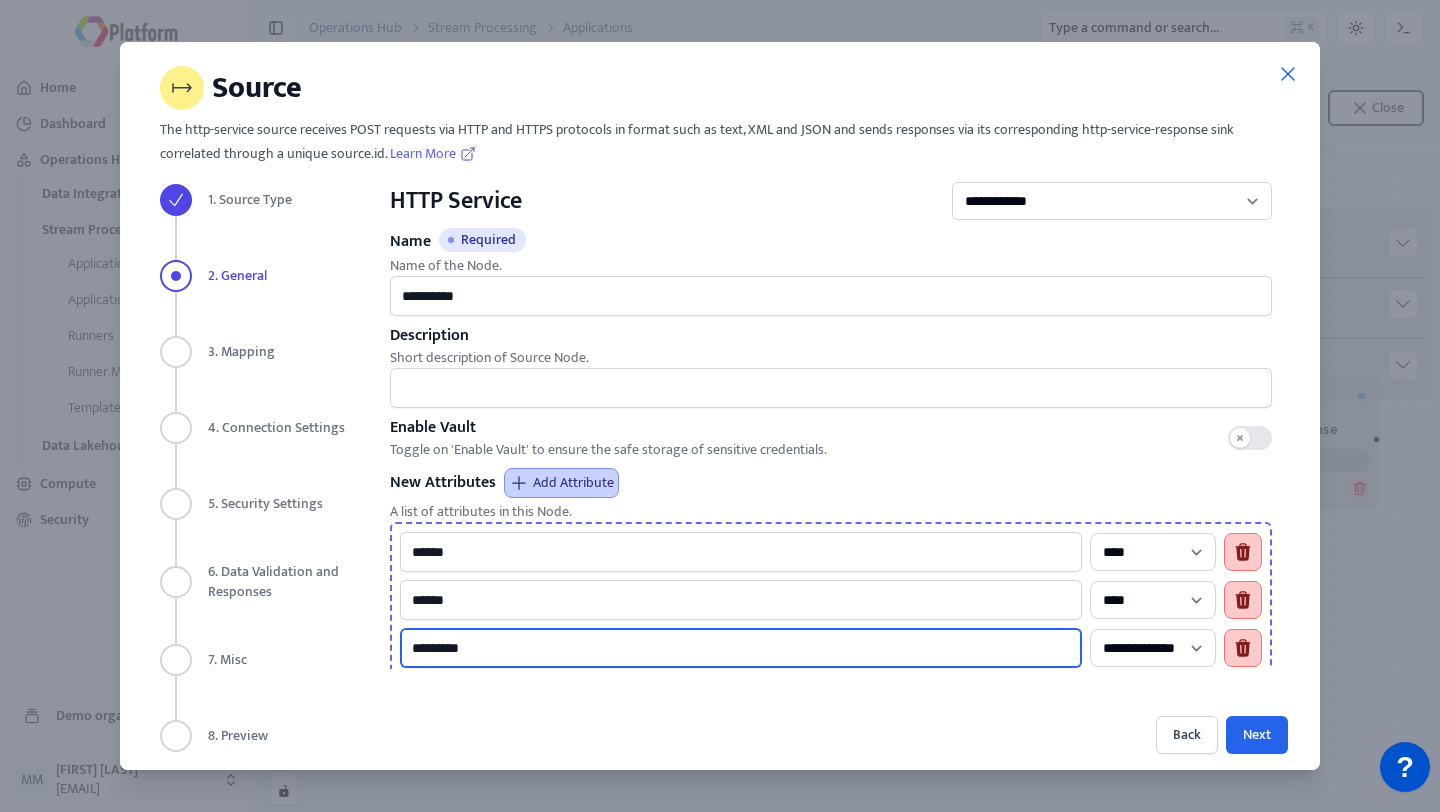type on "*********" 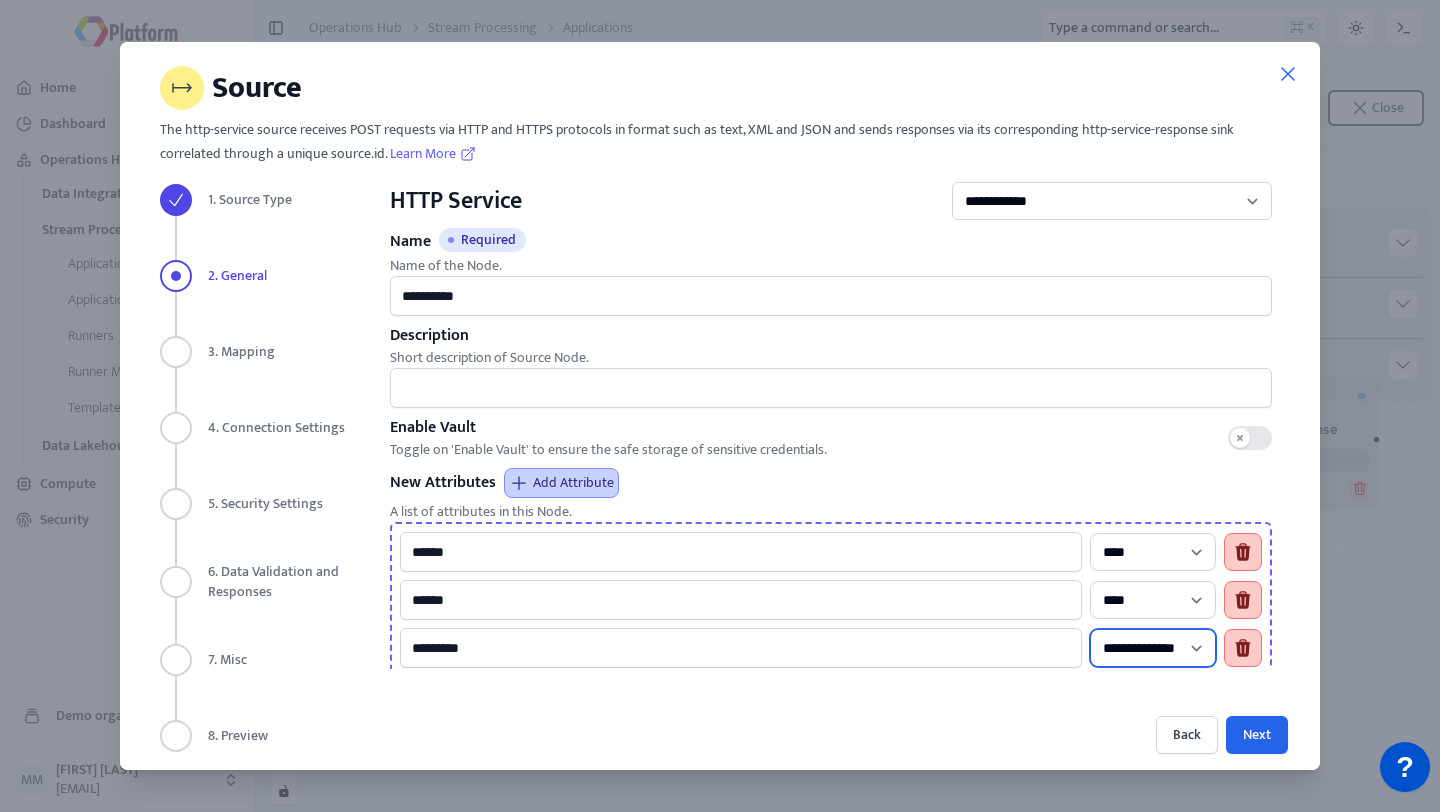 click on "**********" at bounding box center (1153, 552) 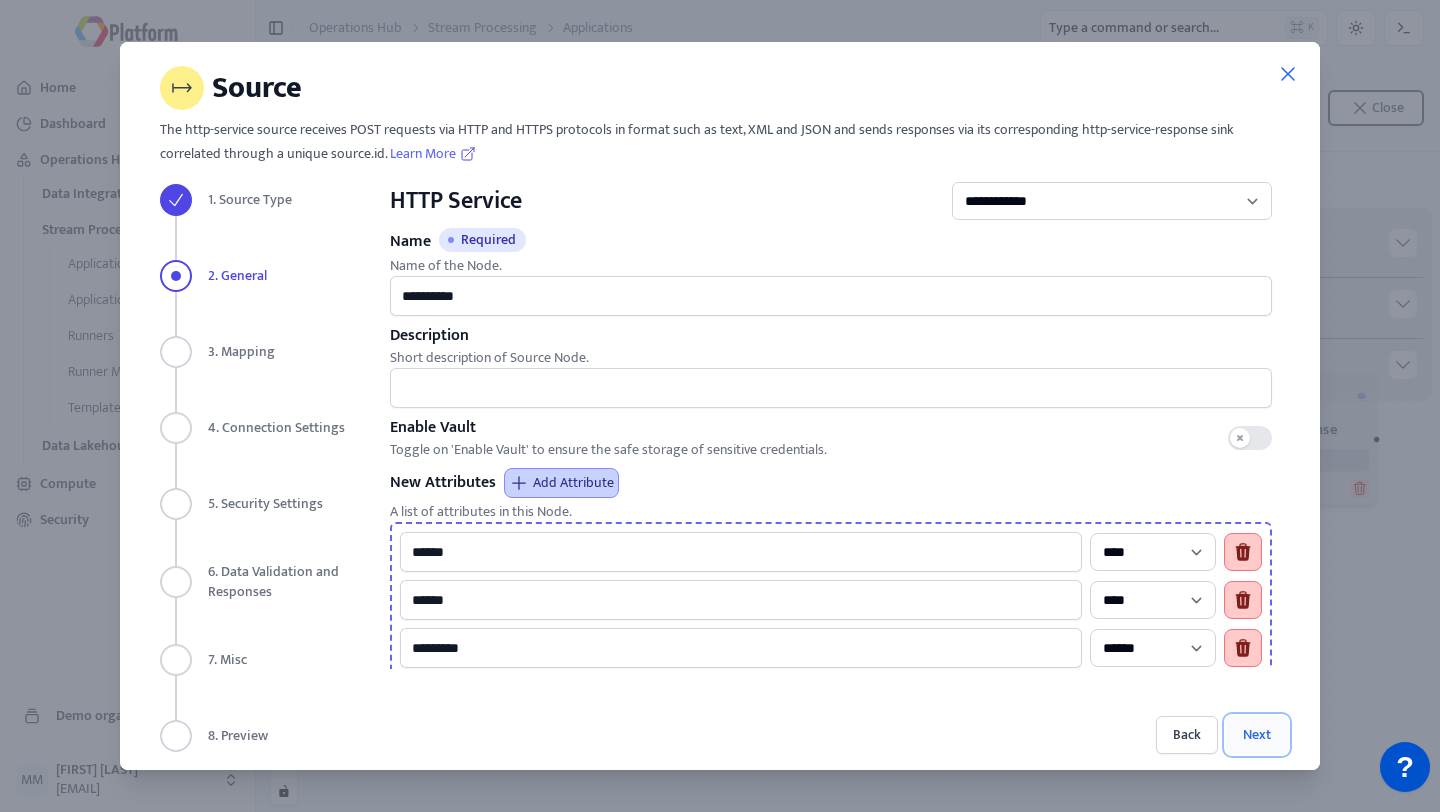 click on "Next" at bounding box center (1257, 735) 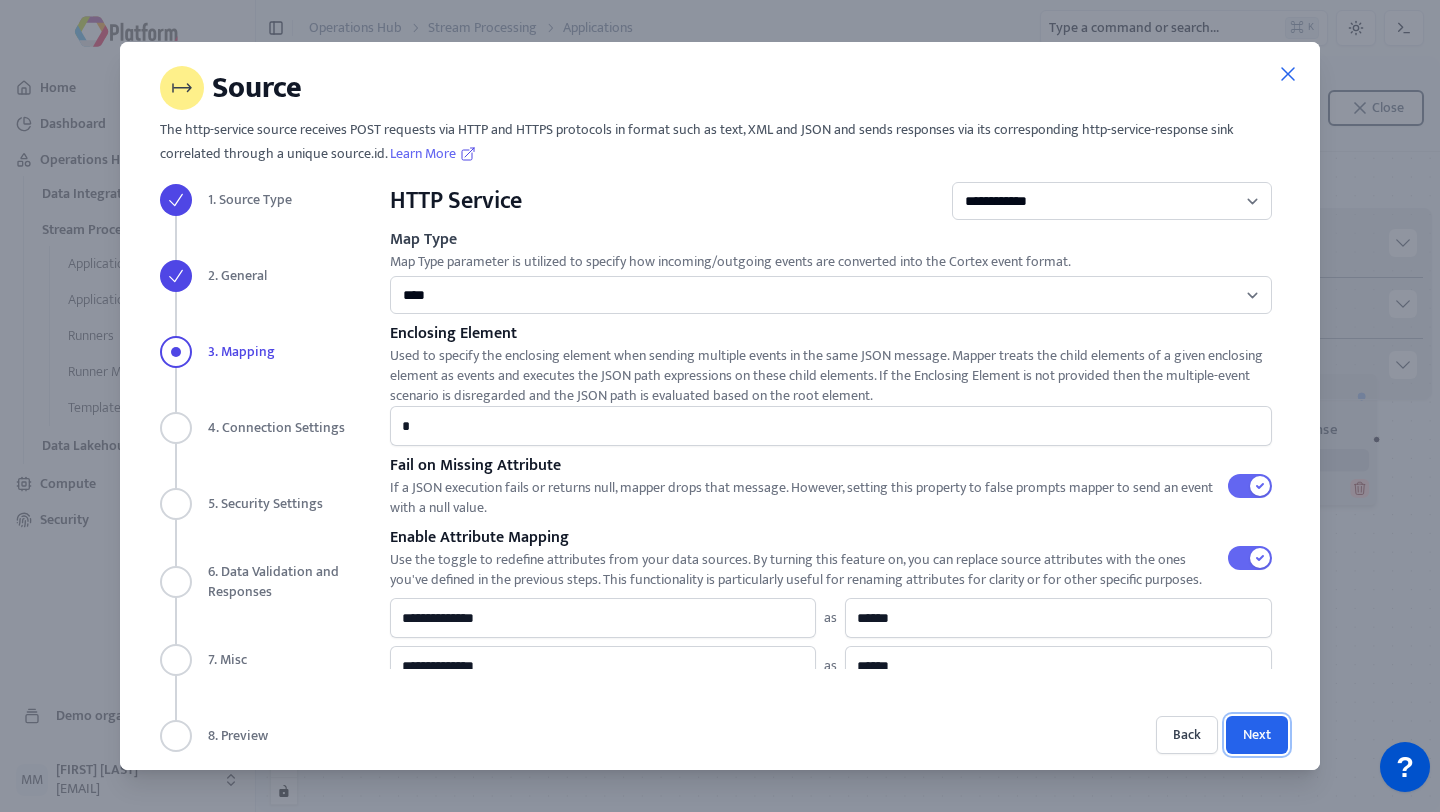 scroll, scrollTop: 73, scrollLeft: 0, axis: vertical 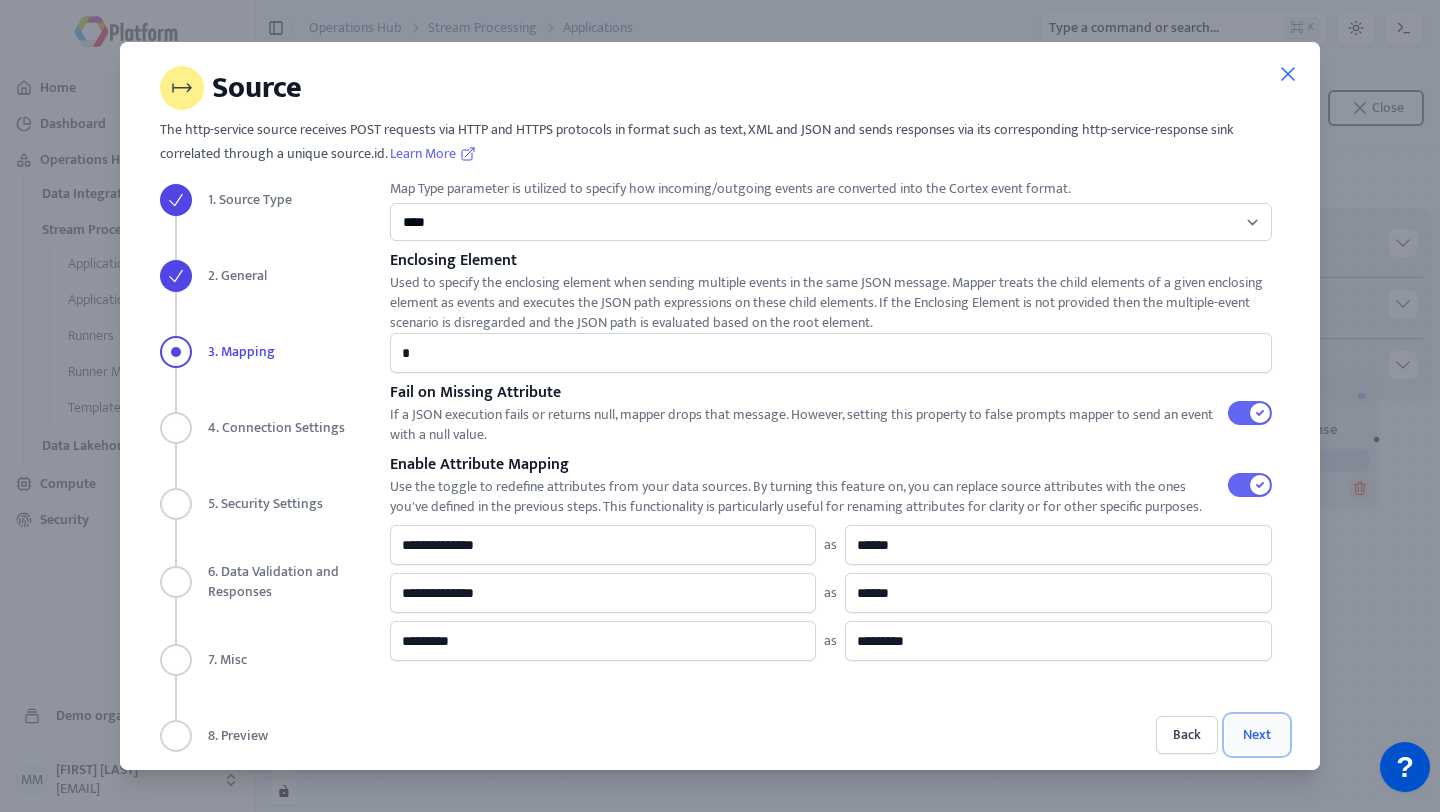 click on "Next" at bounding box center (1257, 735) 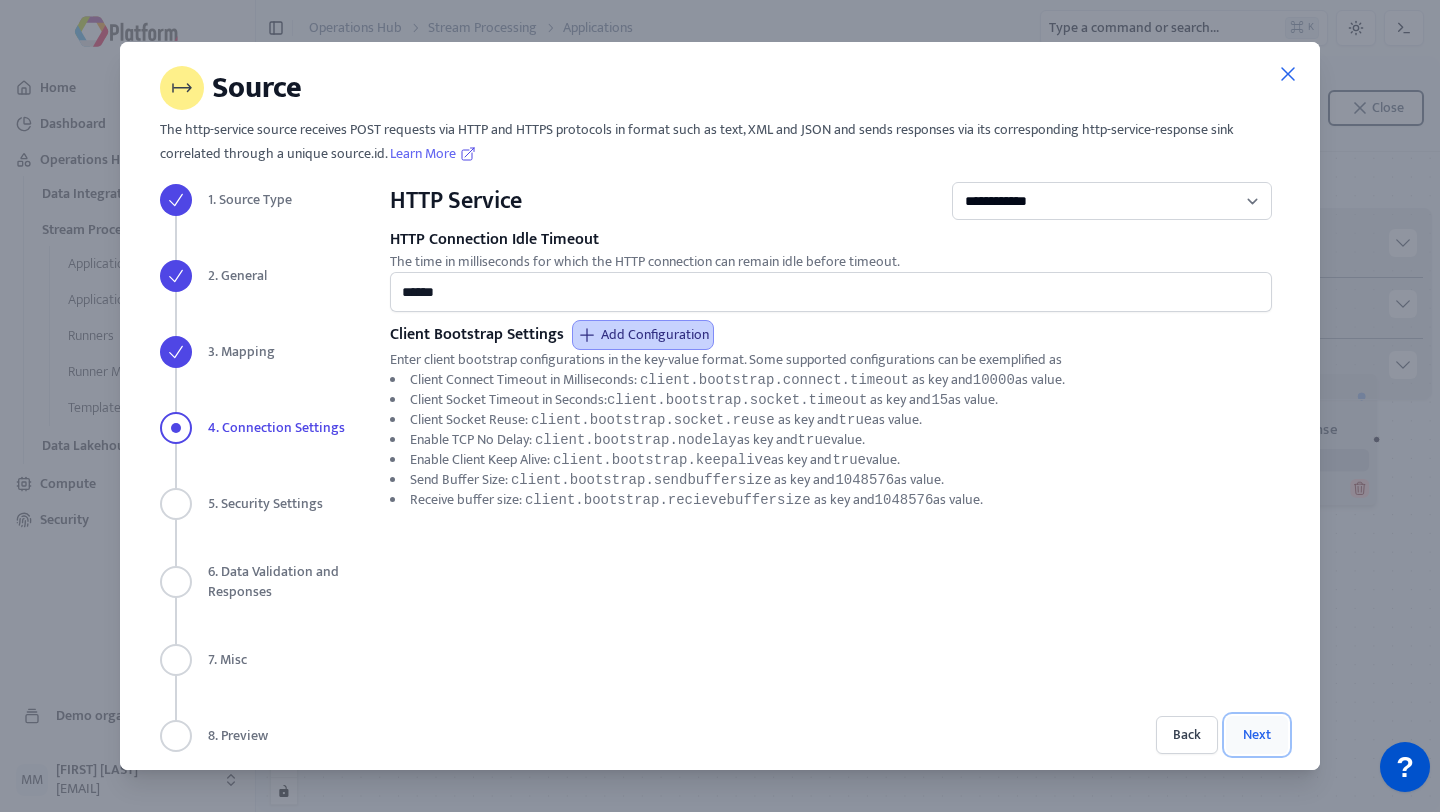 scroll, scrollTop: 0, scrollLeft: 0, axis: both 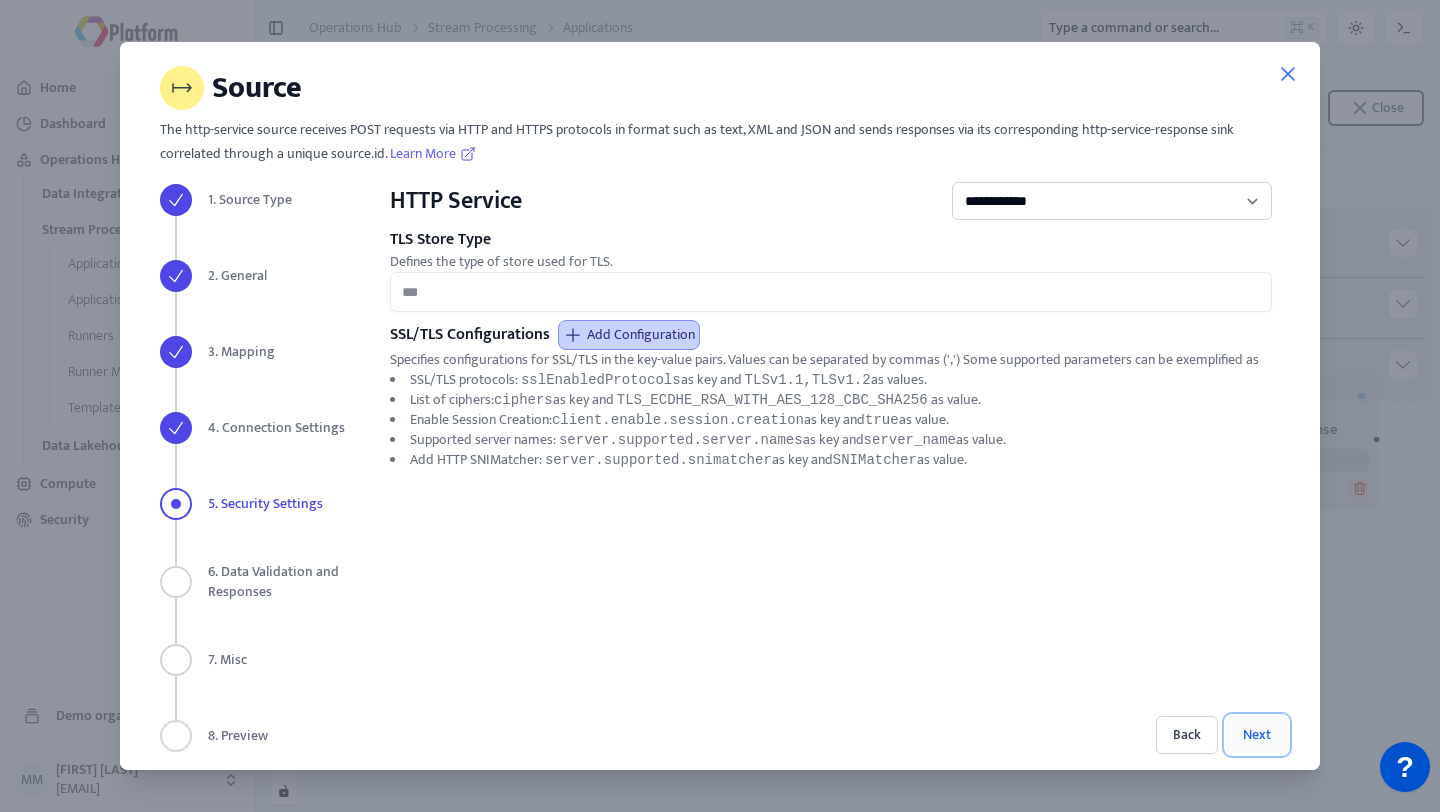 click on "Next" at bounding box center [1257, 735] 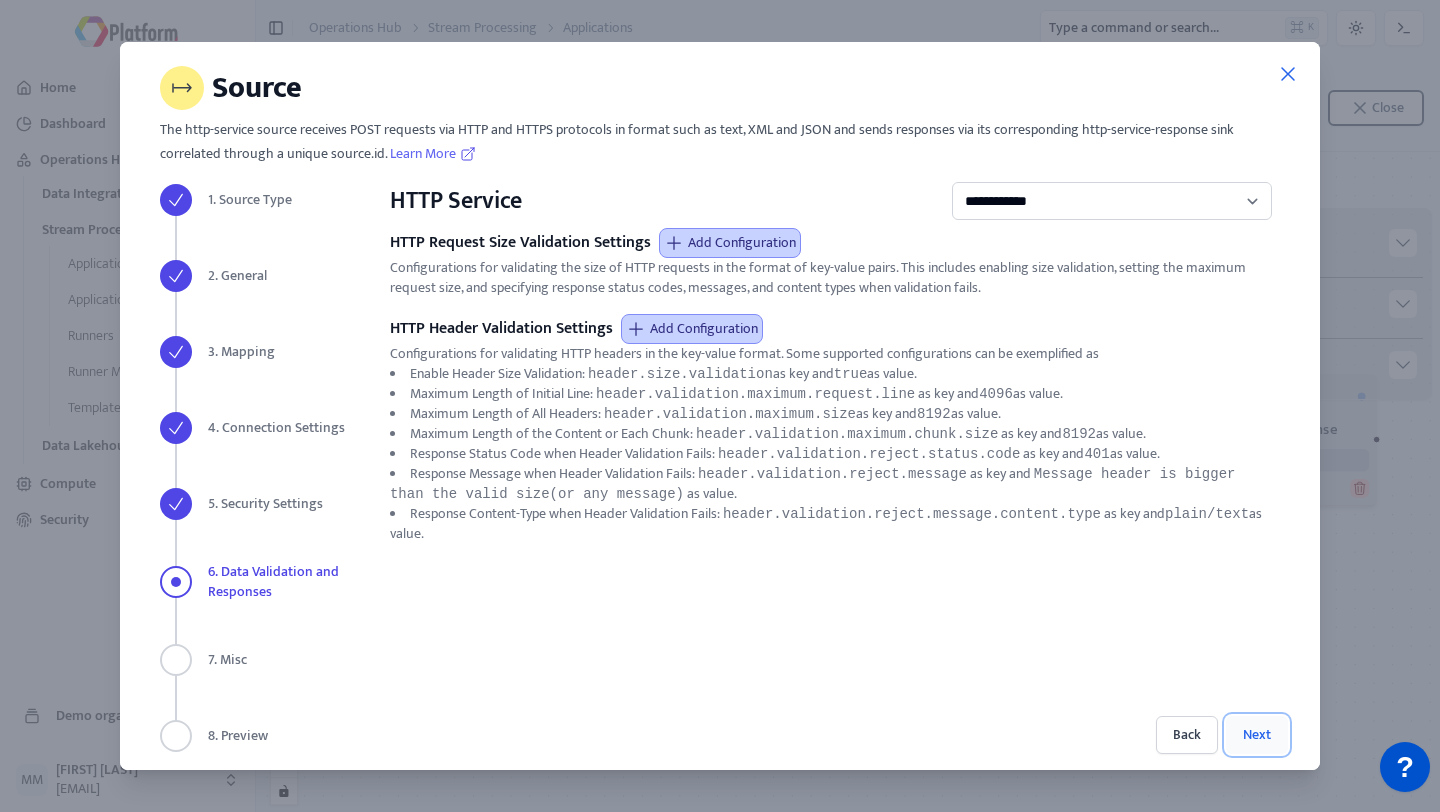 click on "Next" at bounding box center (1257, 735) 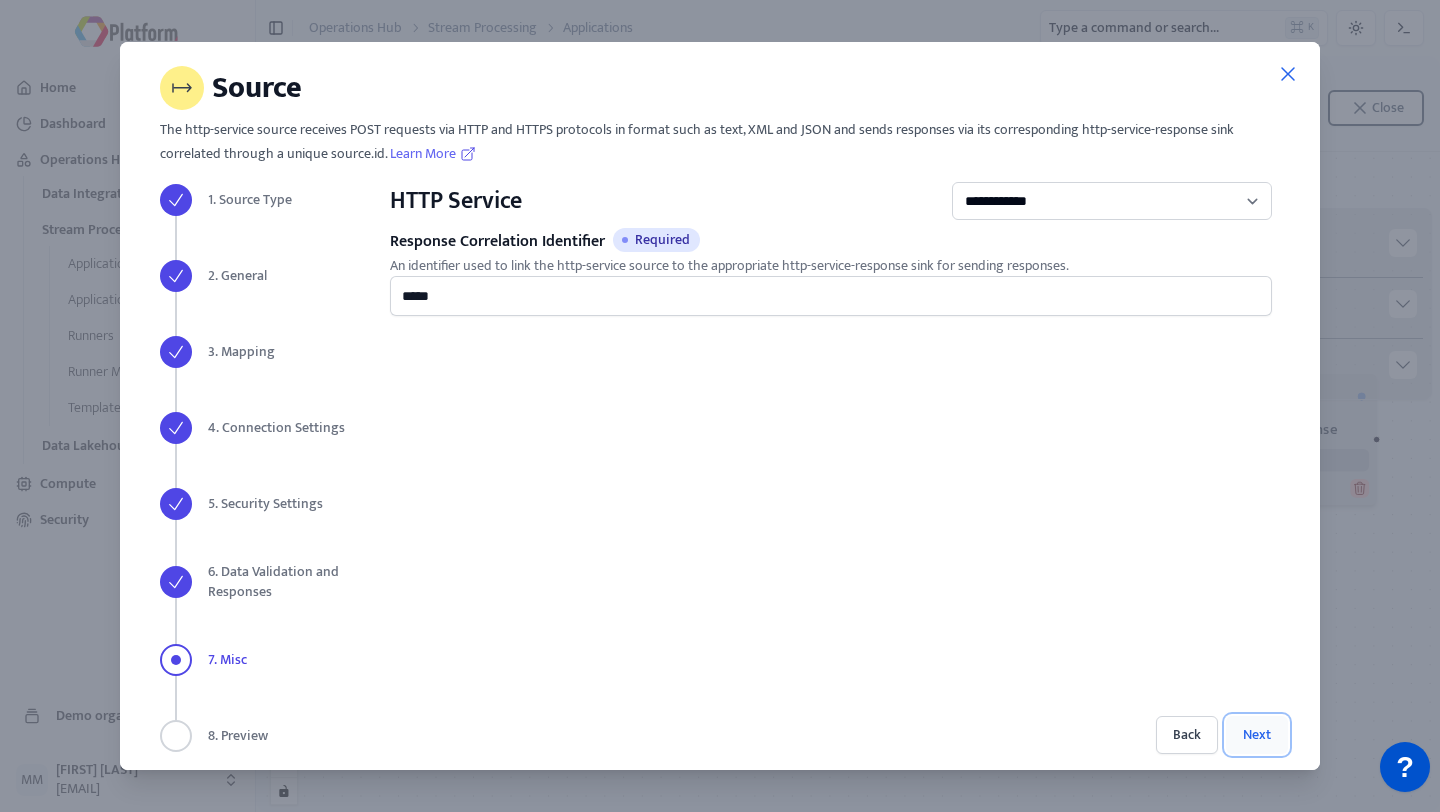 click on "Next" at bounding box center (1257, 735) 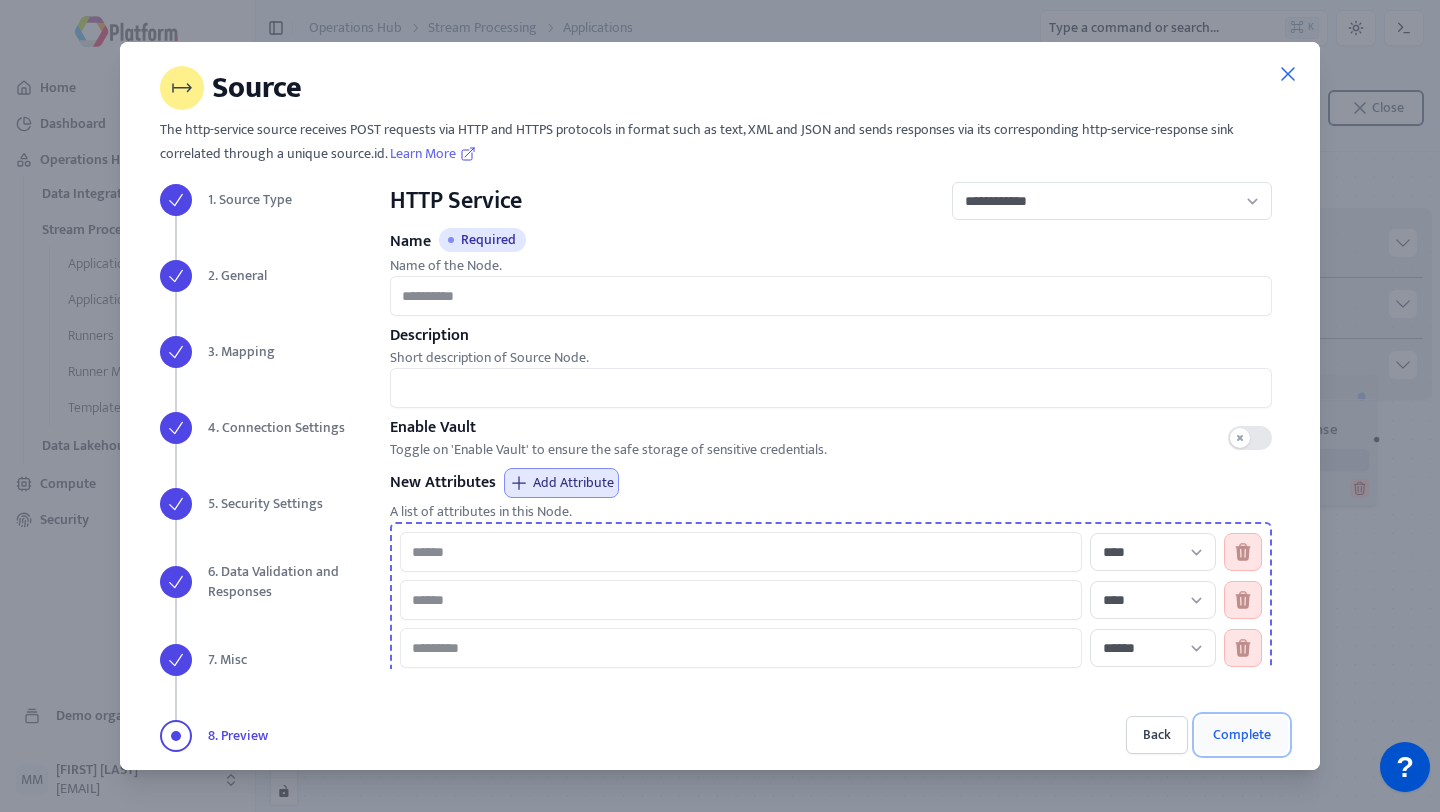 click on "Complete" at bounding box center [1242, 735] 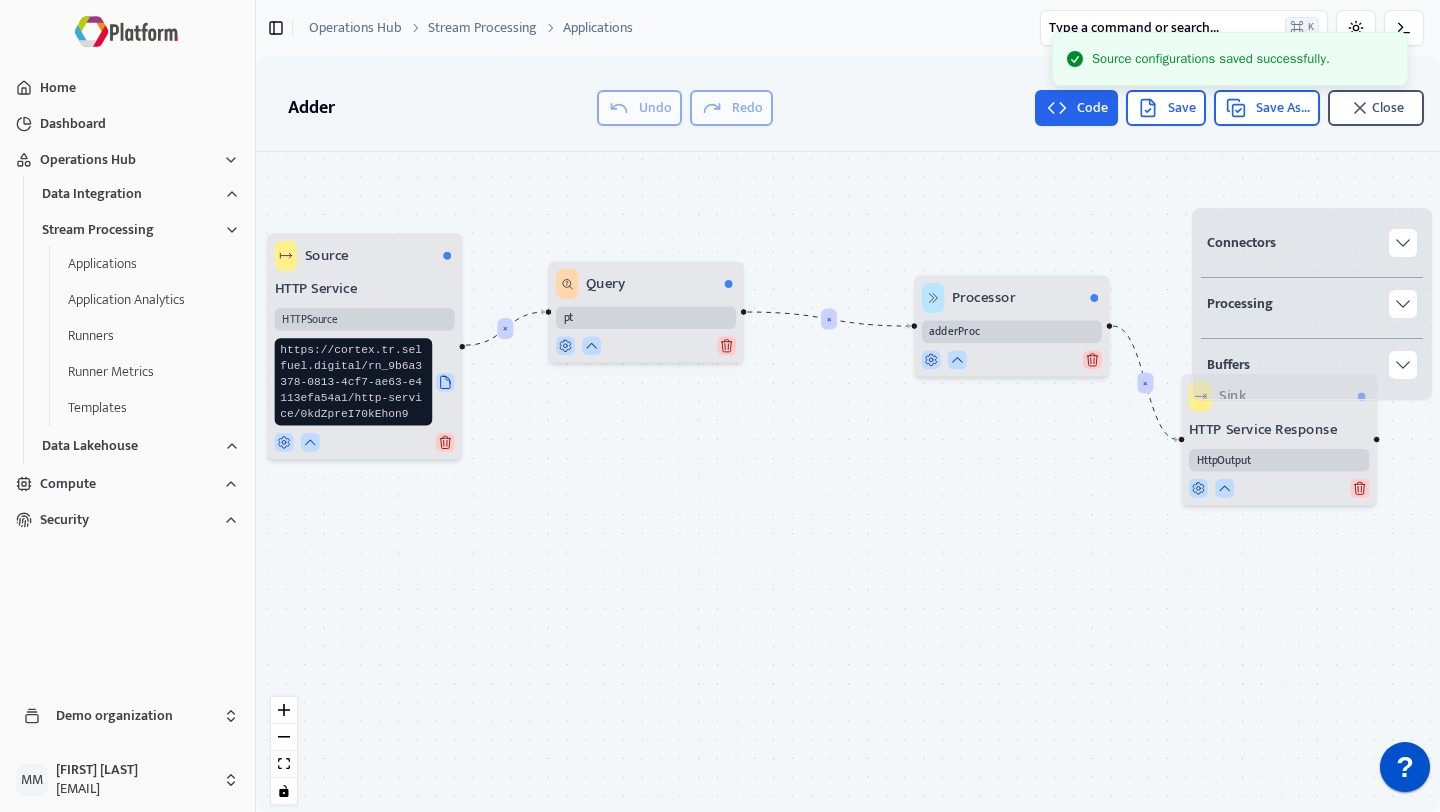 click at bounding box center (1057, 108) 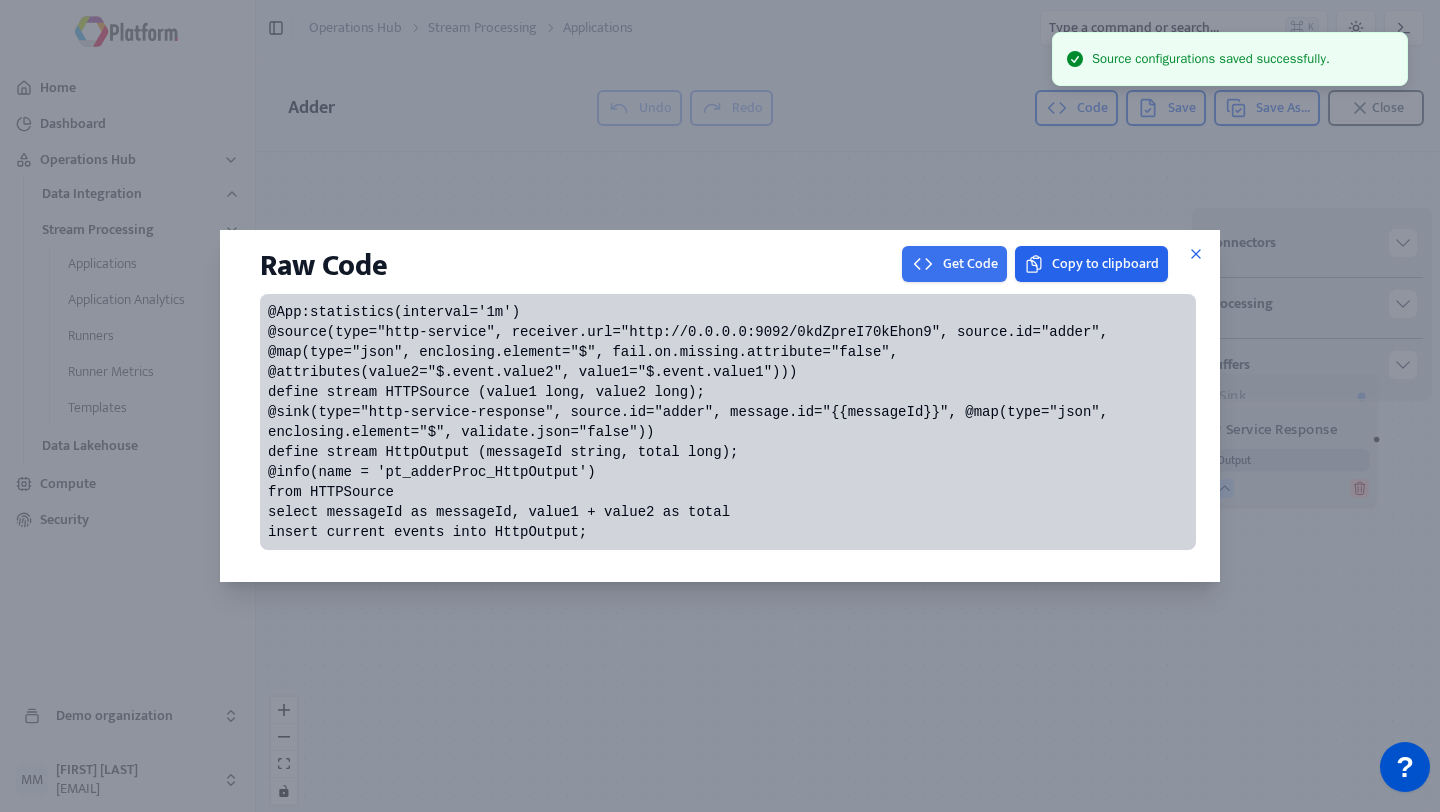 click on "Get Code" at bounding box center (954, 264) 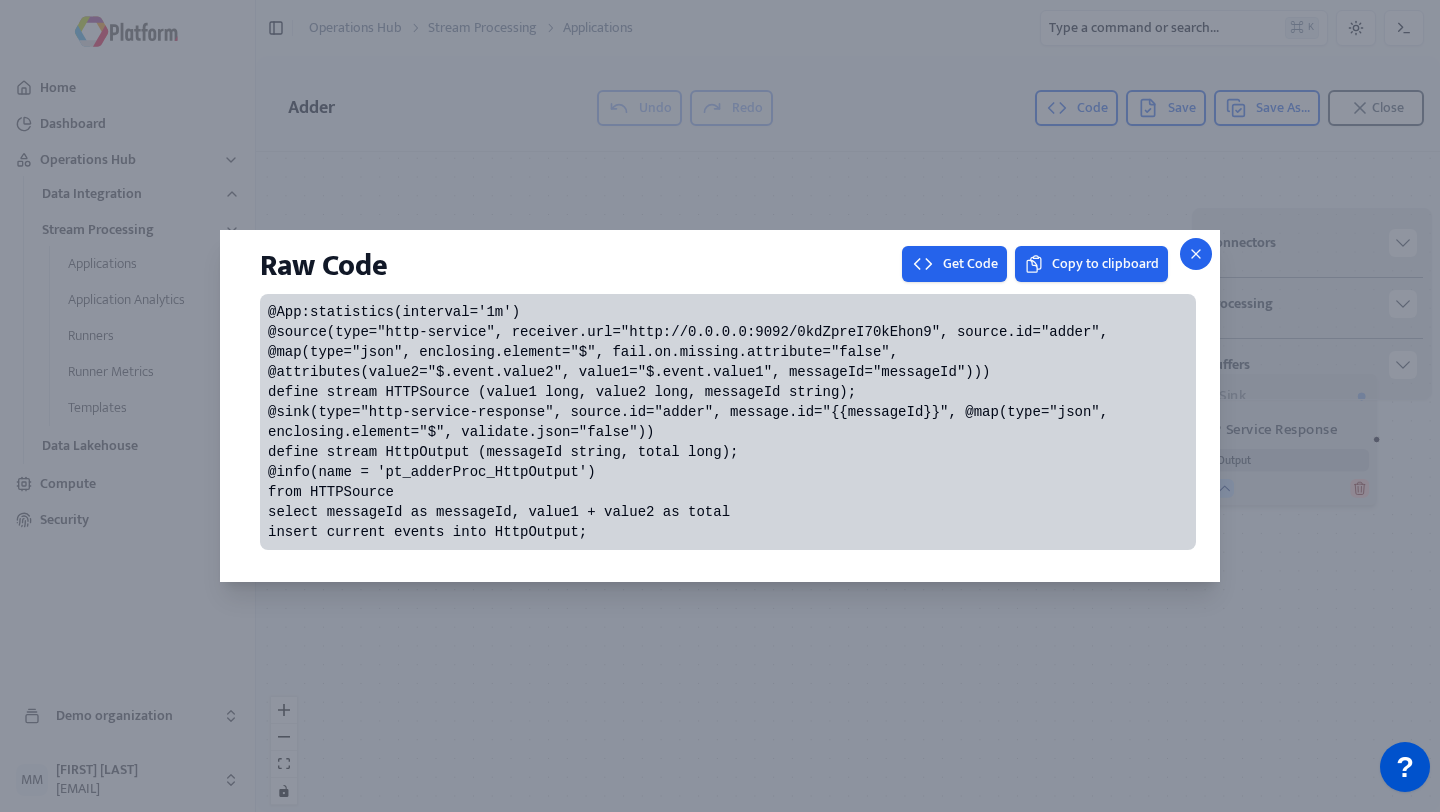 click at bounding box center [1196, 254] 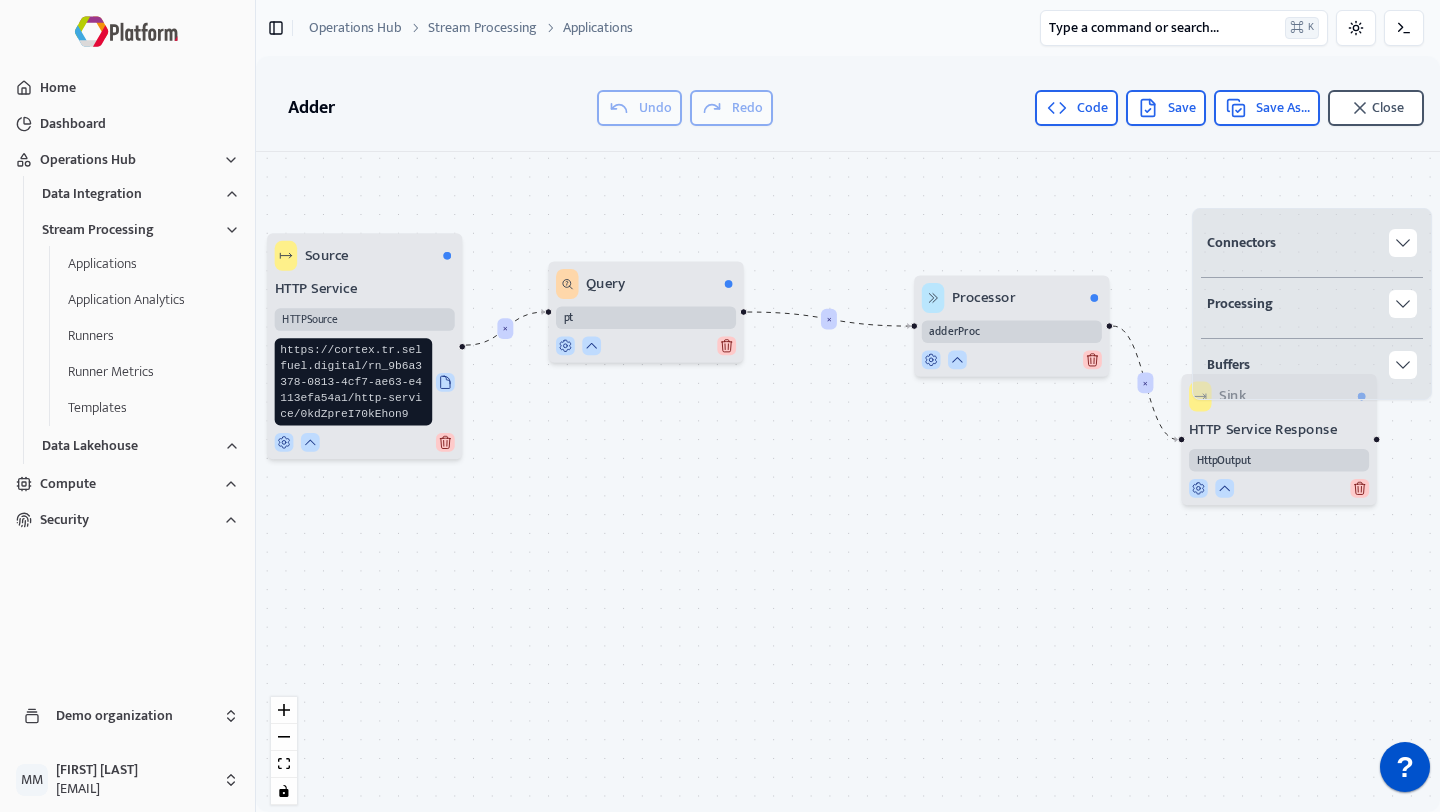 type 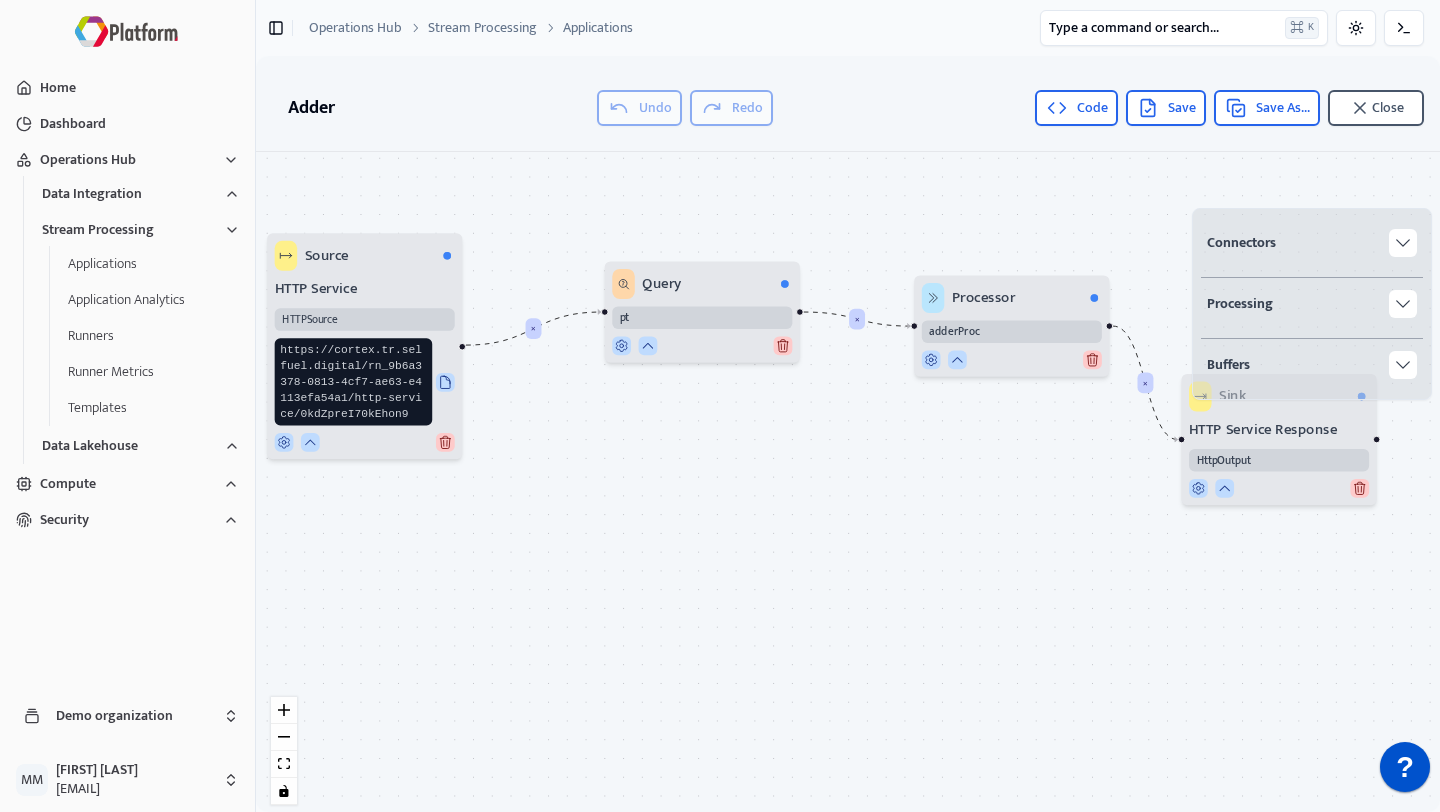 drag, startPoint x: 638, startPoint y: 291, endPoint x: 699, endPoint y: 294, distance: 61.073727 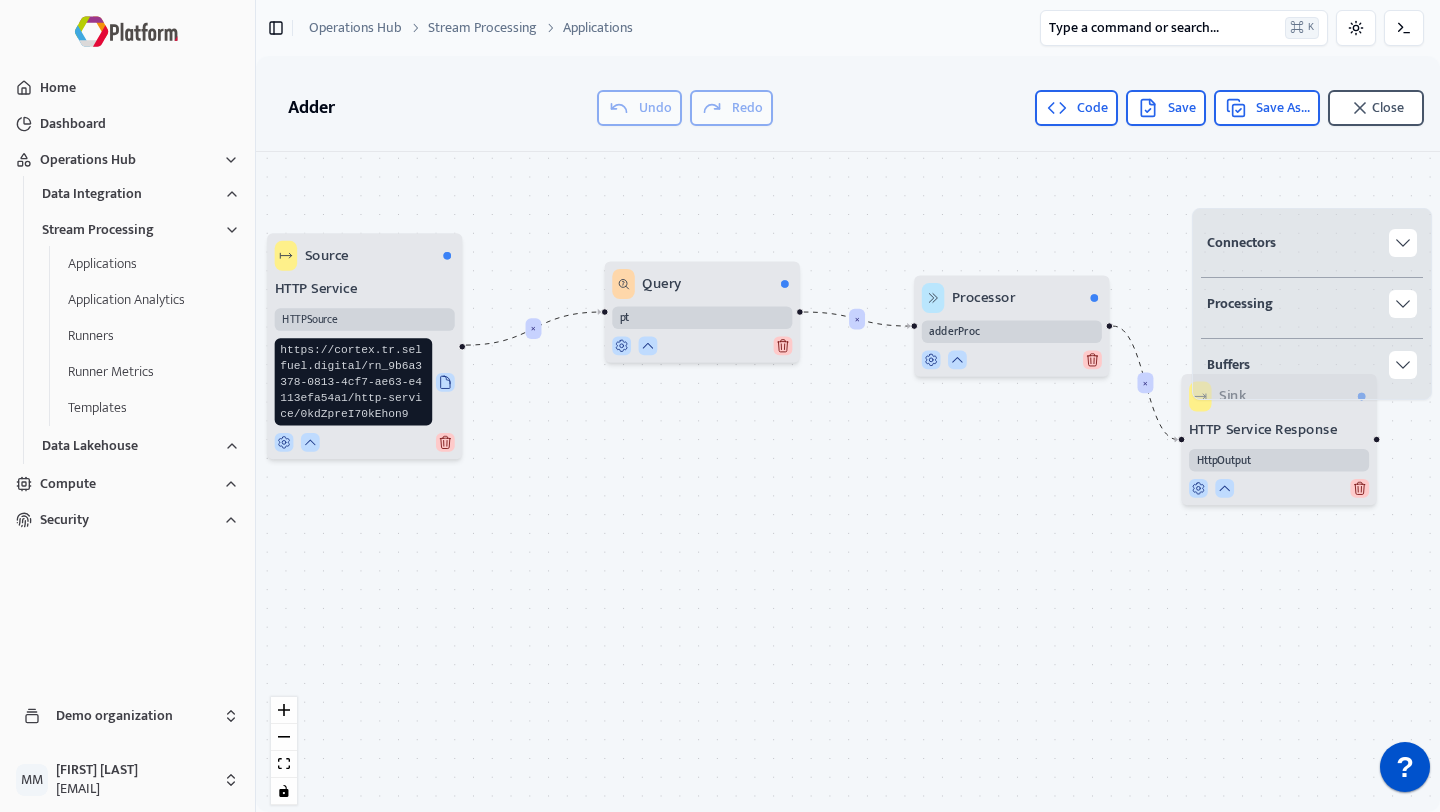 click on "Query" at bounding box center (702, 284) 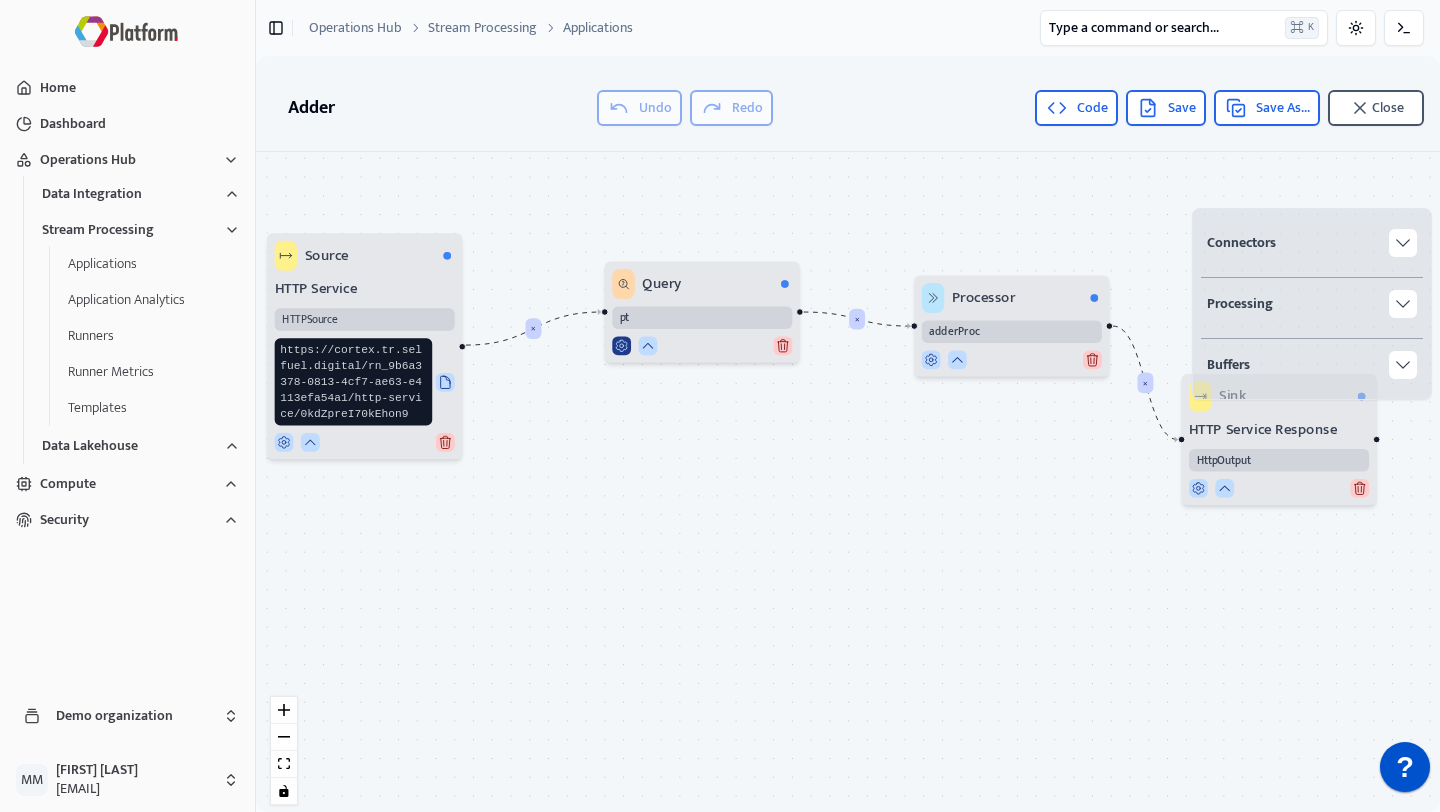 click at bounding box center (621, 345) 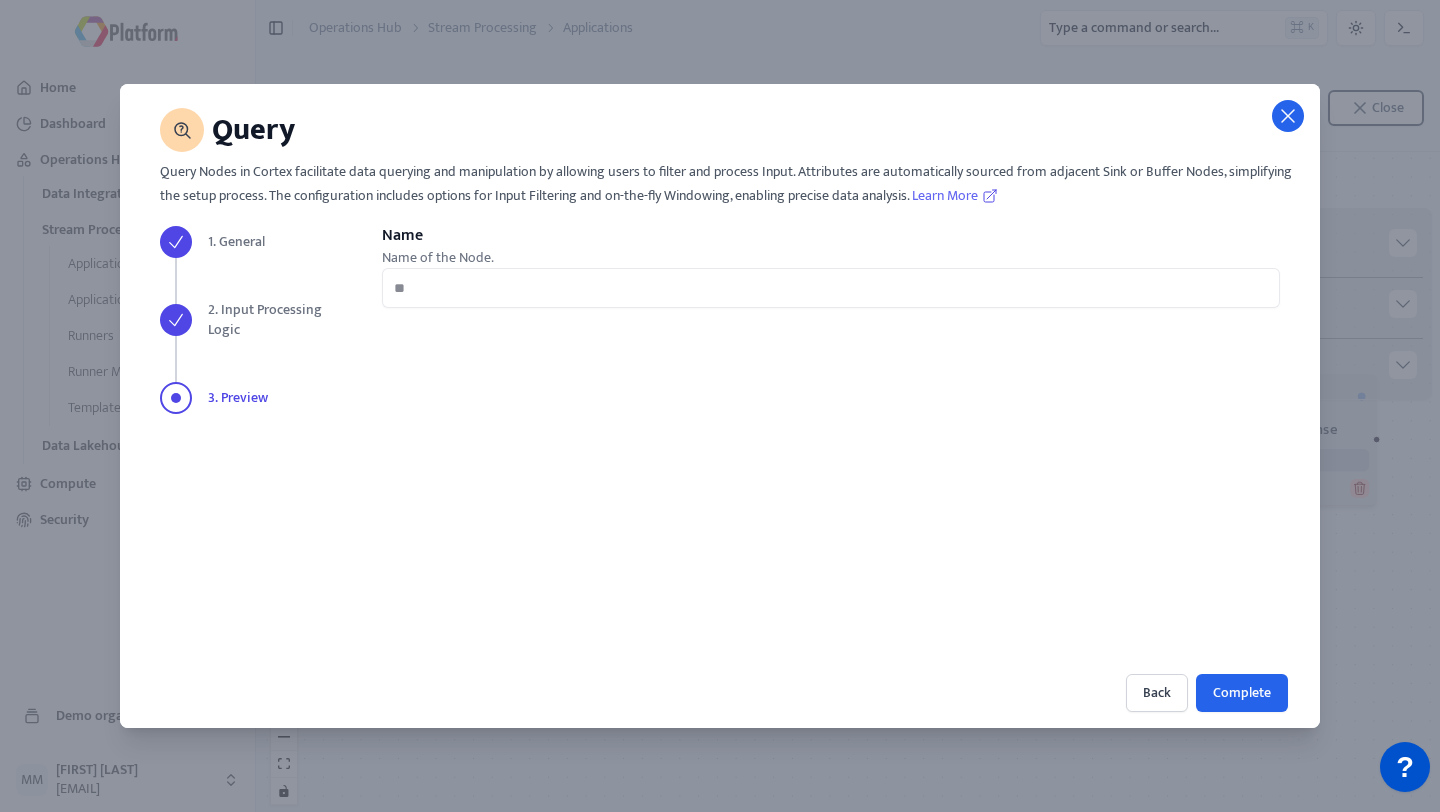 click at bounding box center [1288, 116] 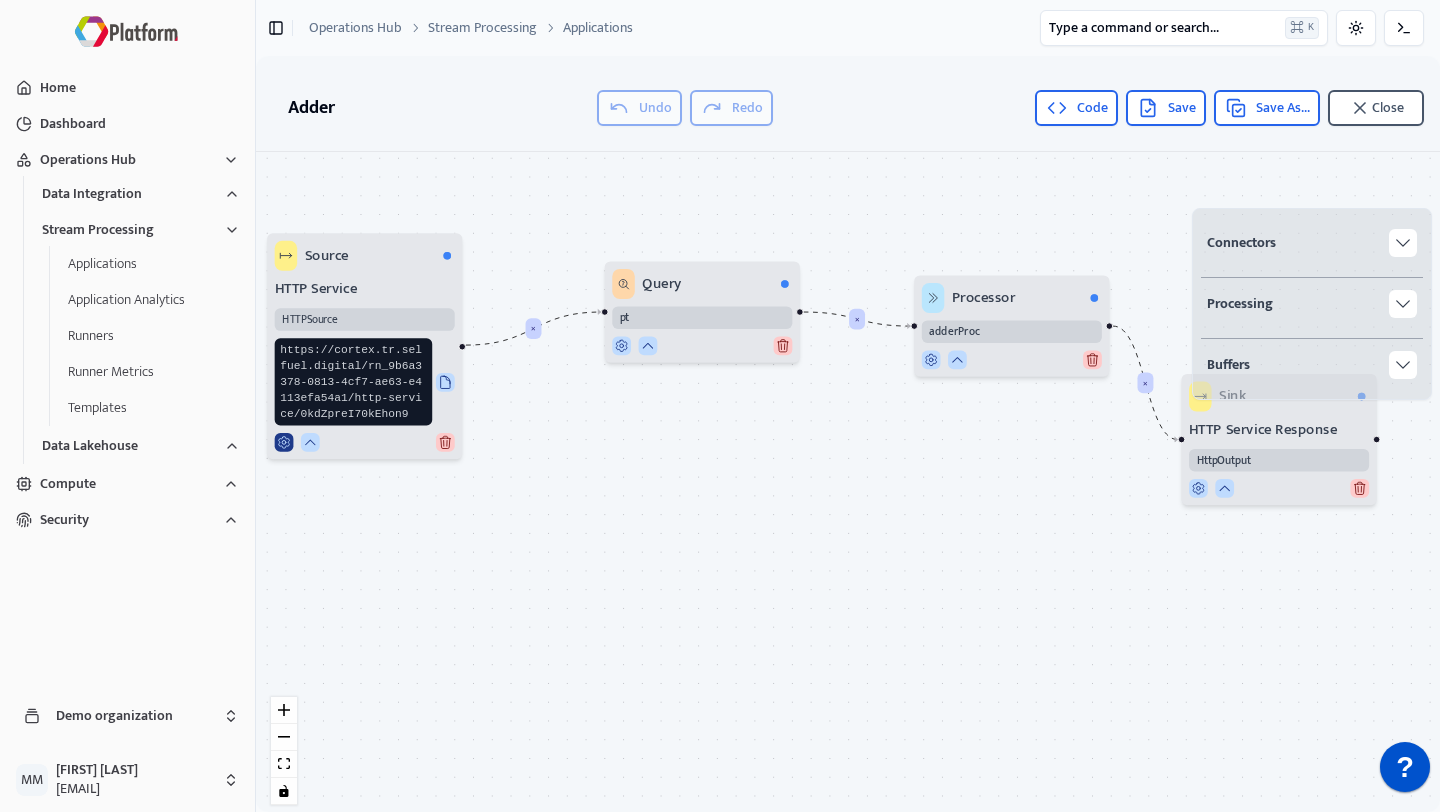 click at bounding box center (284, 442) 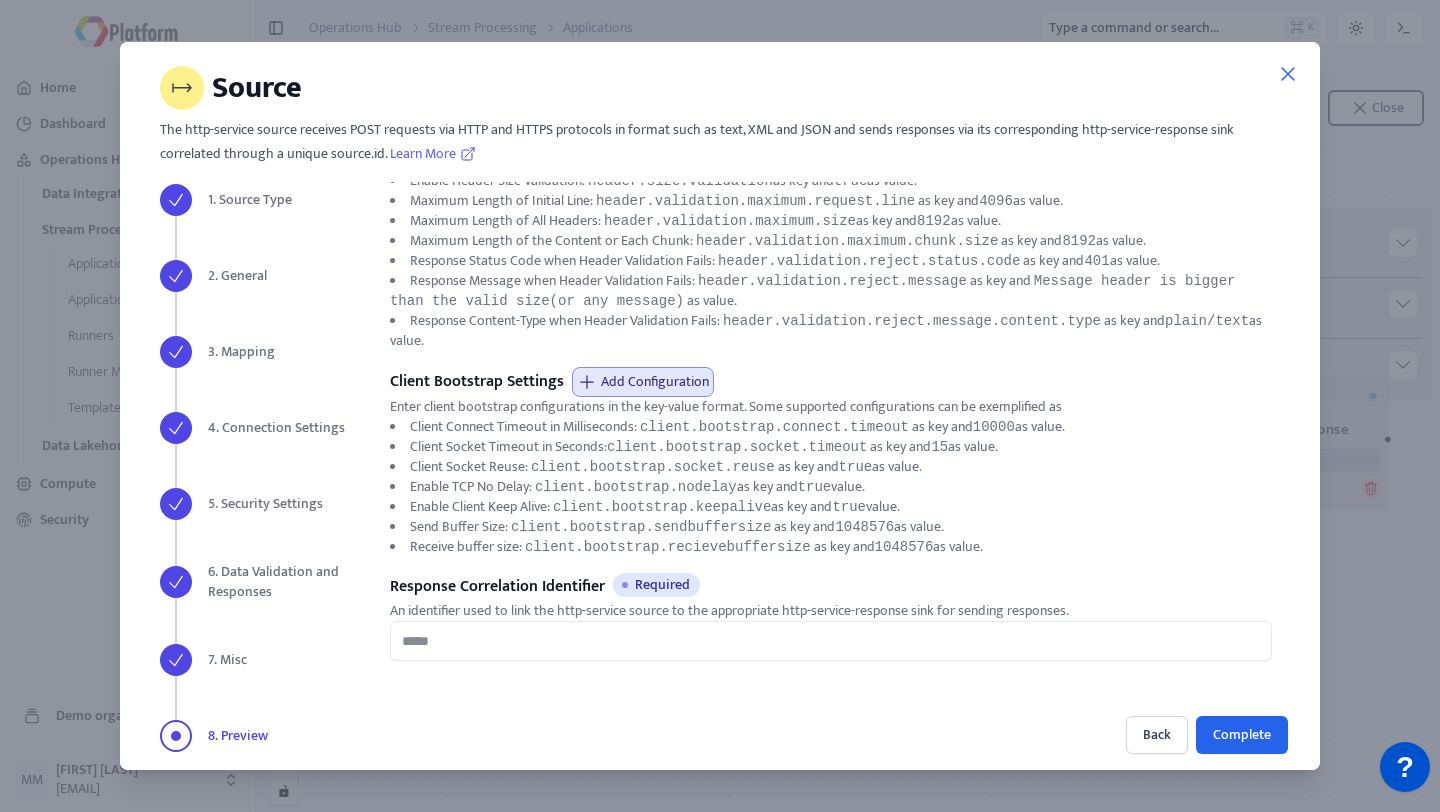 scroll, scrollTop: 0, scrollLeft: 0, axis: both 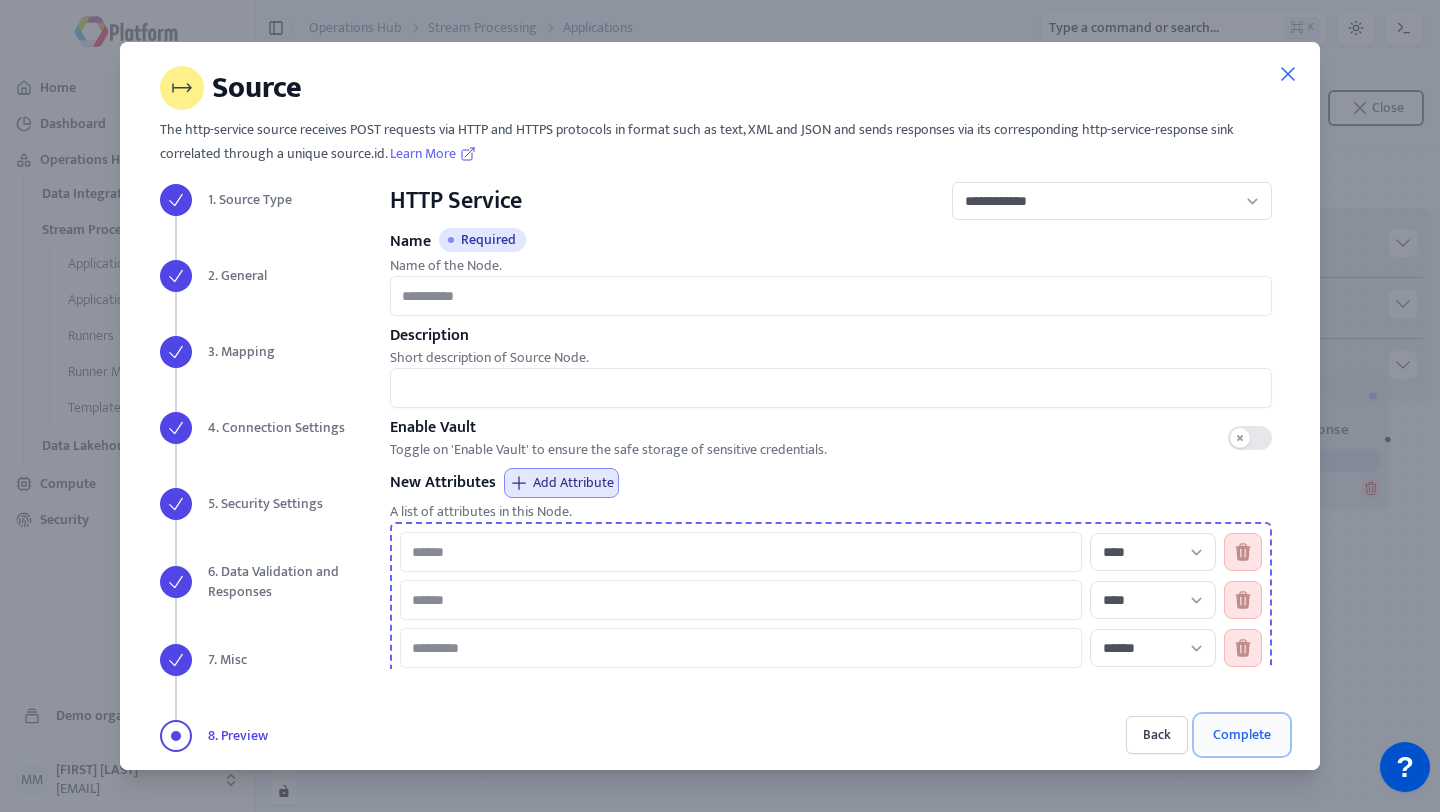 click on "Complete" at bounding box center (1242, 735) 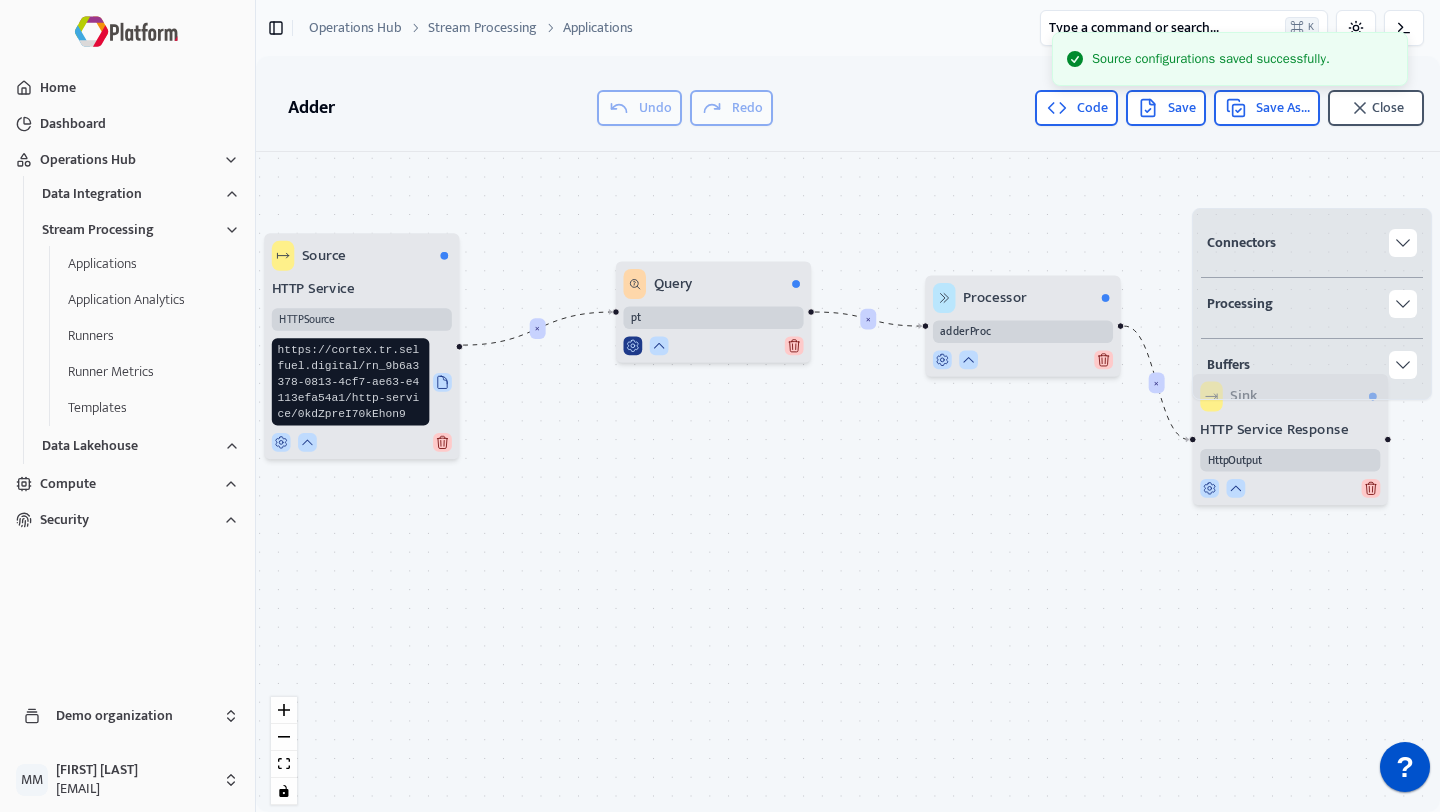 click at bounding box center [633, 346] 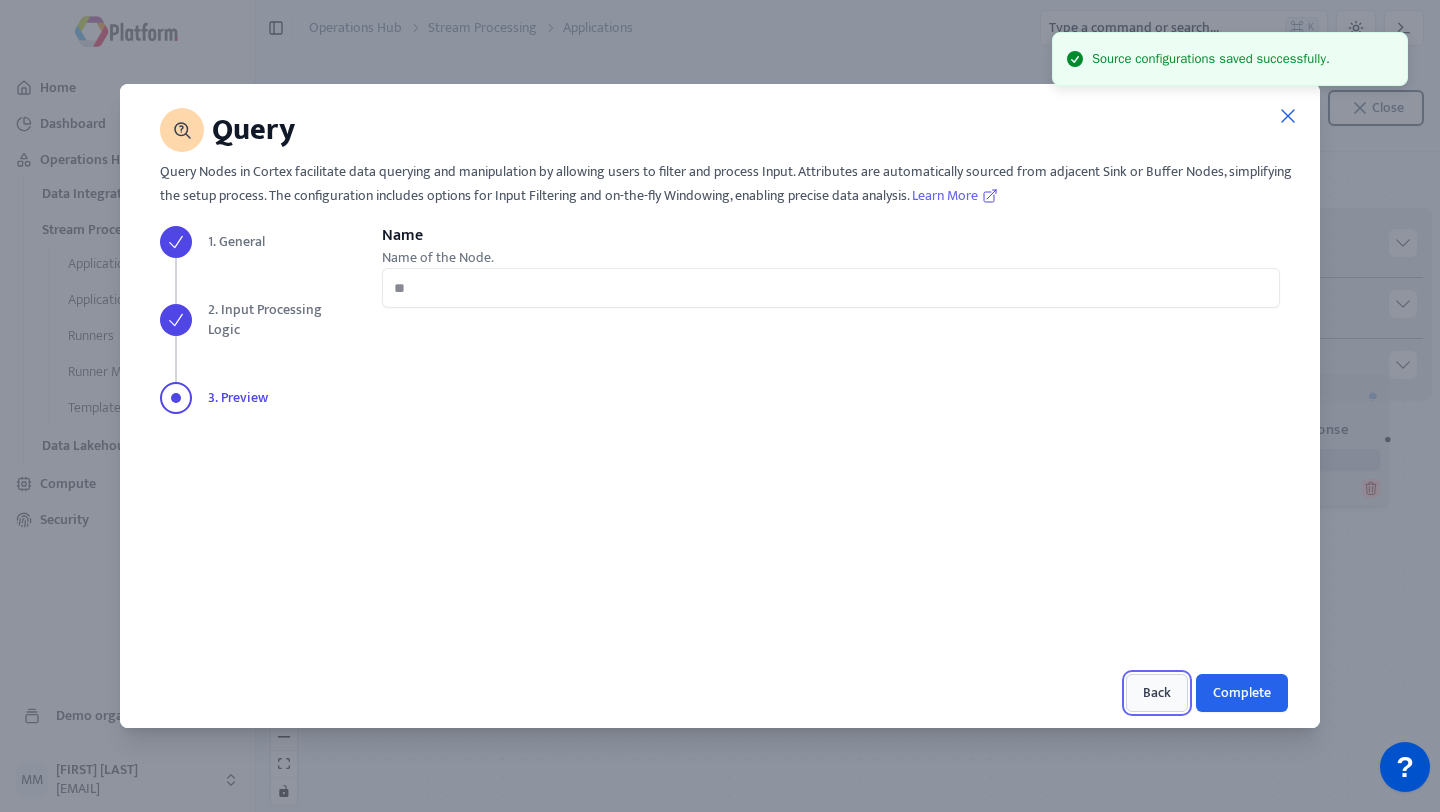 click on "Back" at bounding box center (1157, 693) 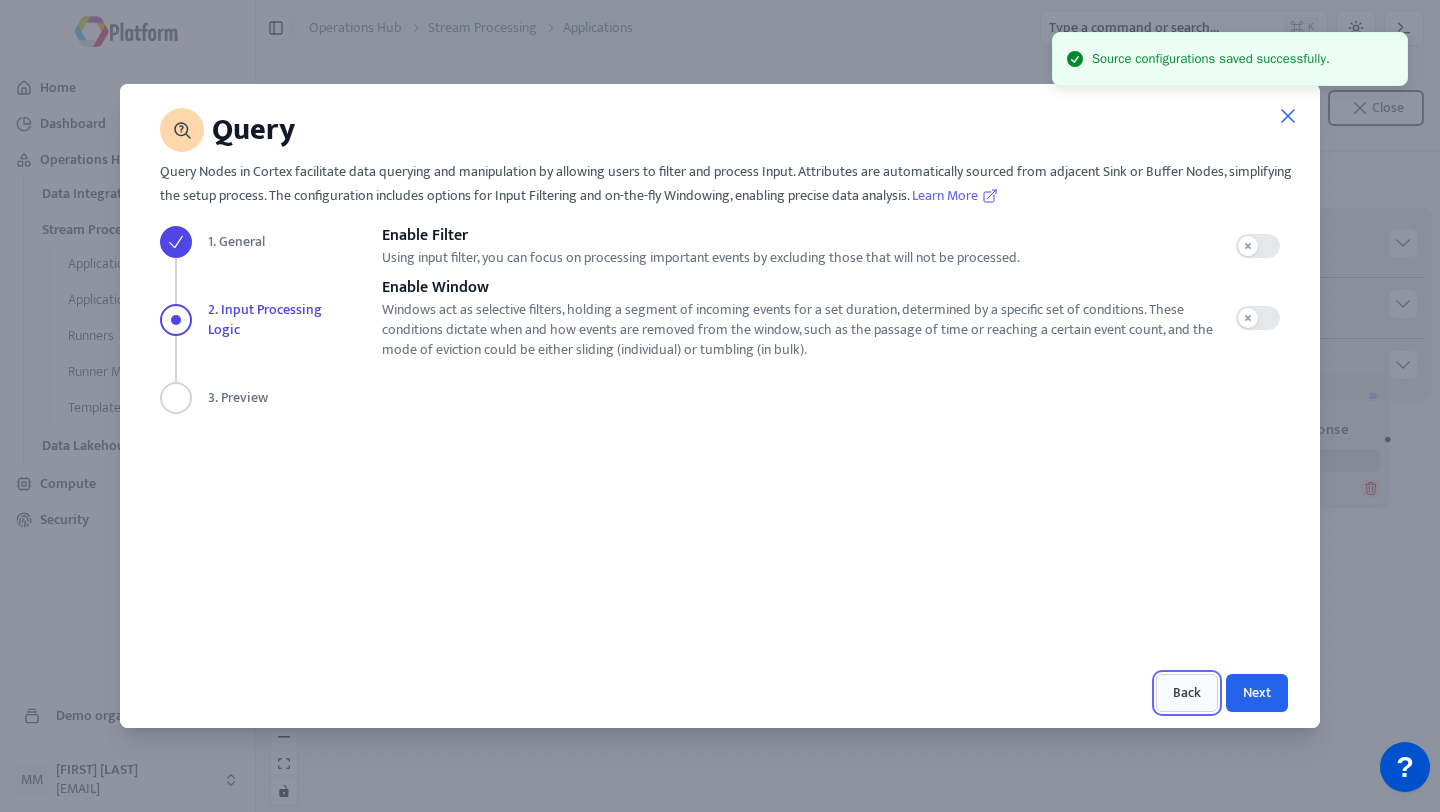 click on "Back" at bounding box center [1187, 693] 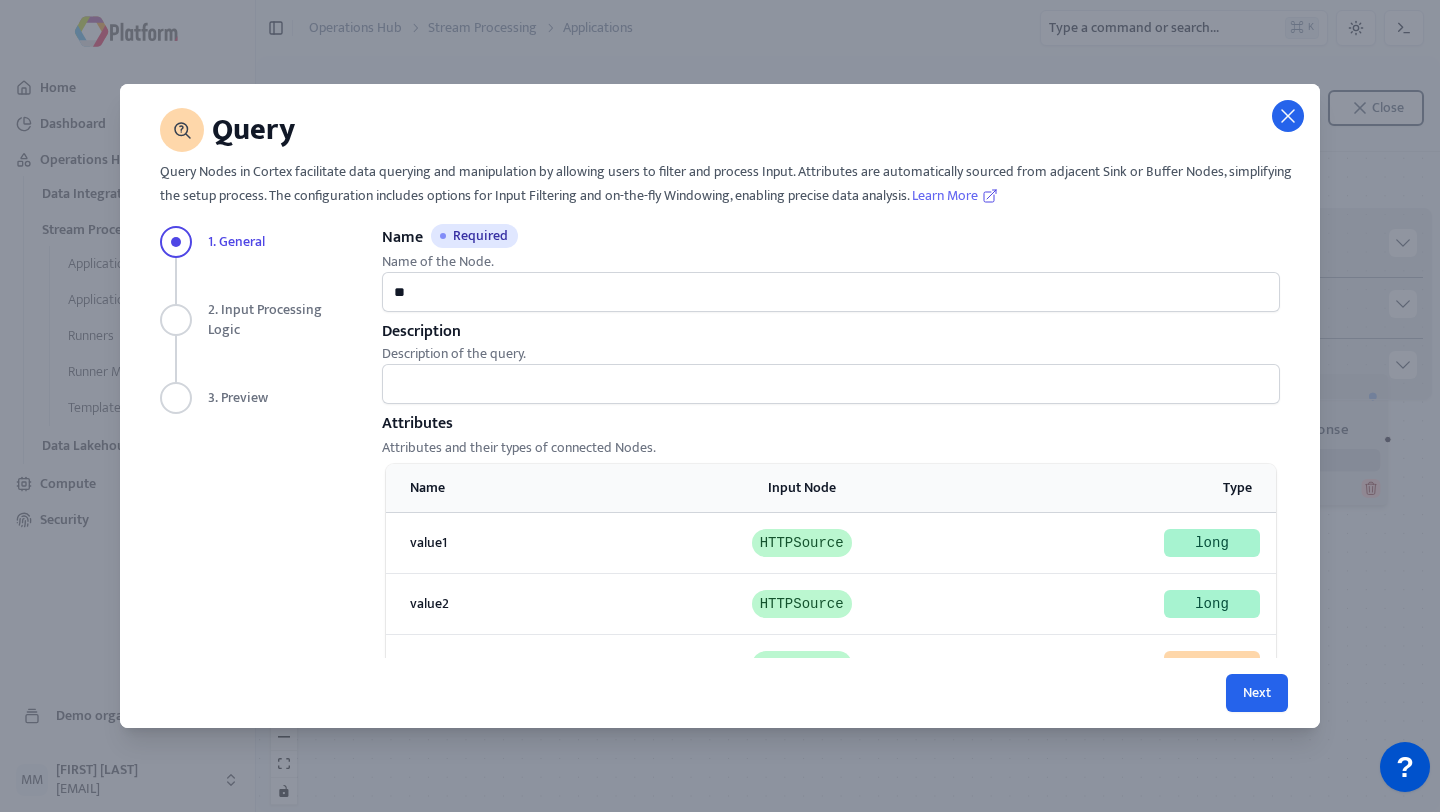 click at bounding box center [1288, 116] 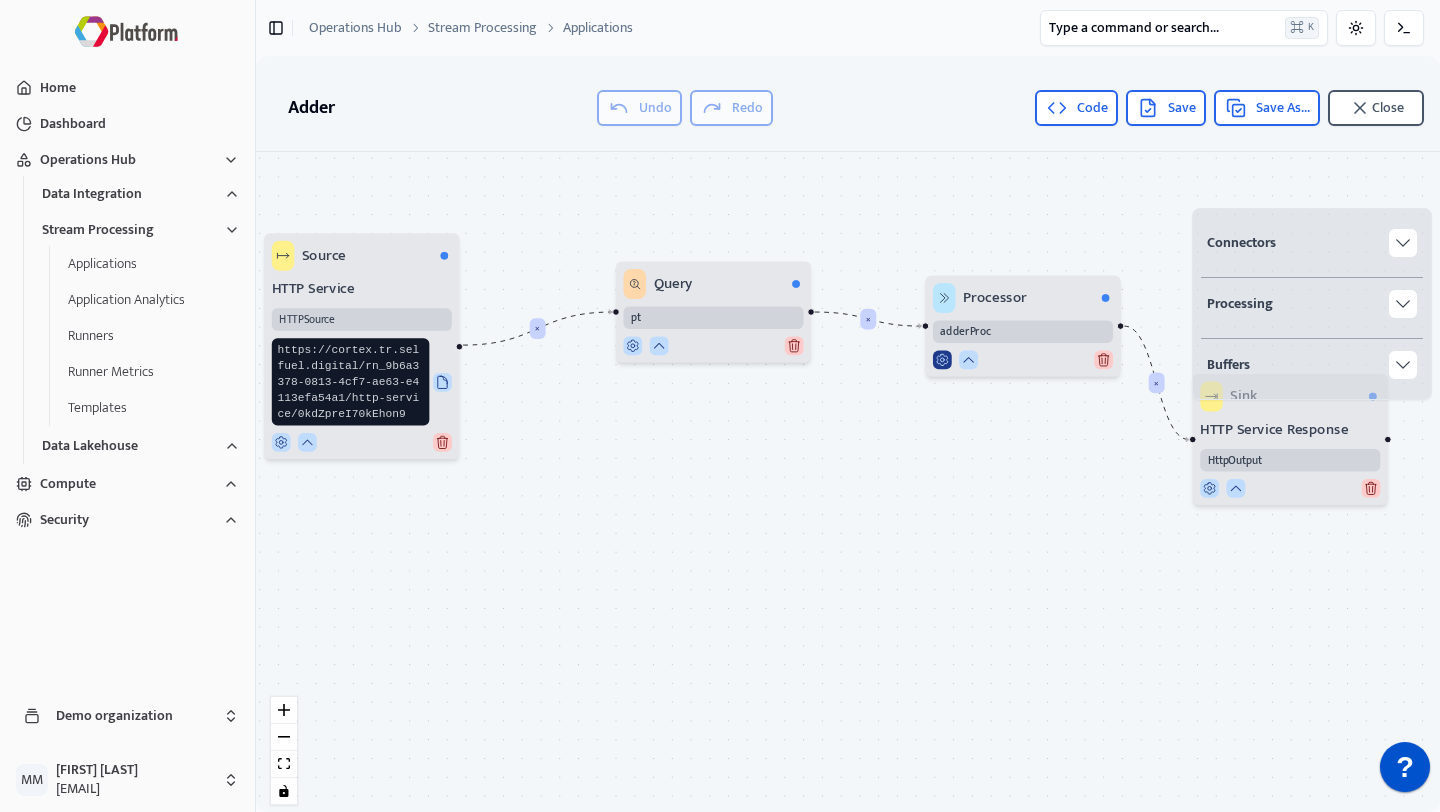 click at bounding box center [942, 359] 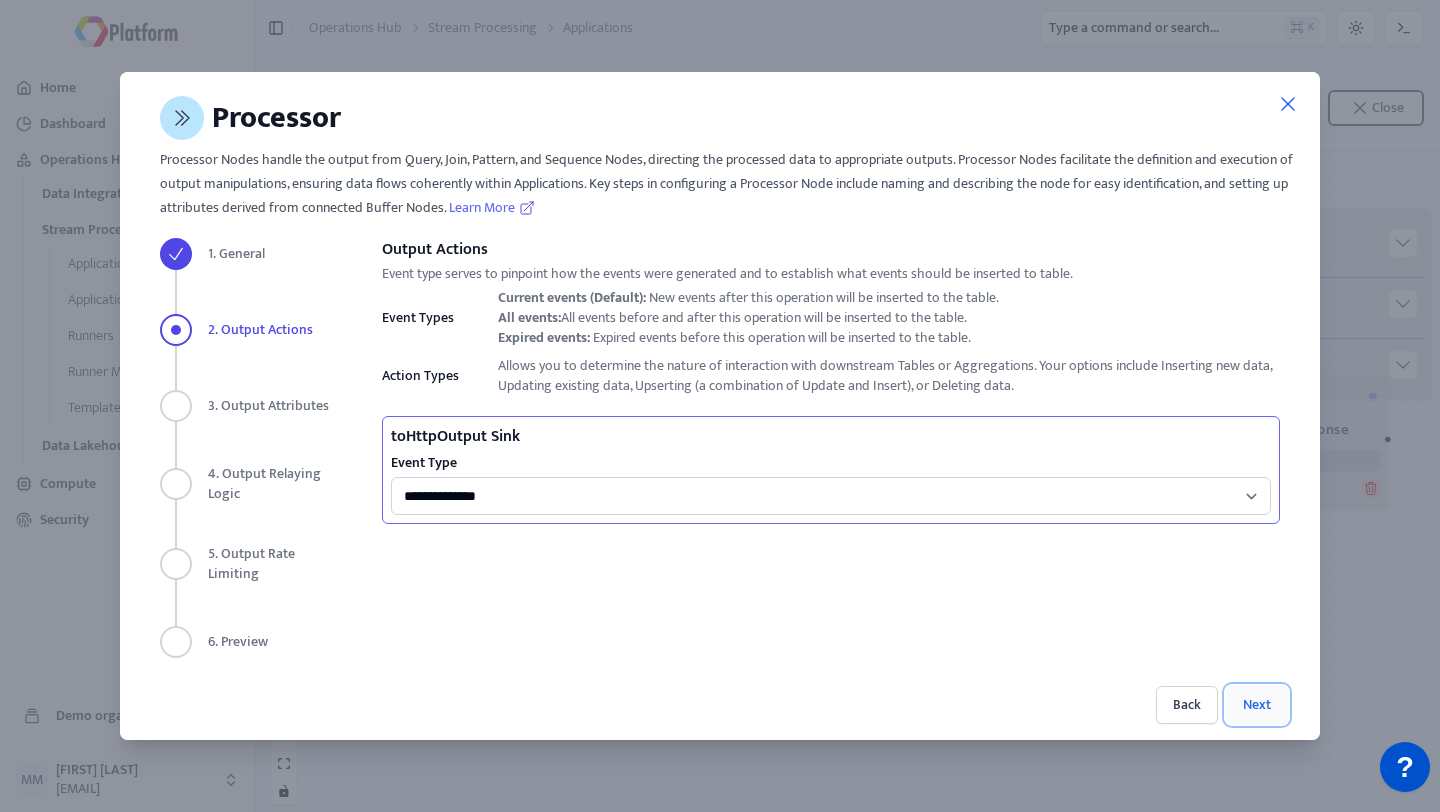 click on "Next" at bounding box center (1257, 705) 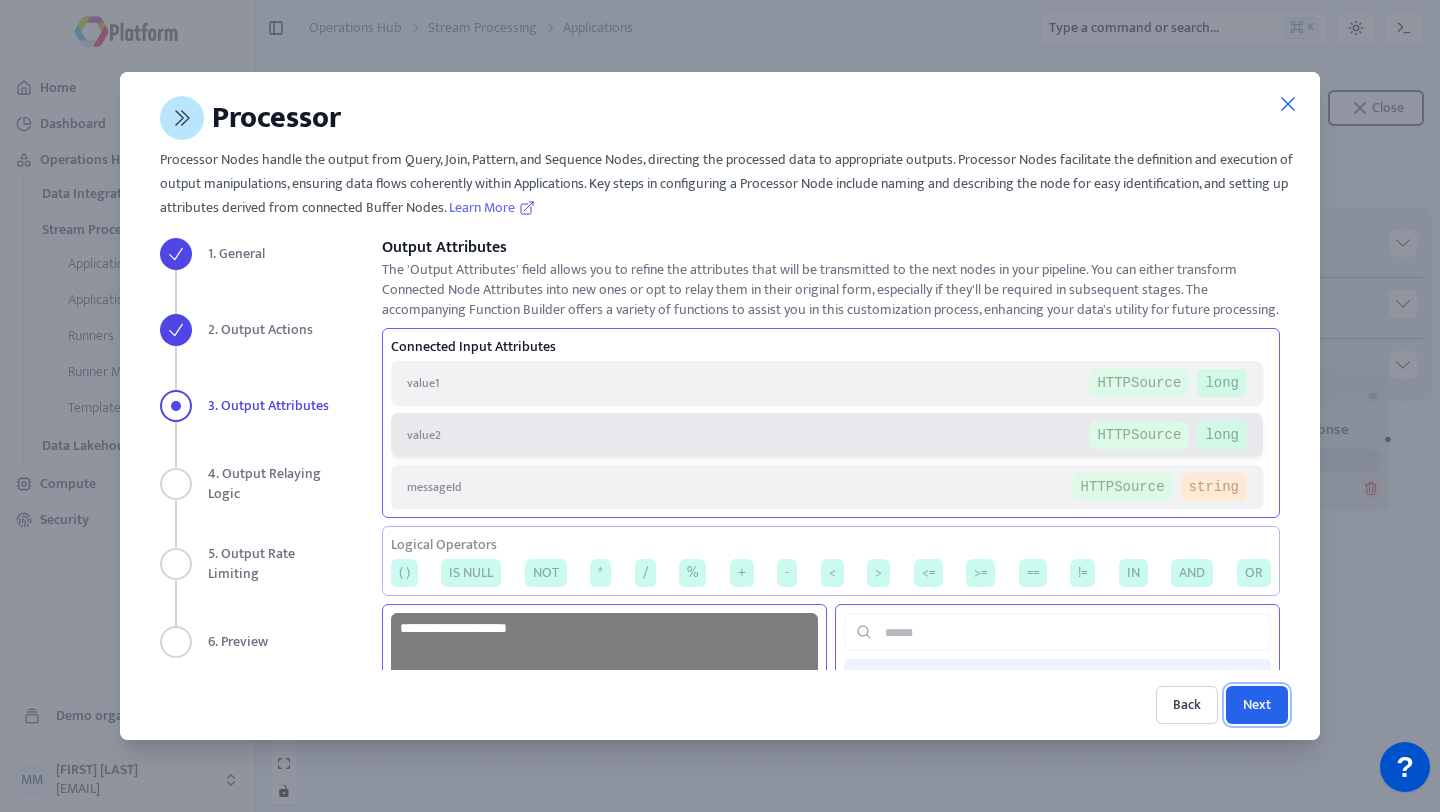 scroll, scrollTop: 357, scrollLeft: 0, axis: vertical 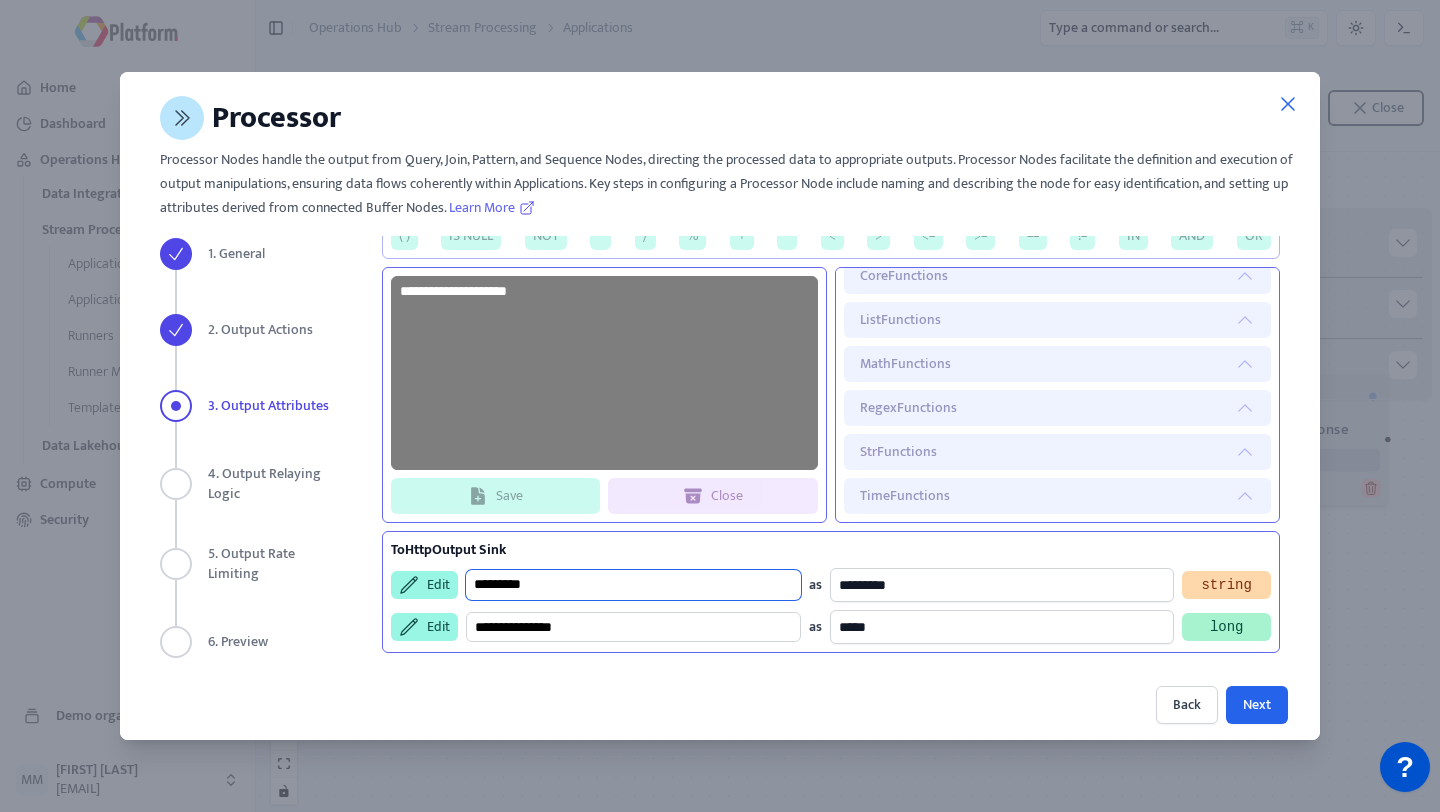 click on "*********" at bounding box center [633, 585] 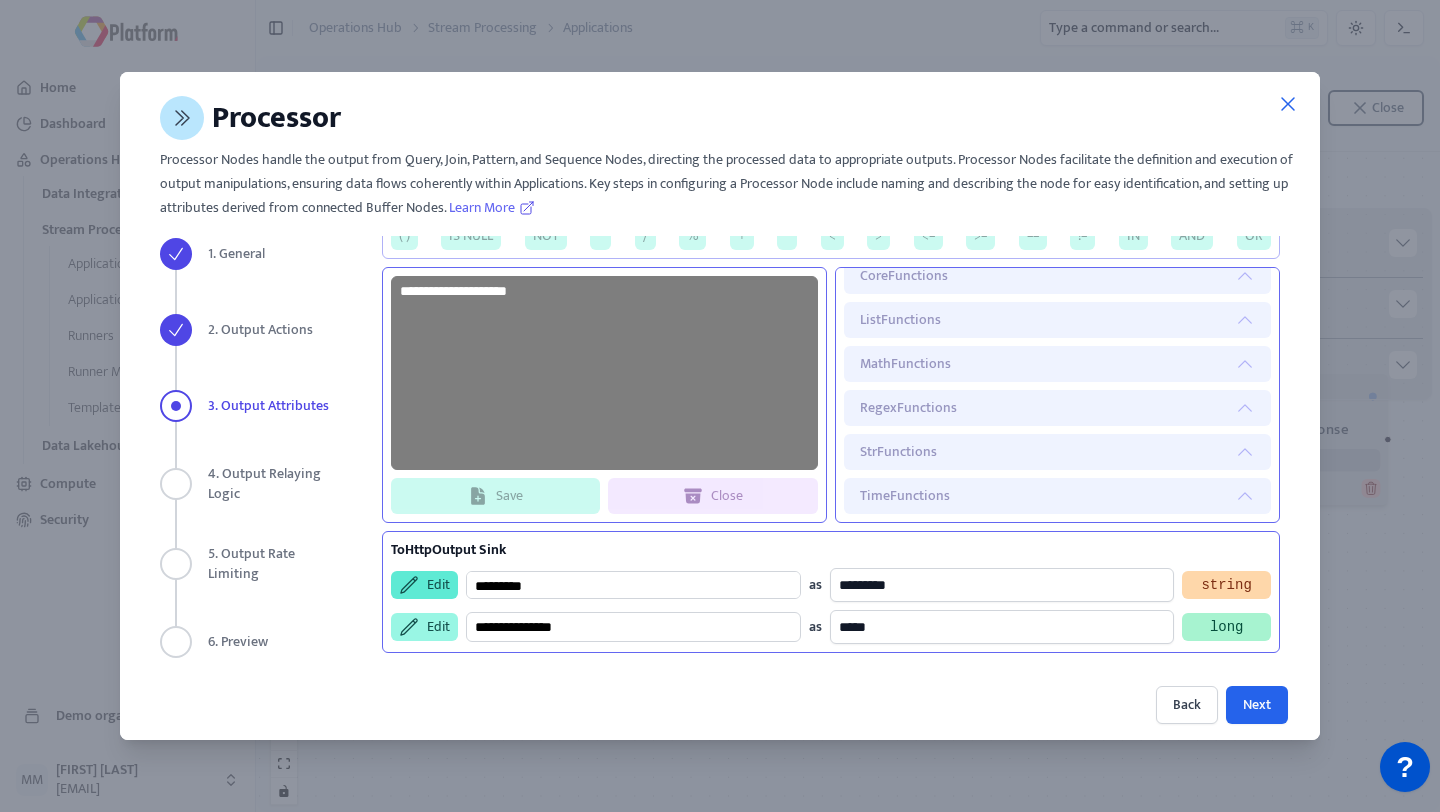 click on "Edit" at bounding box center (424, 585) 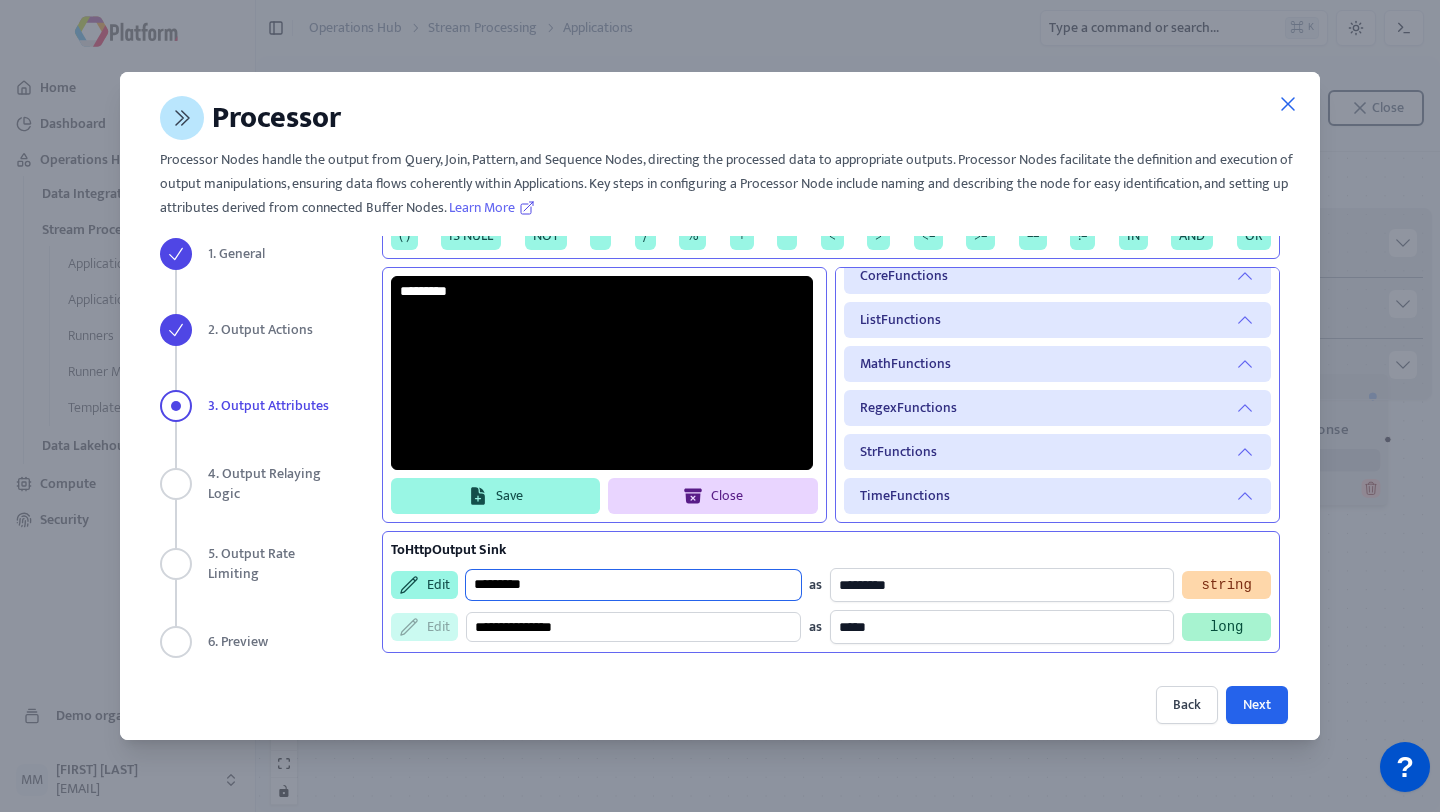 click on "*********" at bounding box center (633, 585) 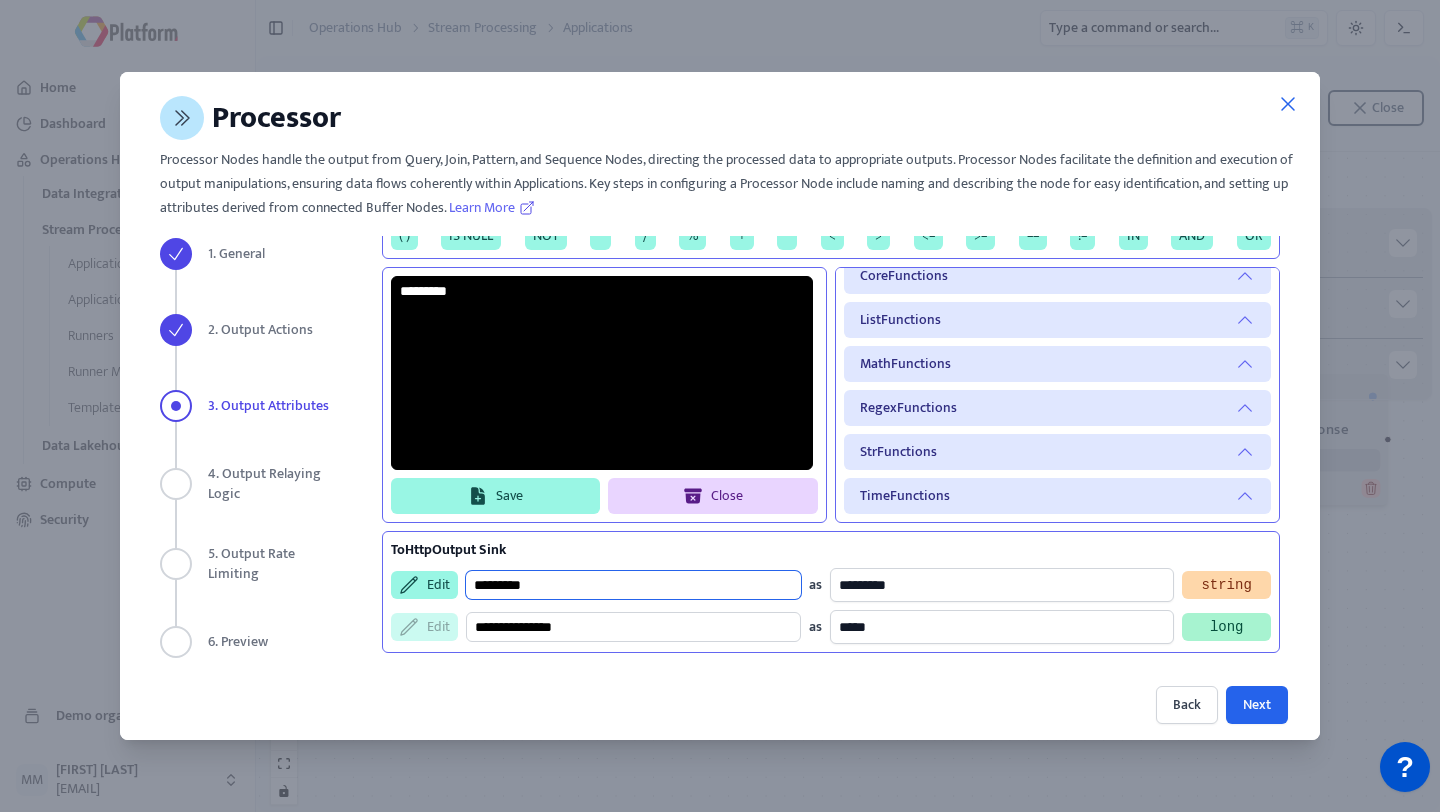 click on "*********" at bounding box center [633, 585] 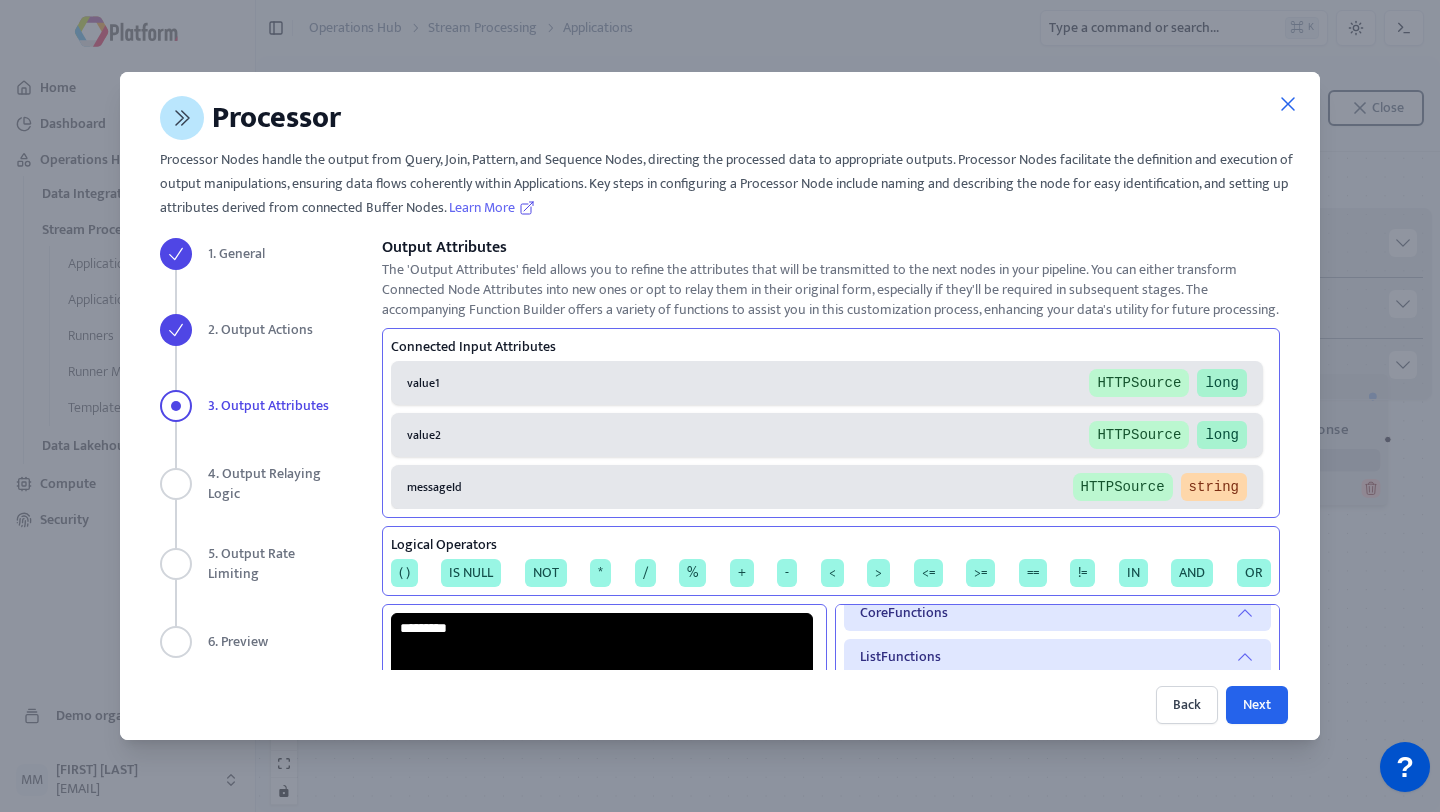 scroll, scrollTop: 117, scrollLeft: 0, axis: vertical 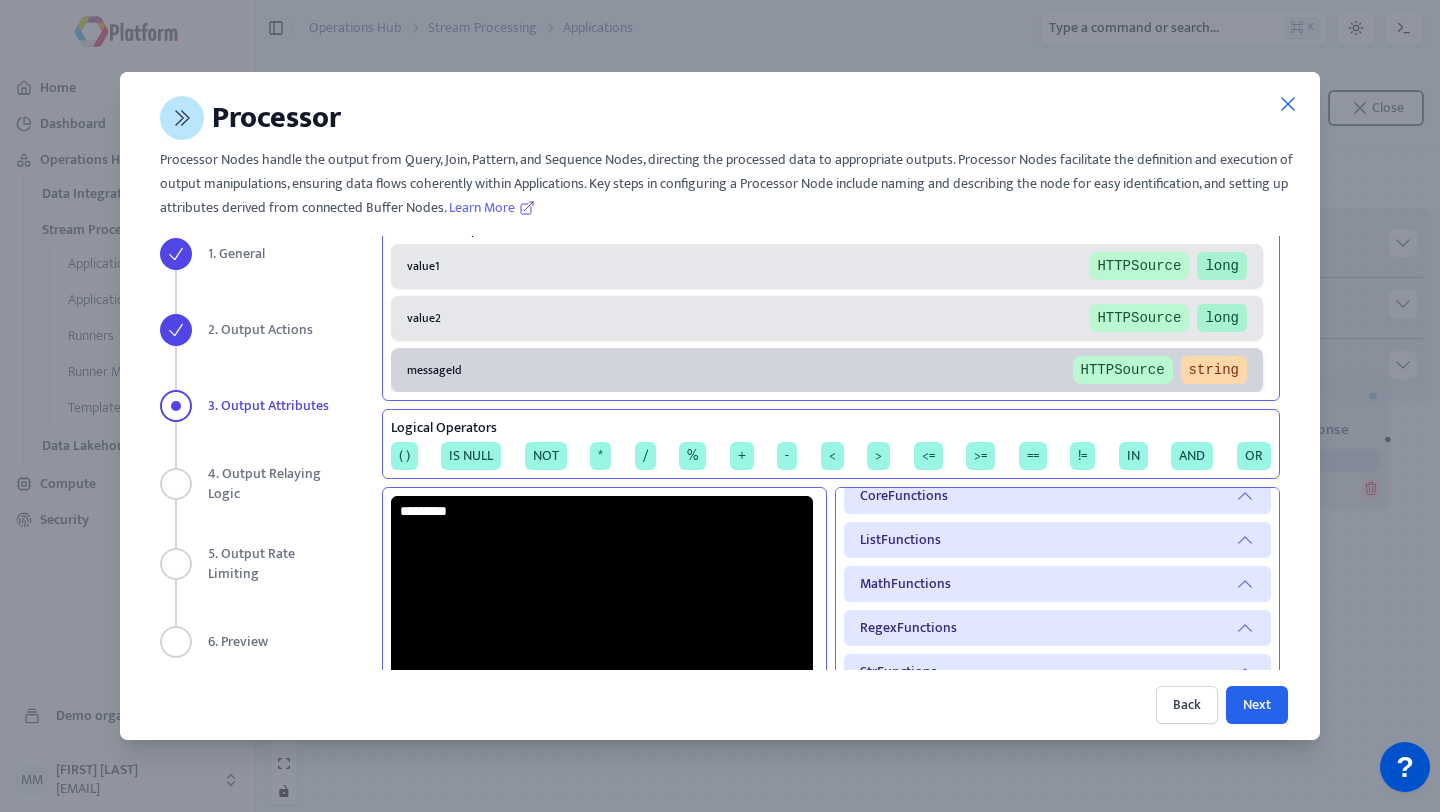 click on "messageId HTTPSource string" at bounding box center [827, 266] 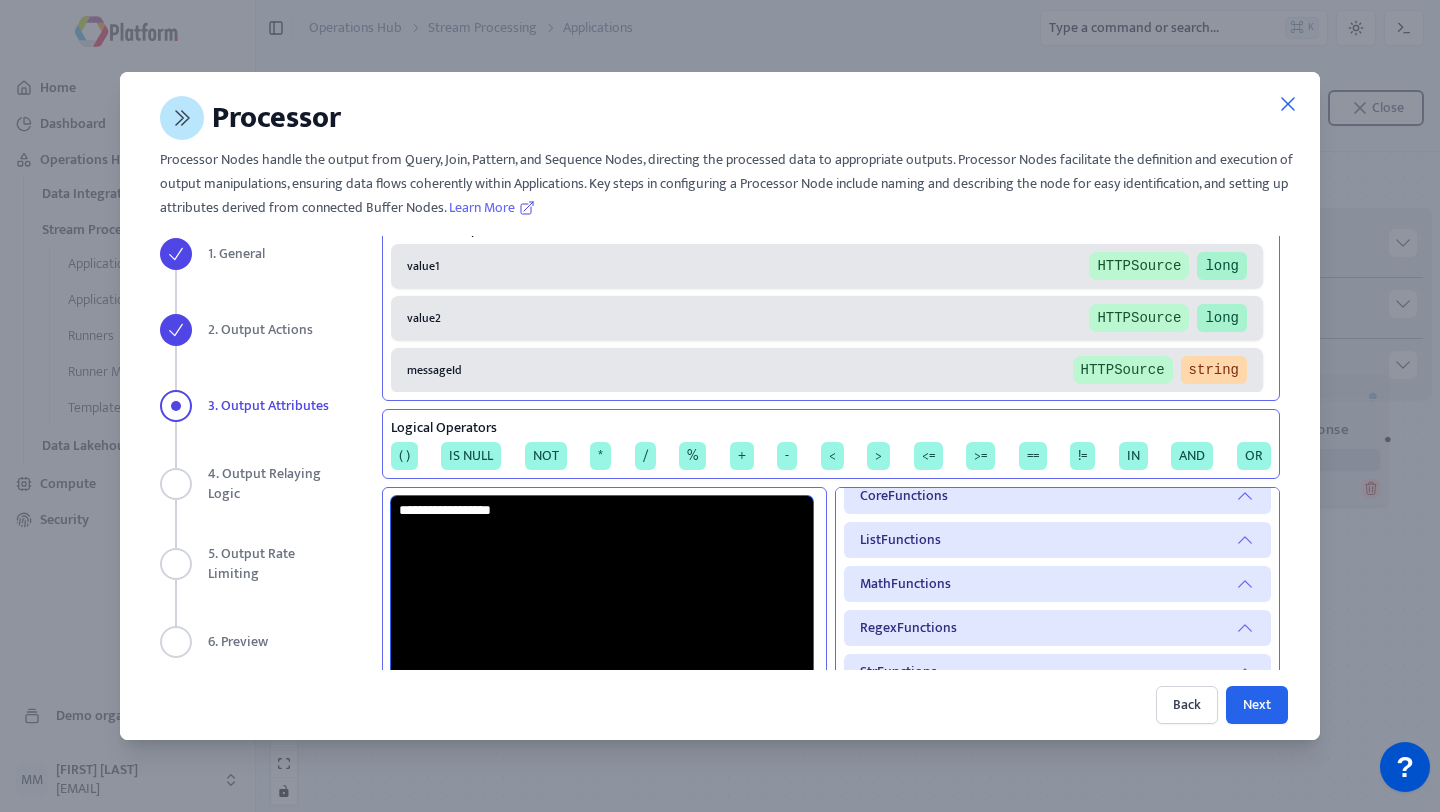 click on "**********" at bounding box center (602, 593) 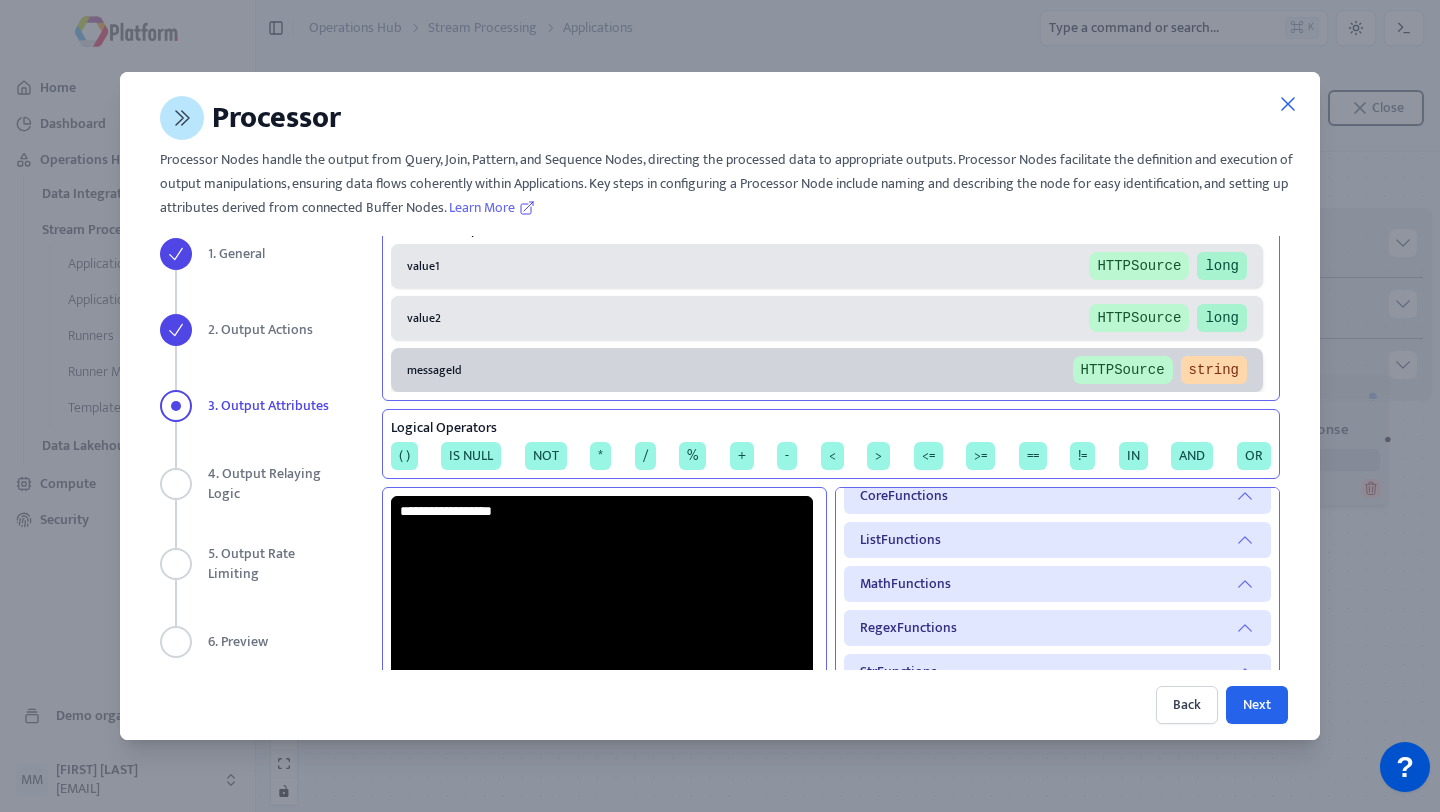 click on "messageId HTTPSource string" at bounding box center (827, 266) 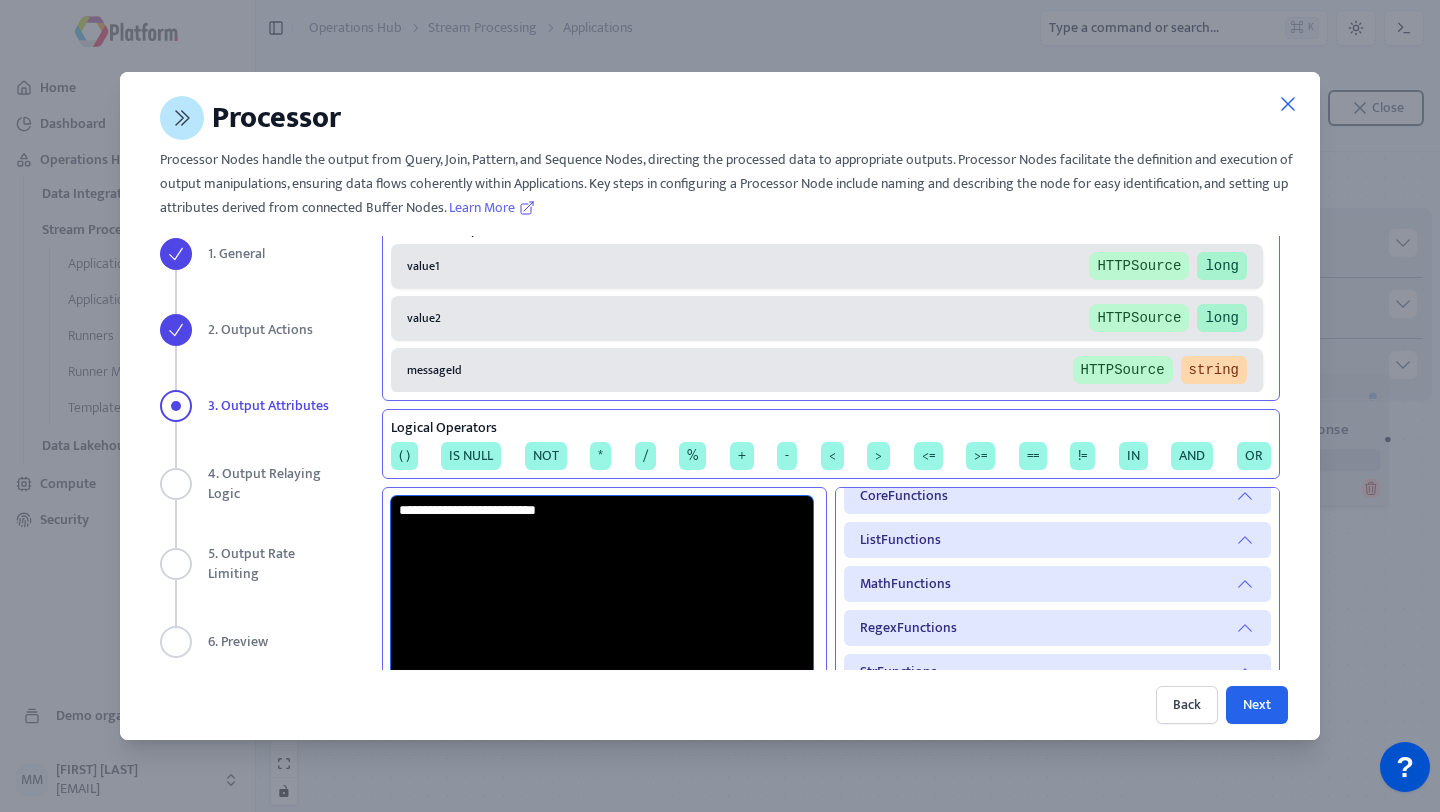 click on "**********" at bounding box center [602, 593] 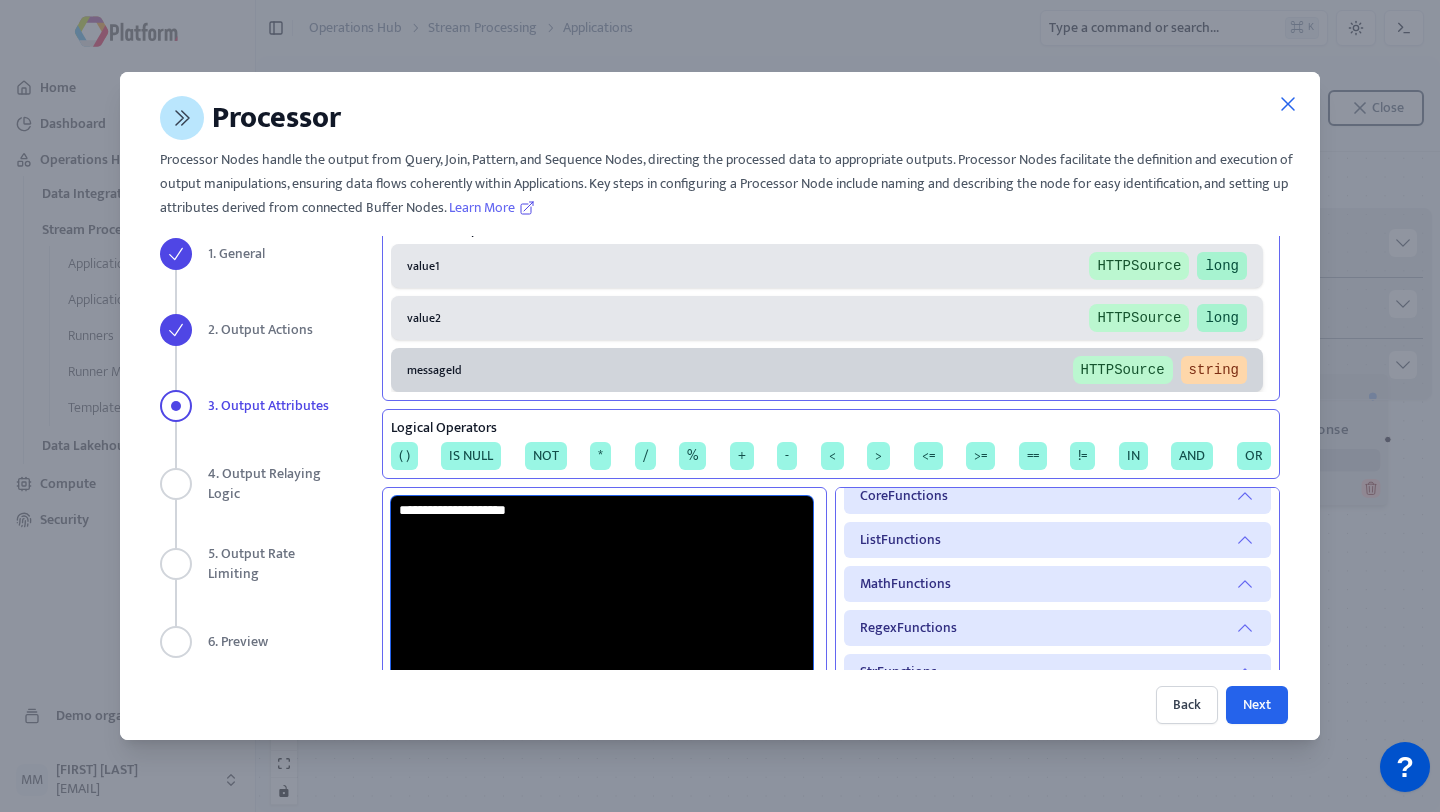 type 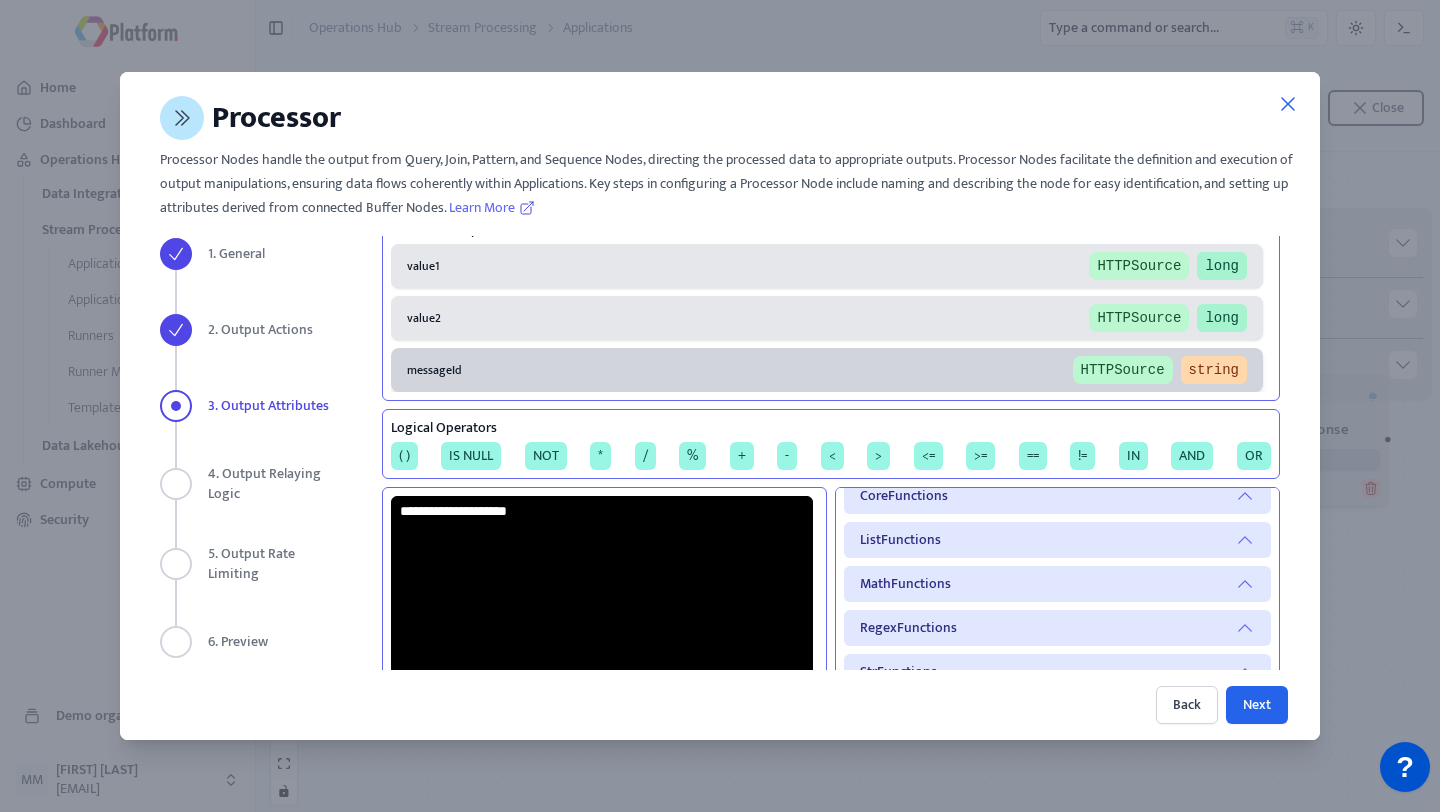 click on "messageId HTTPSource string" at bounding box center (827, 266) 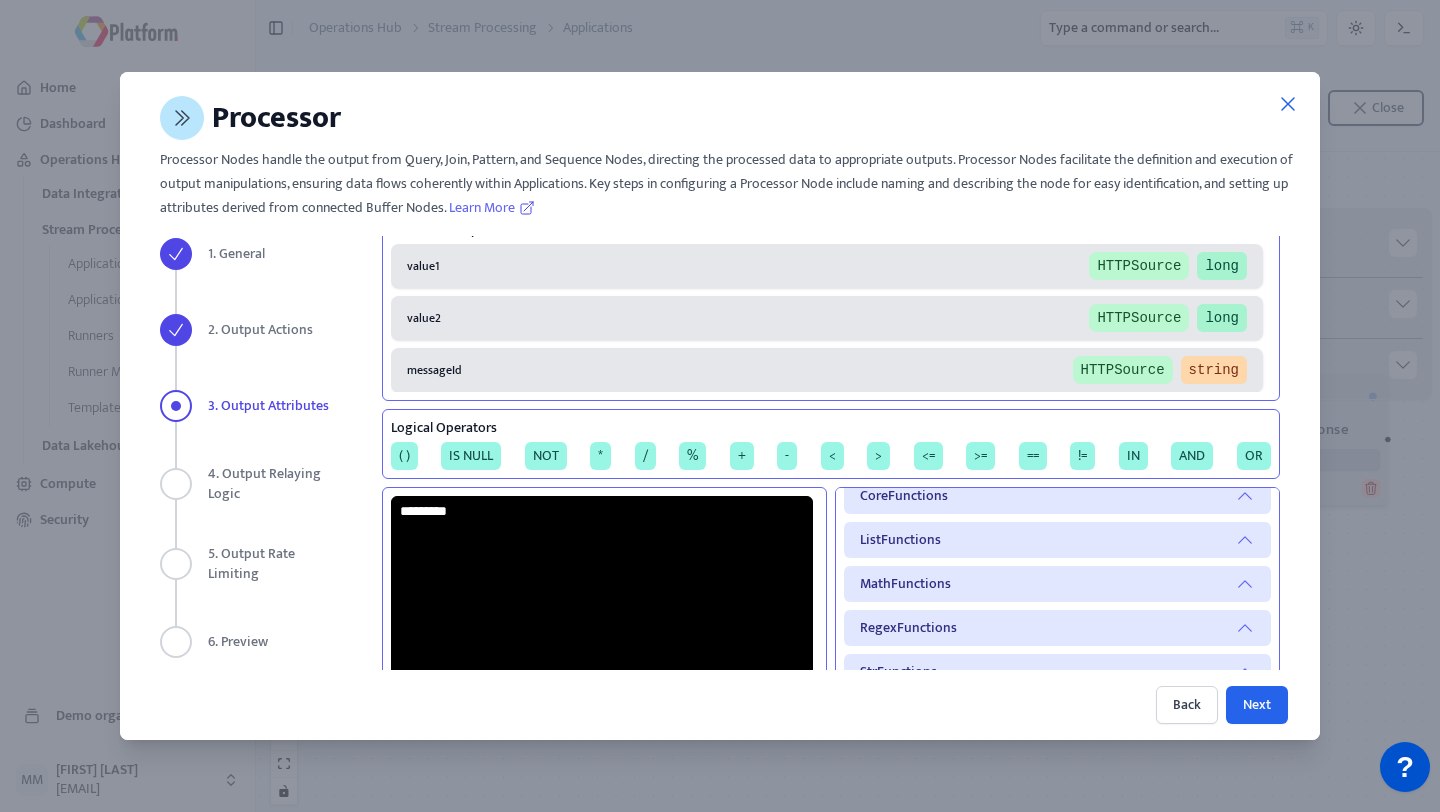 scroll, scrollTop: 357, scrollLeft: 0, axis: vertical 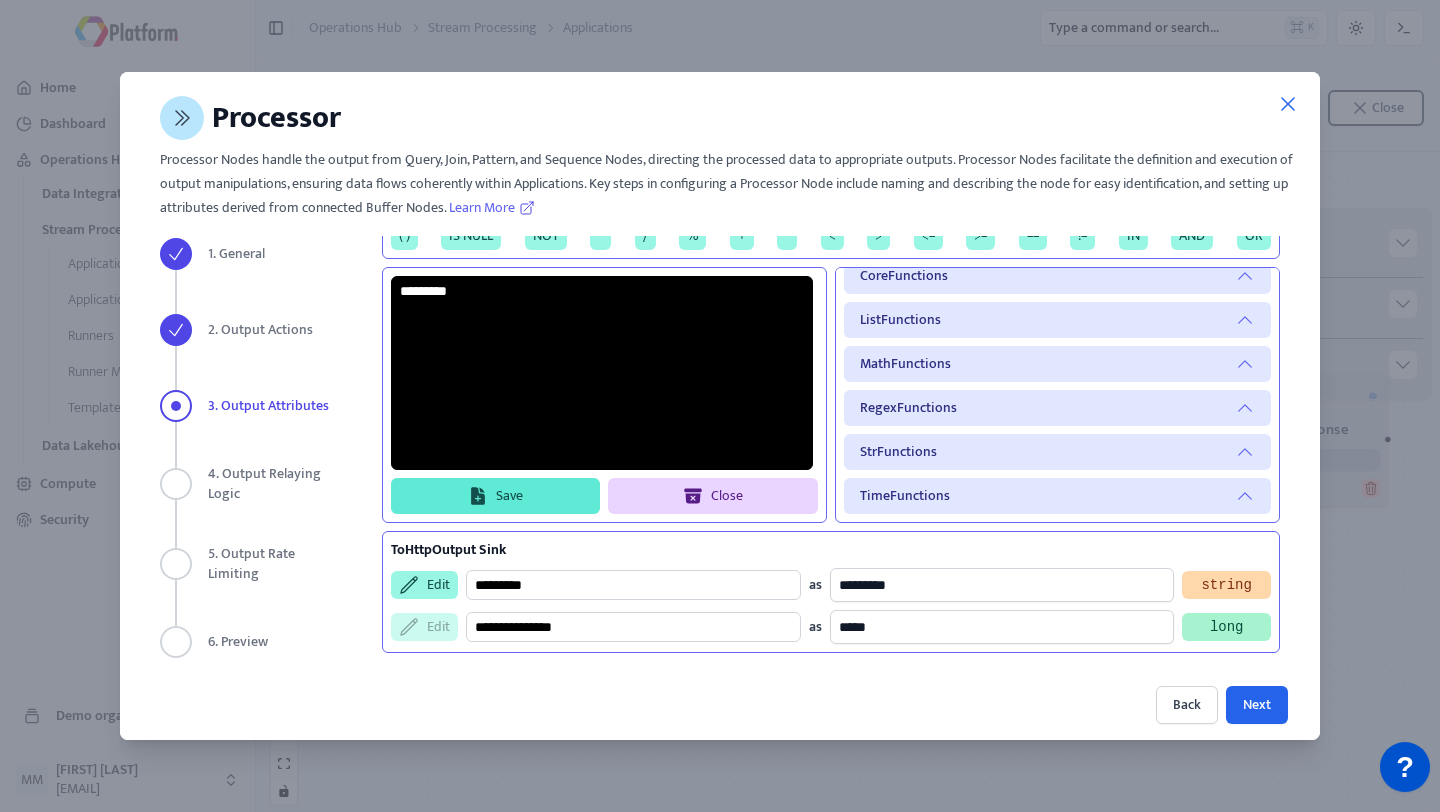 click on "Save" at bounding box center [496, 496] 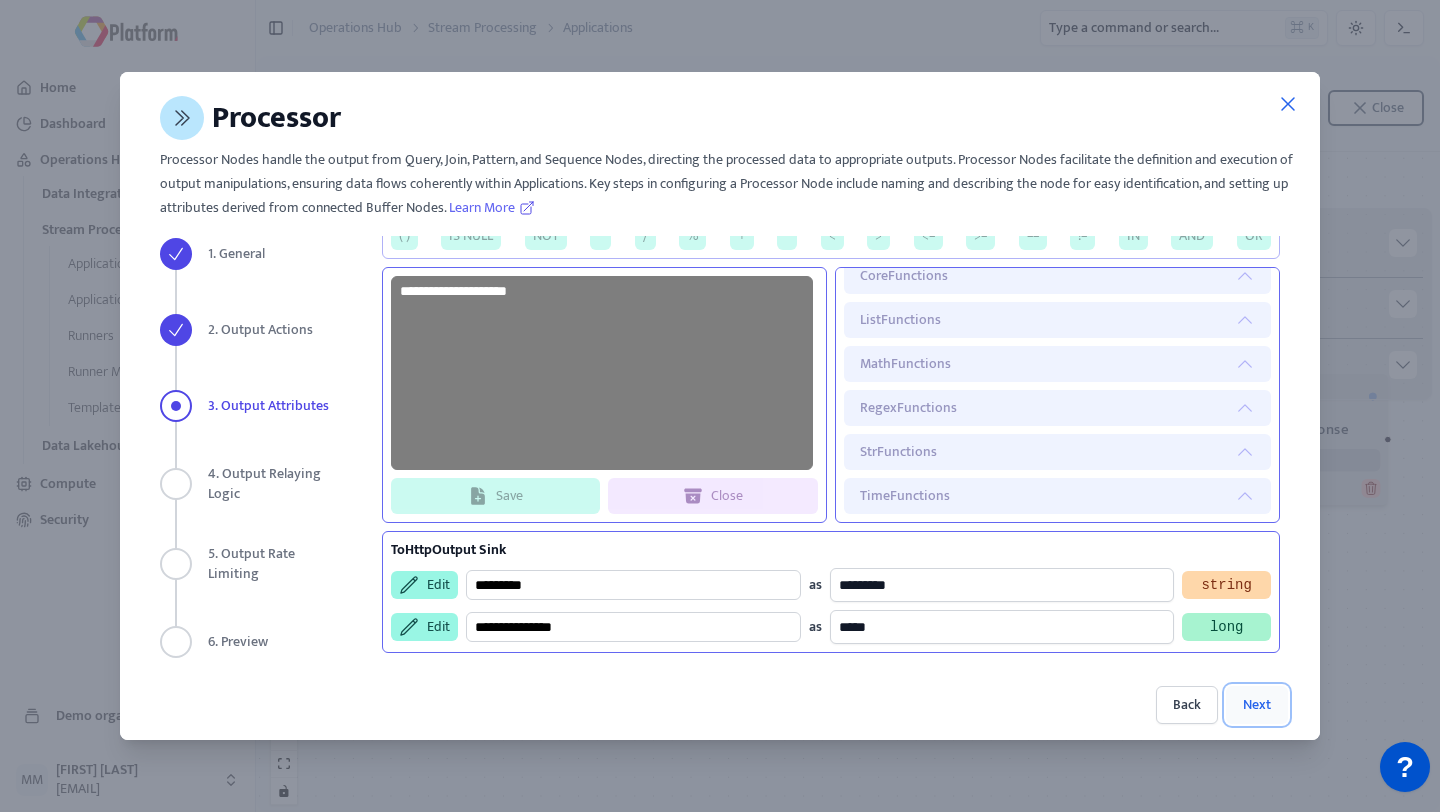 click on "Next" at bounding box center [1257, 705] 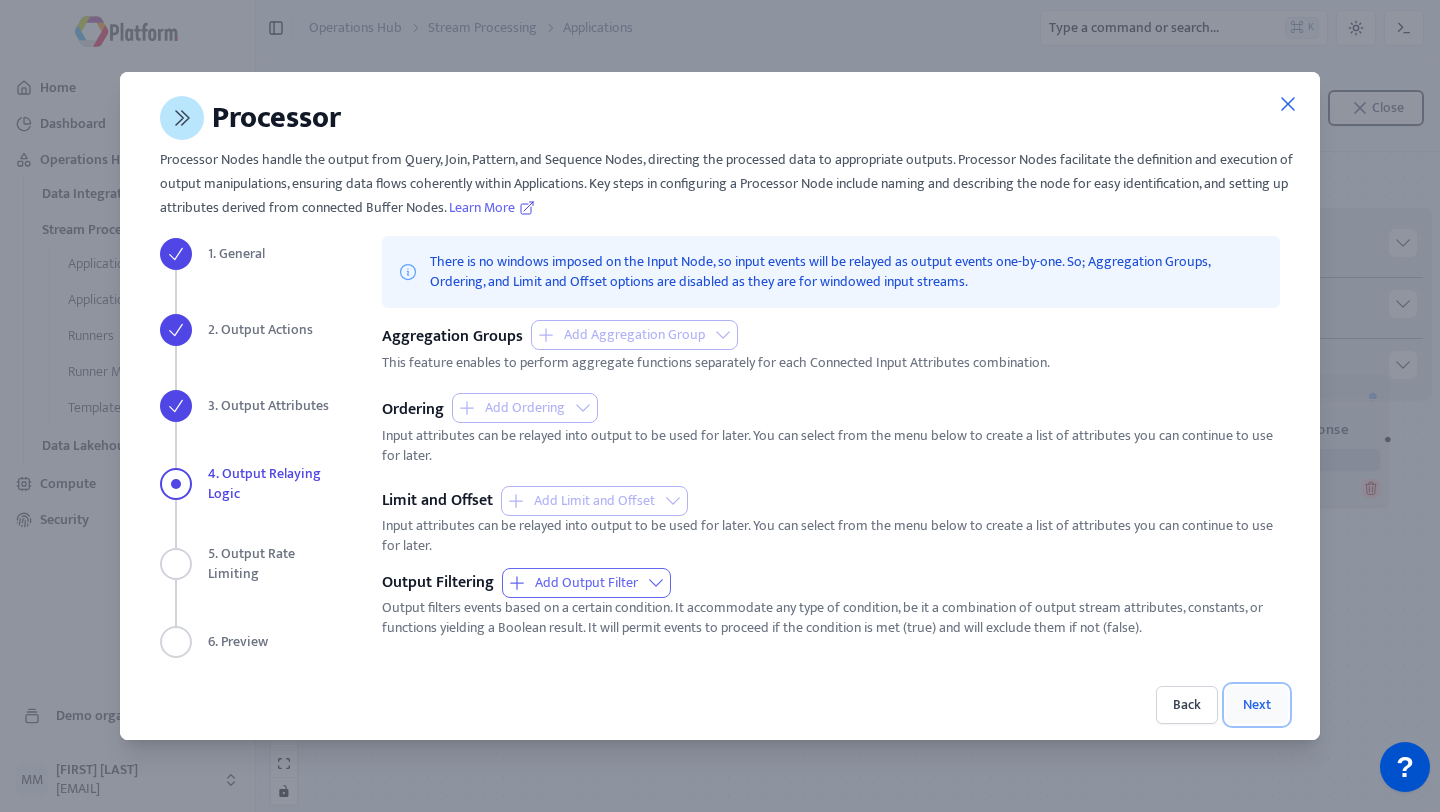 scroll, scrollTop: 0, scrollLeft: 0, axis: both 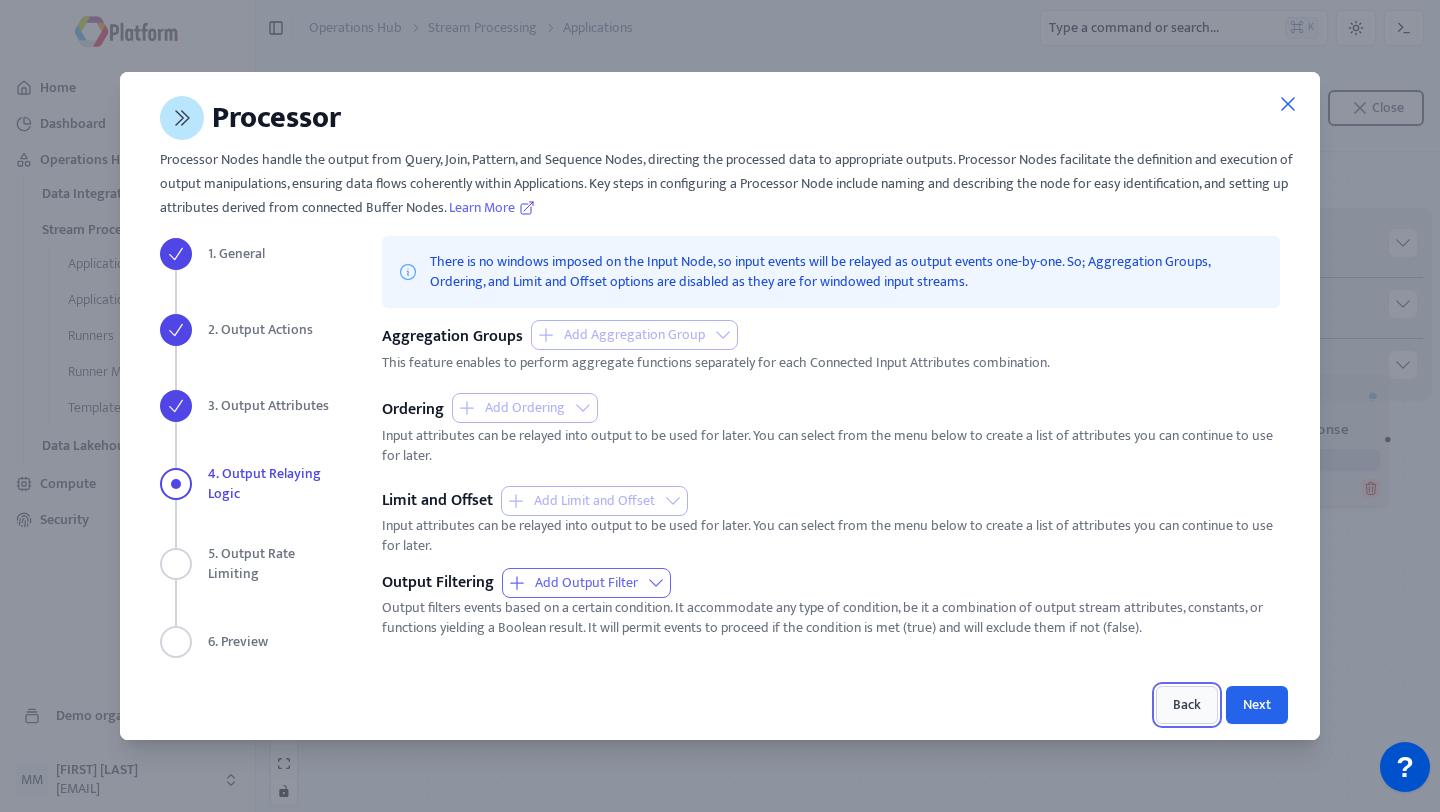 click on "Back" at bounding box center (1187, 705) 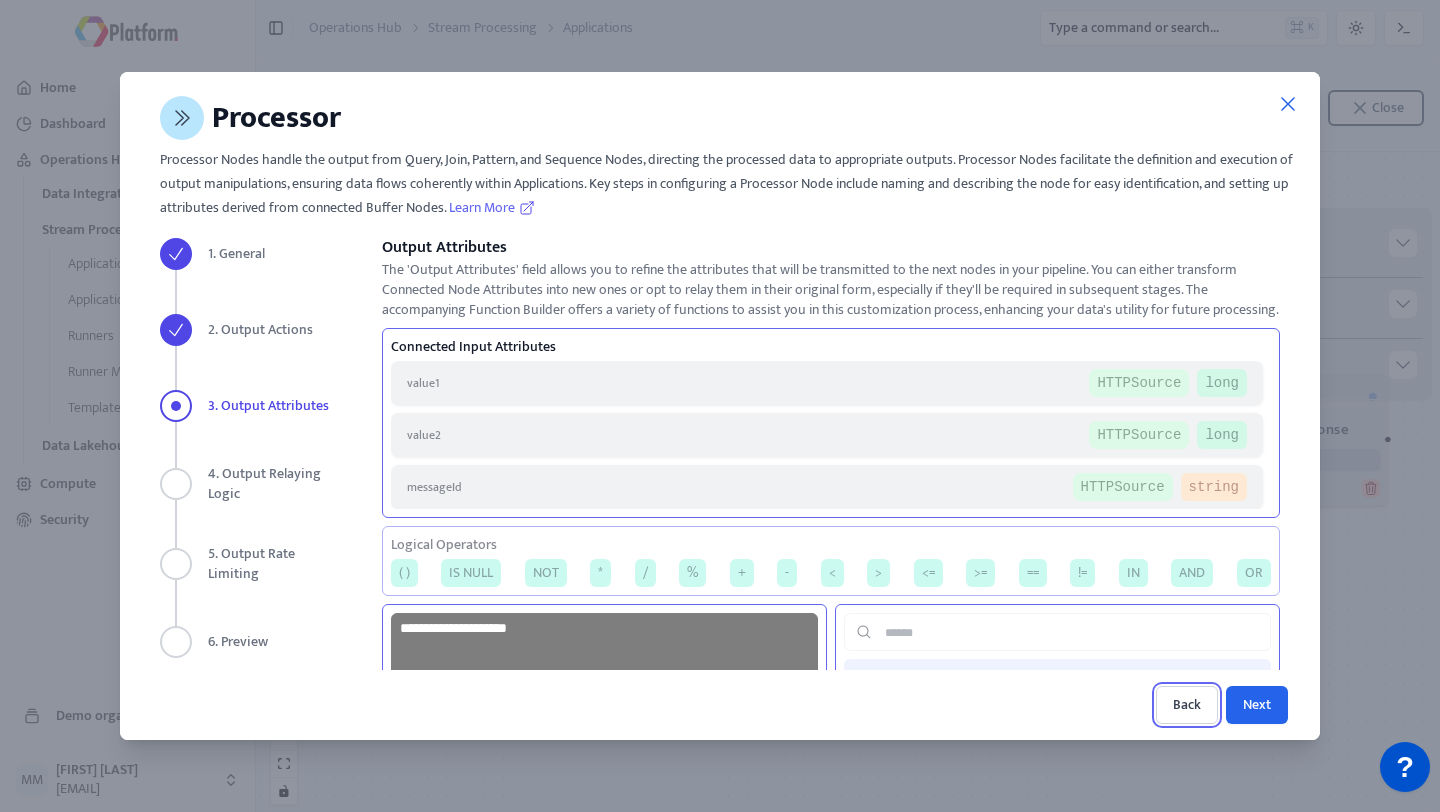 scroll, scrollTop: 357, scrollLeft: 0, axis: vertical 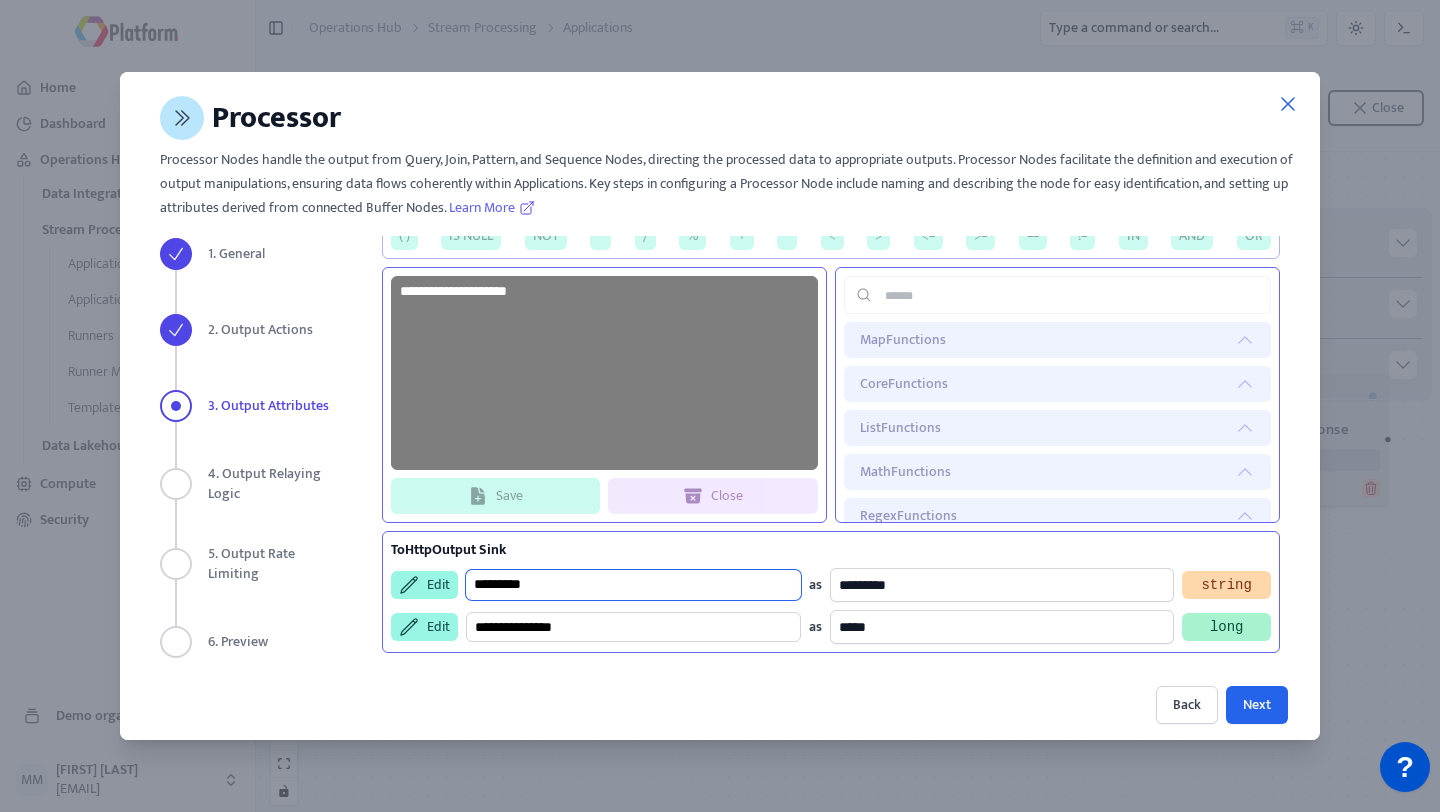 click on "Edit ********* as ********* string" at bounding box center (831, 585) 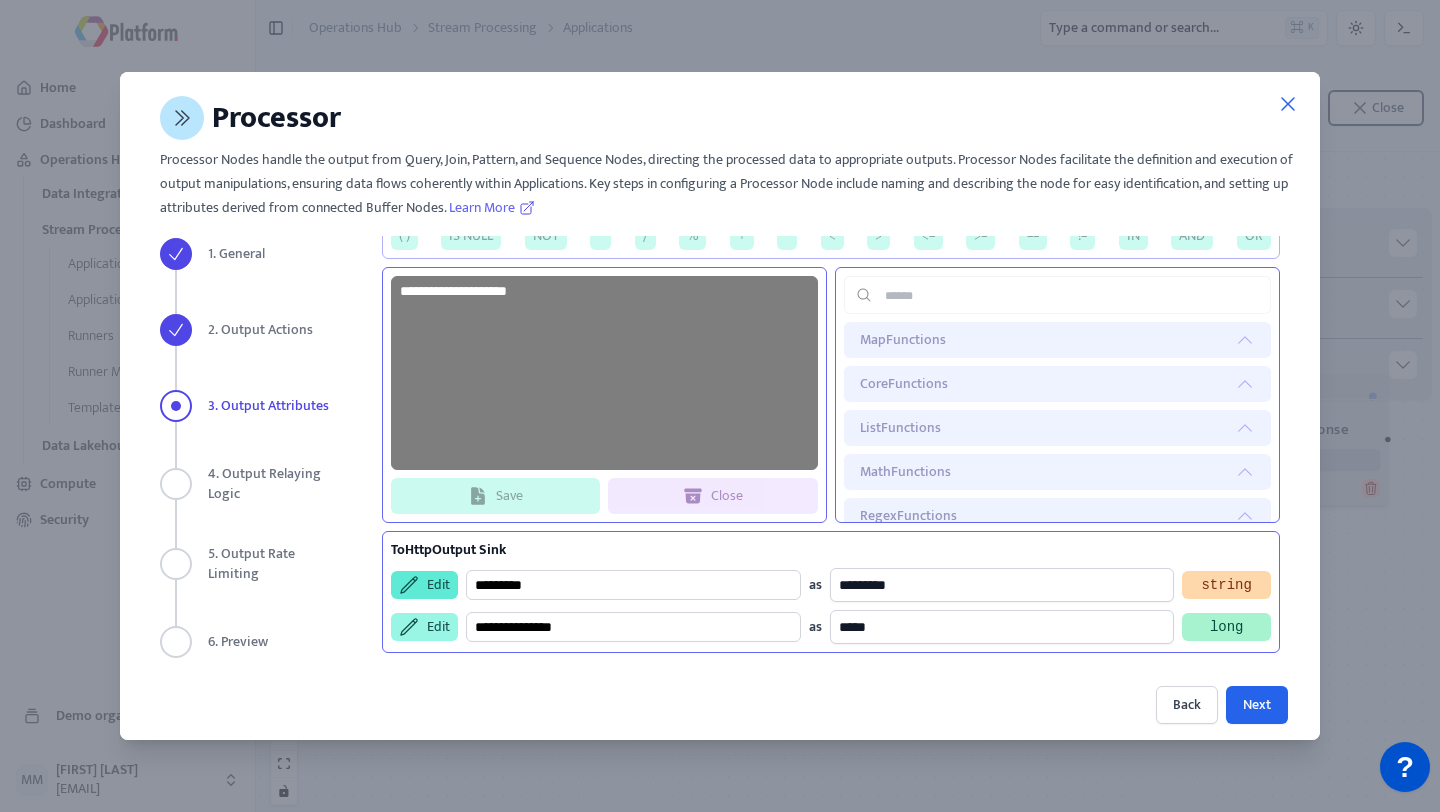 click on "Edit" at bounding box center [424, 585] 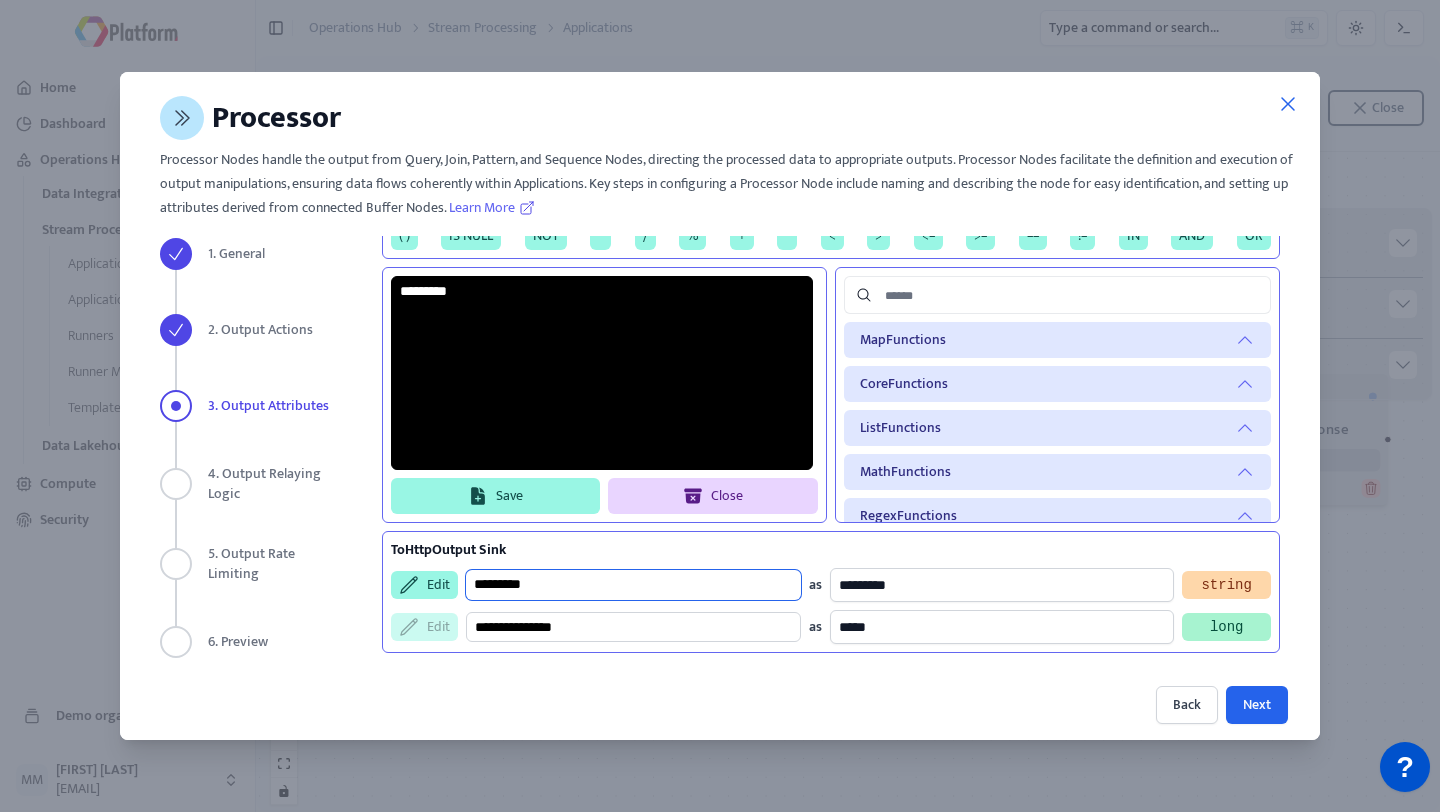 click on "*********" at bounding box center (633, 585) 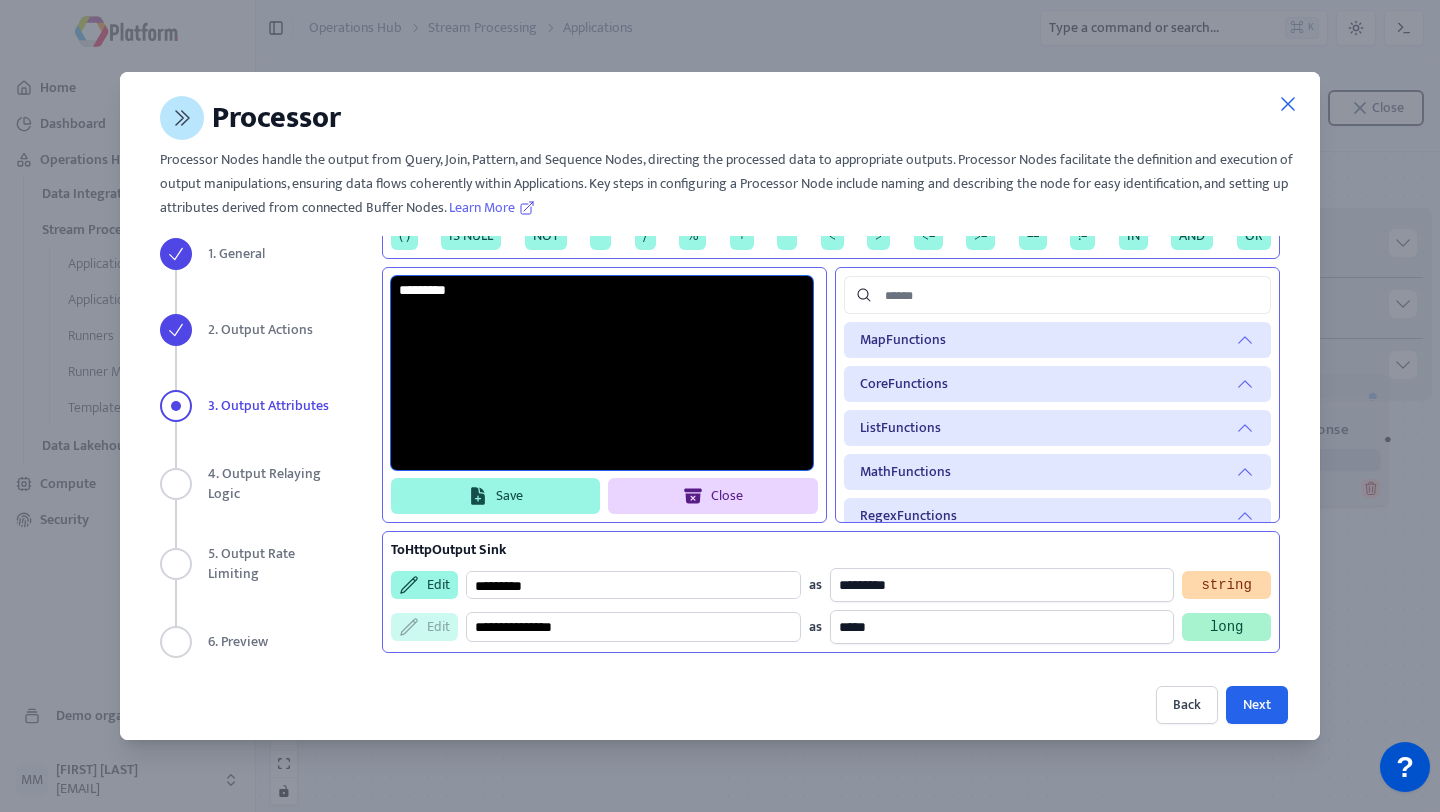 click on "*********" at bounding box center [602, 373] 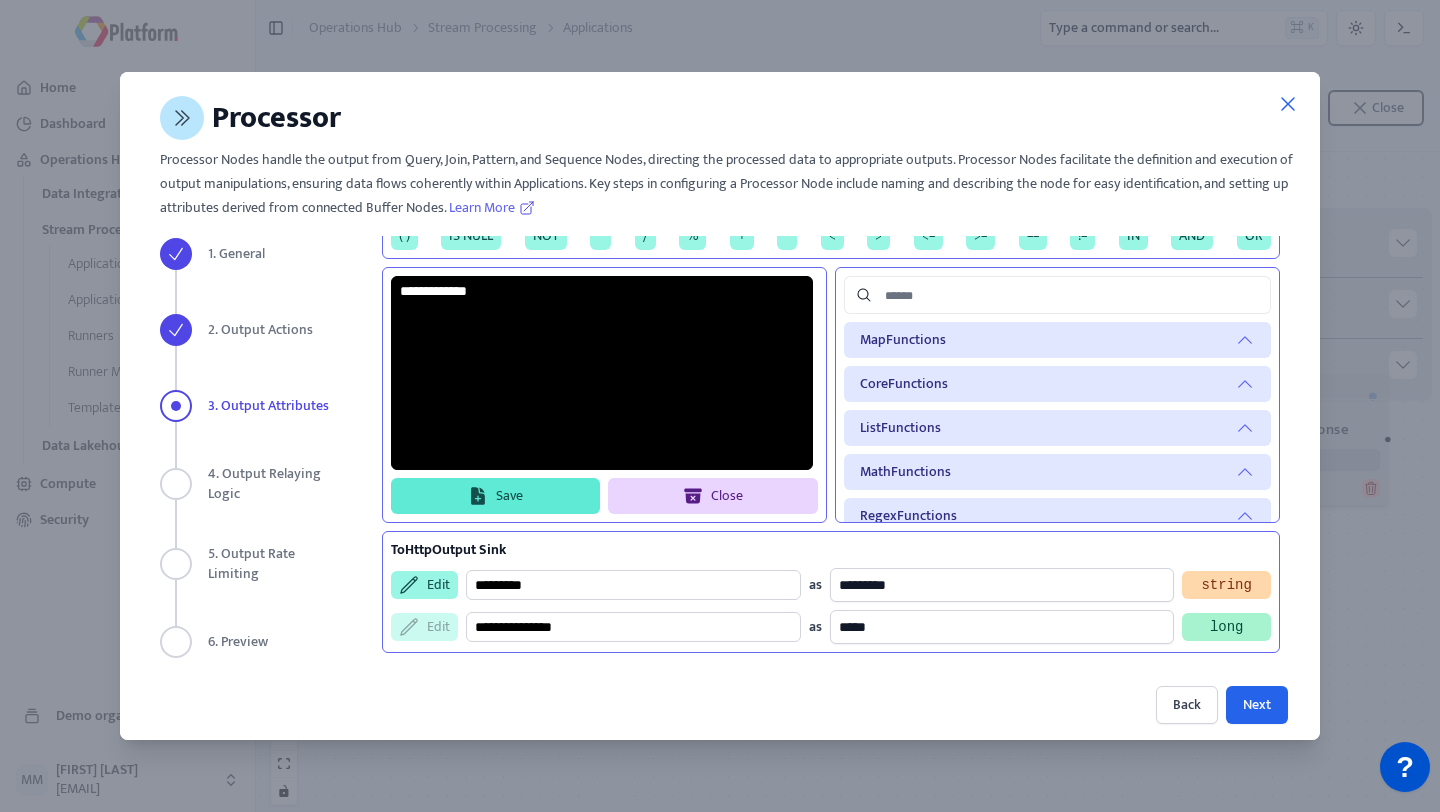 click on "Save" at bounding box center [496, 496] 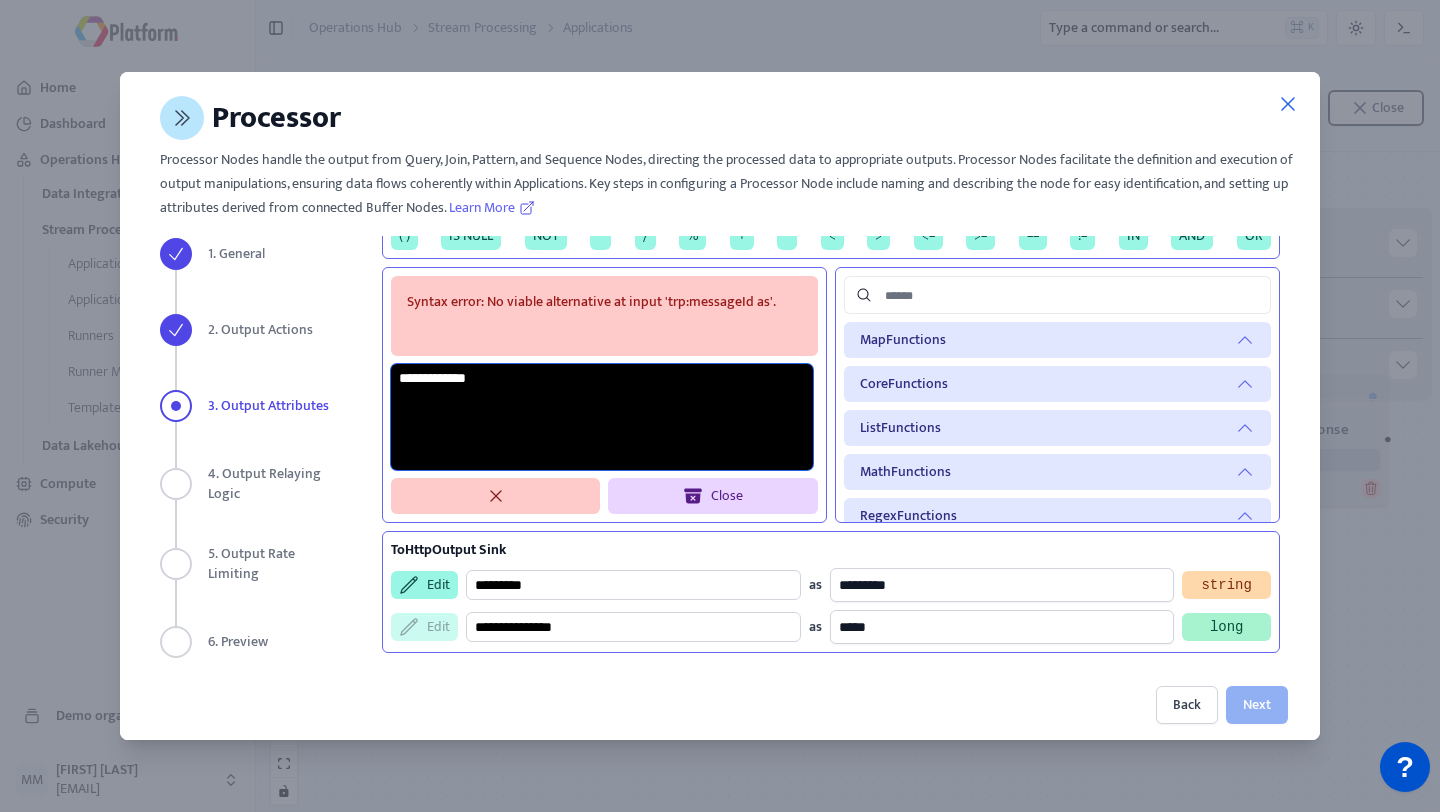 drag, startPoint x: 432, startPoint y: 382, endPoint x: 358, endPoint y: 378, distance: 74.10803 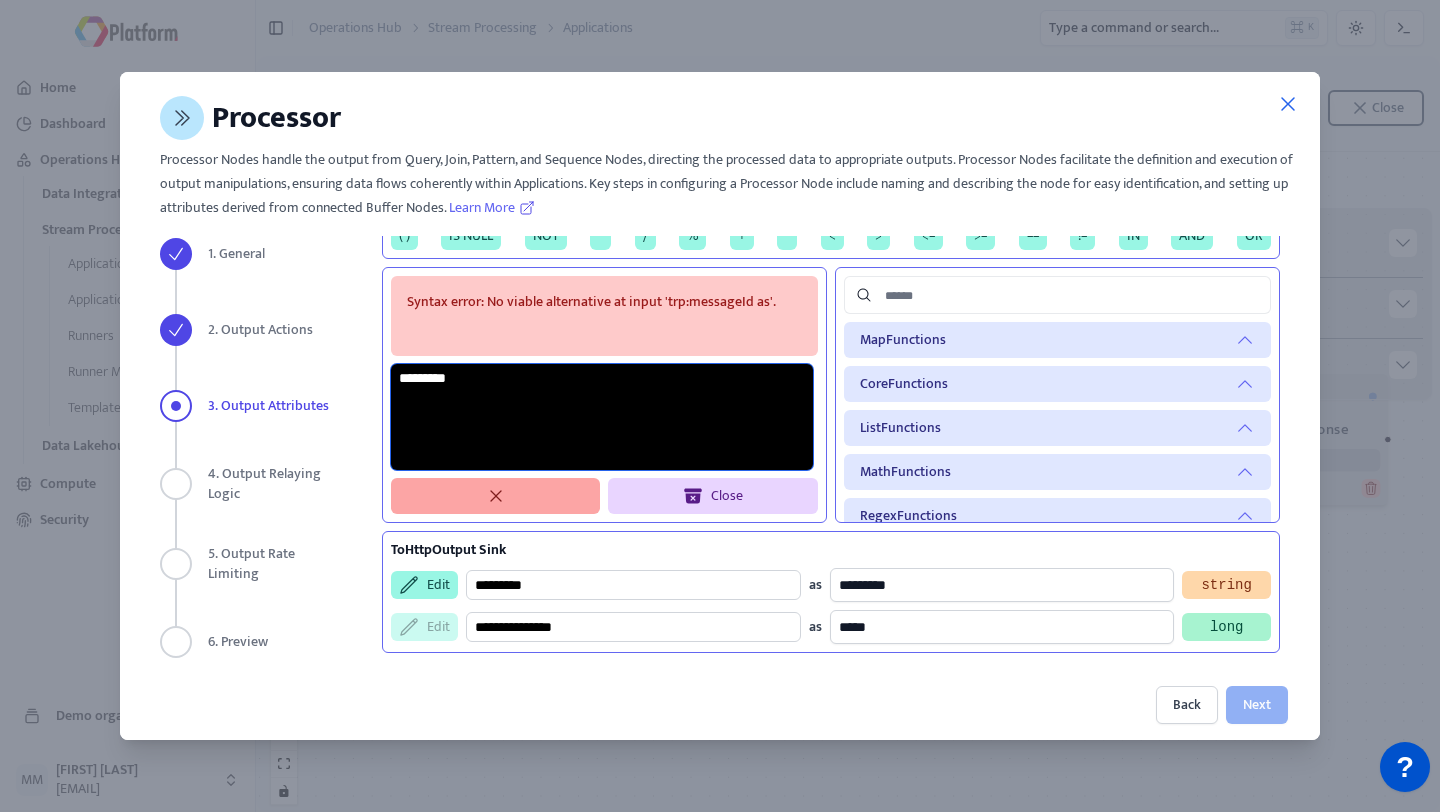 type on "*********" 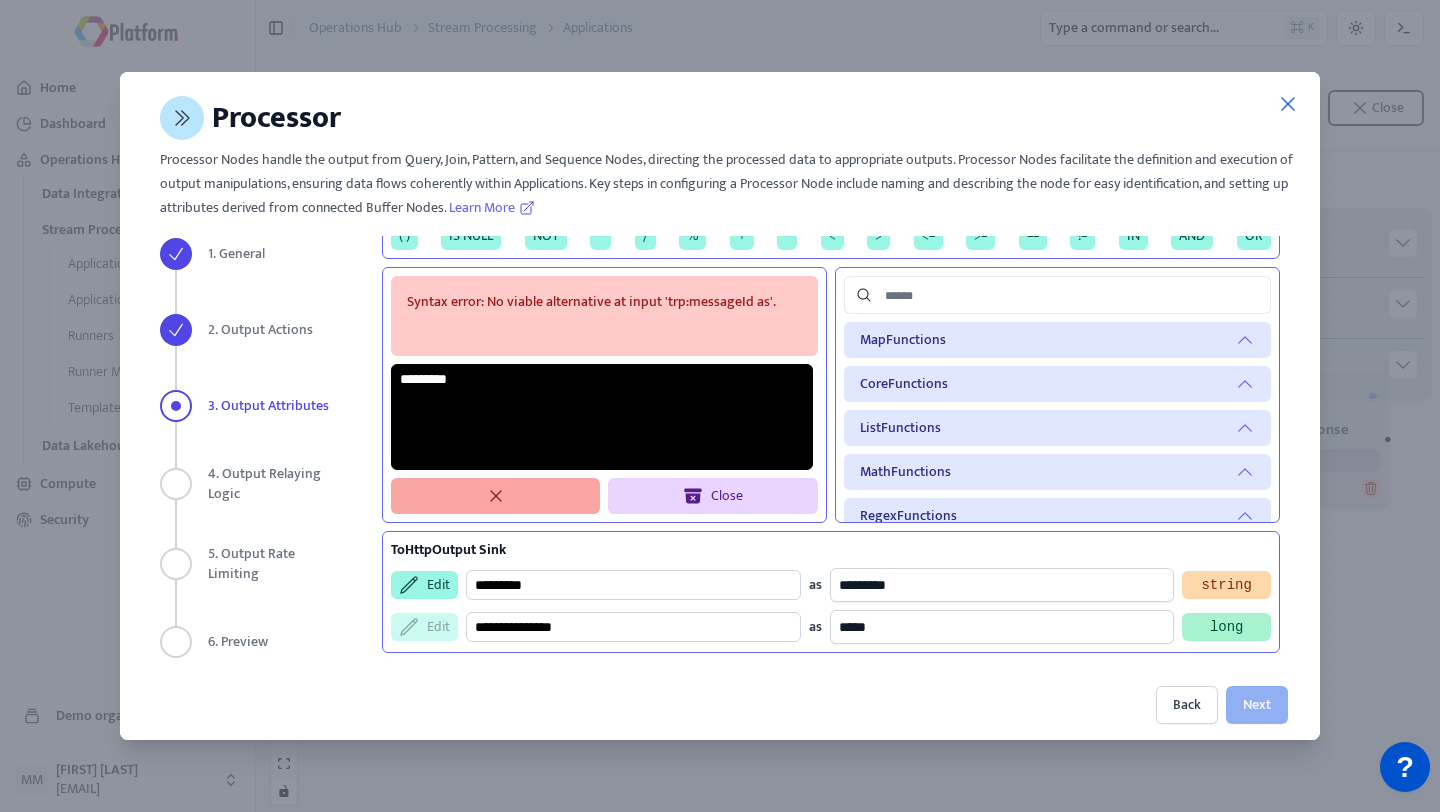 click at bounding box center (496, 496) 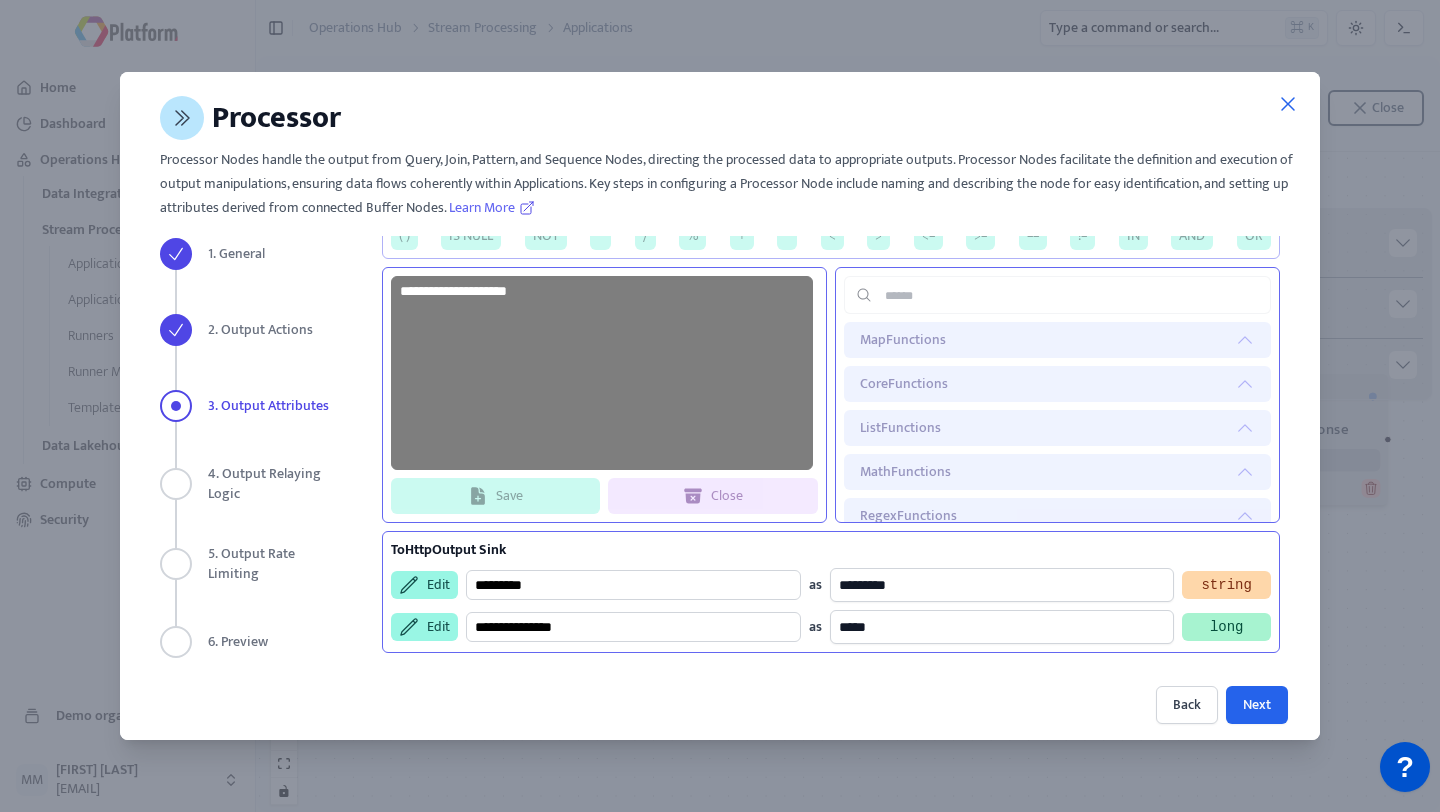 click on "**********" at bounding box center (831, 479) 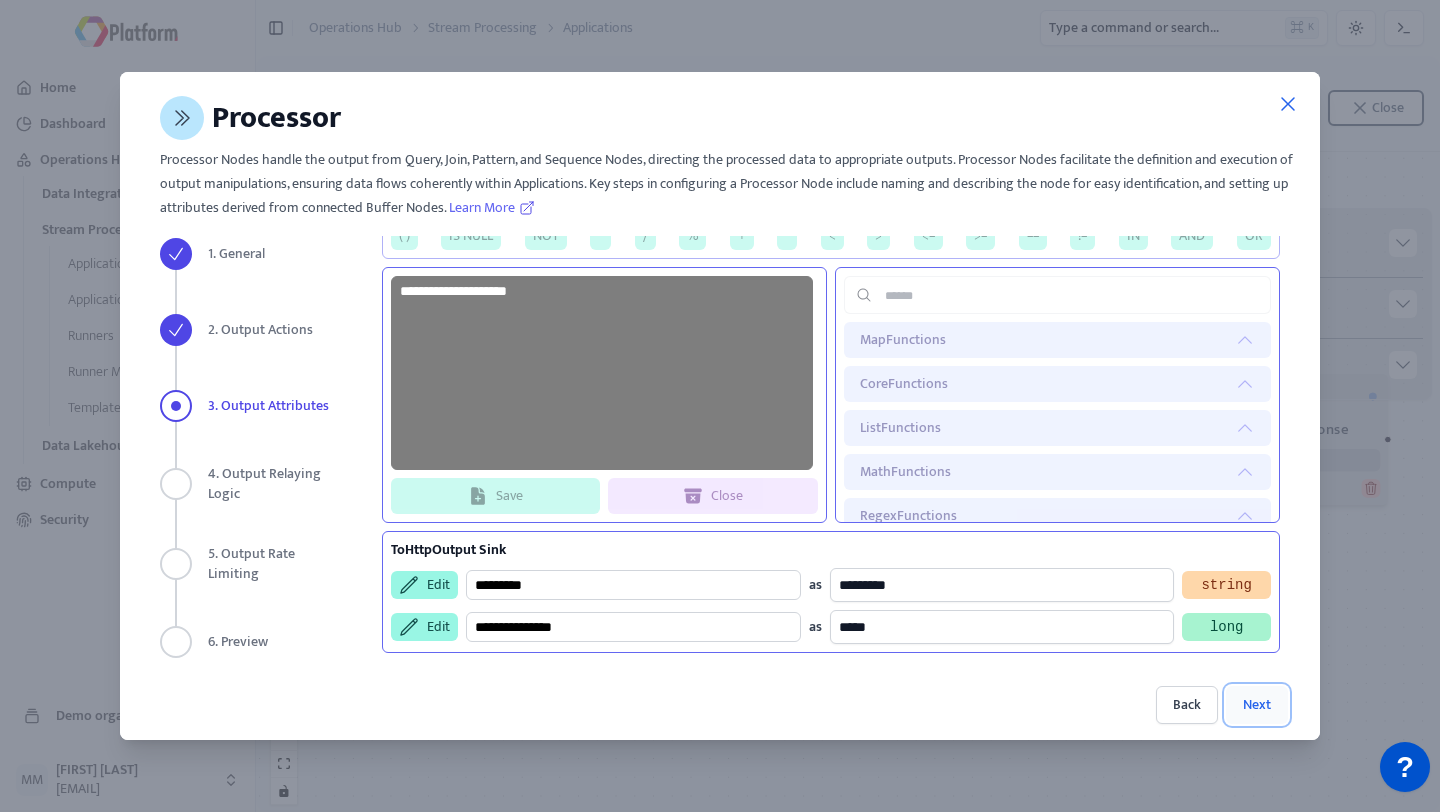 click on "Next" at bounding box center (1257, 705) 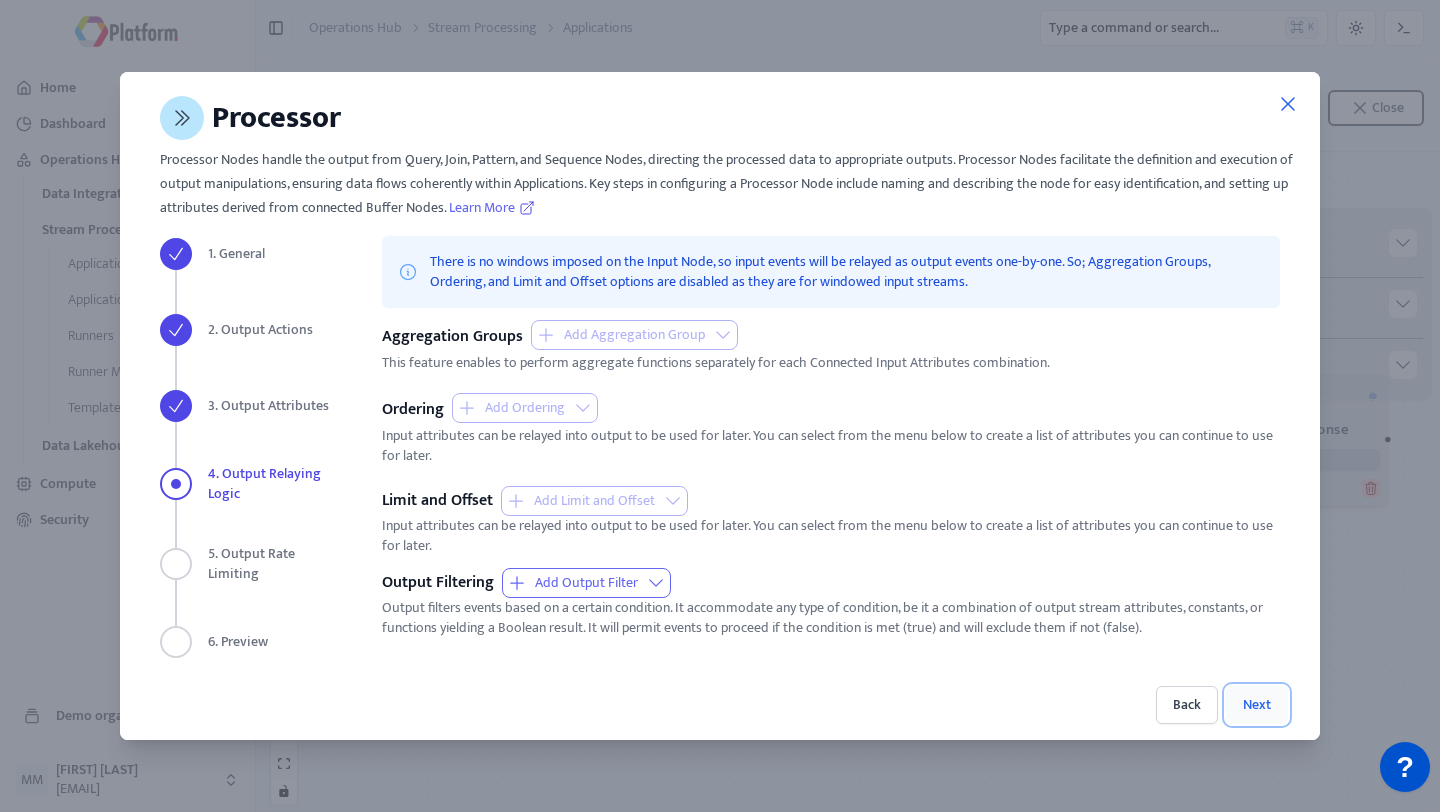 scroll, scrollTop: 0, scrollLeft: 0, axis: both 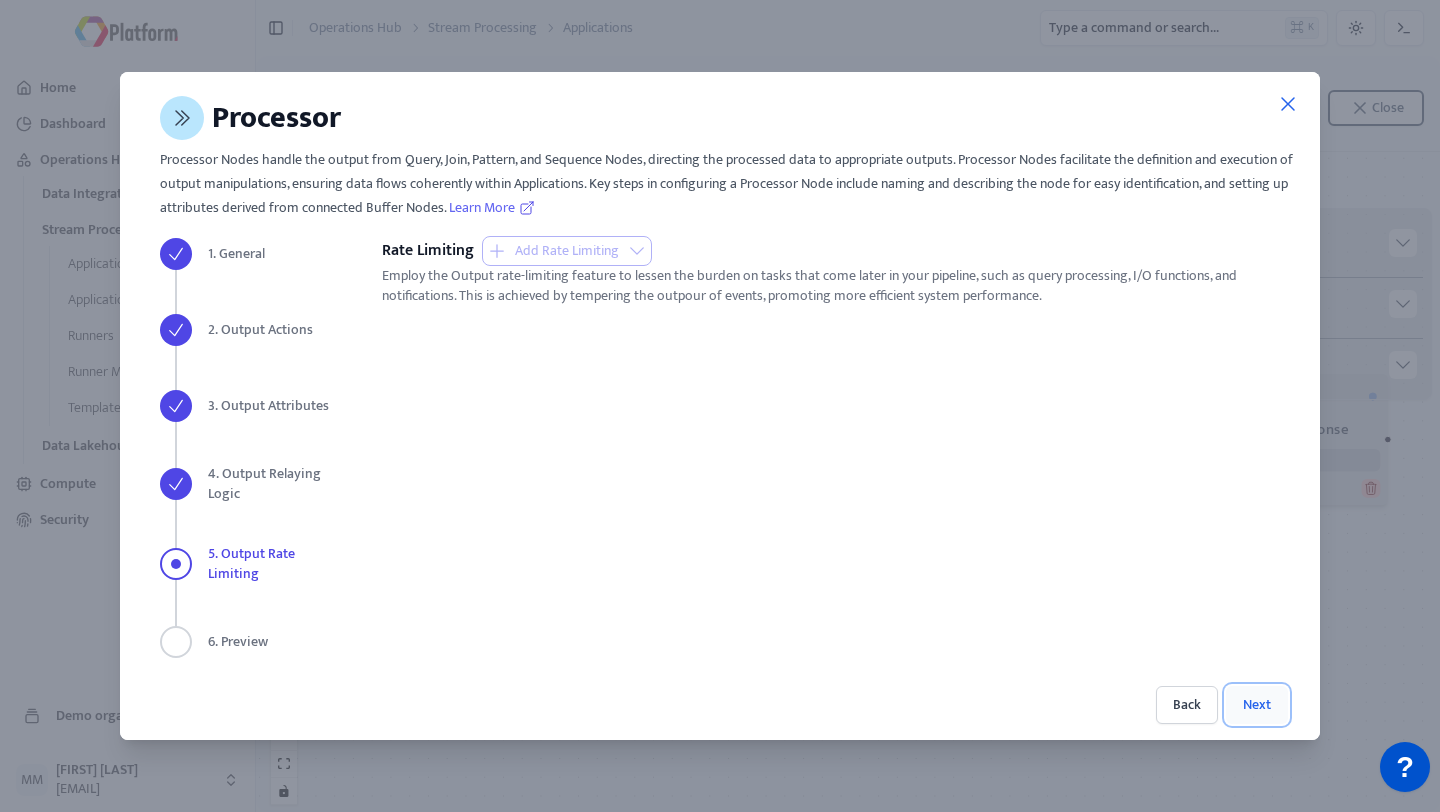 click on "Next" at bounding box center [1257, 705] 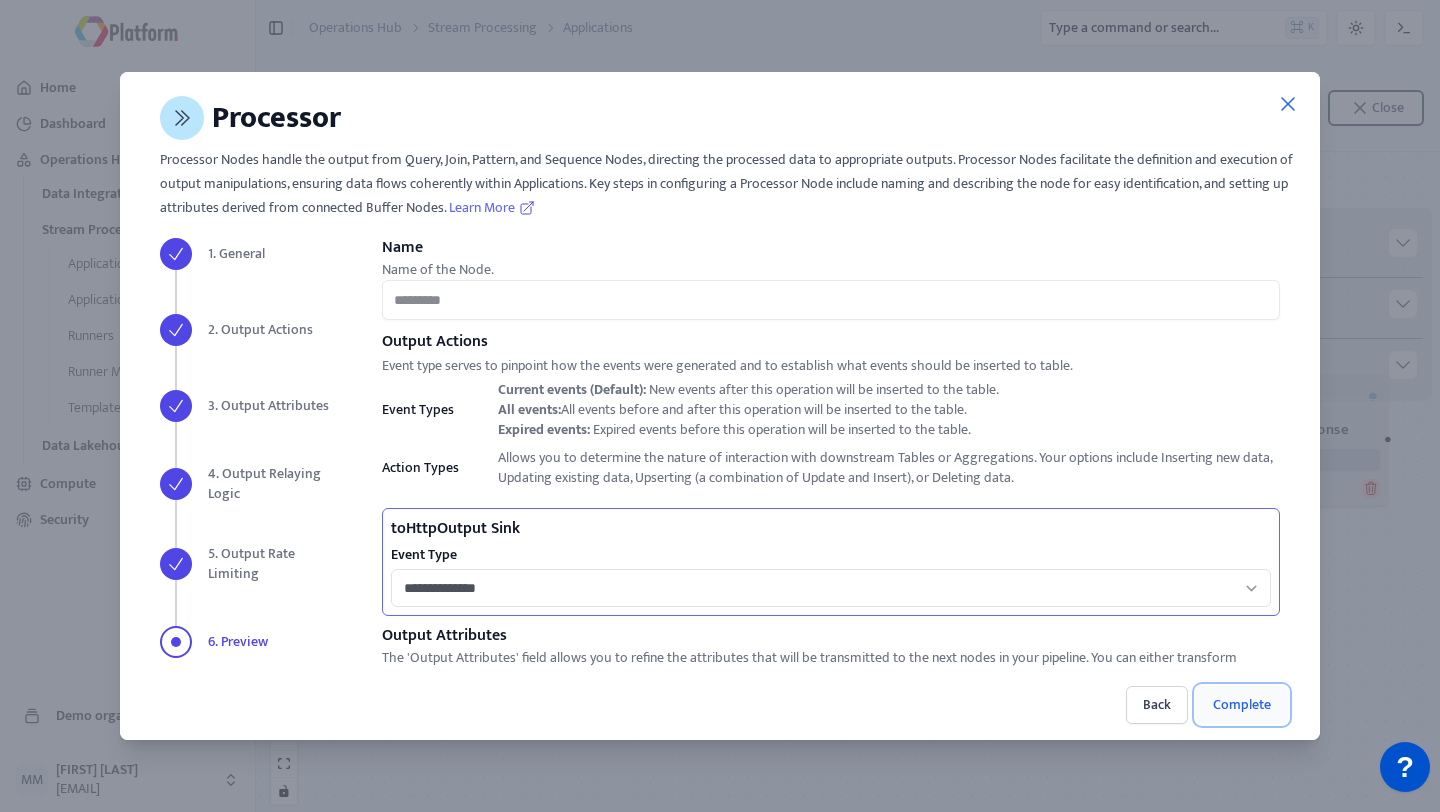 click on "Complete" at bounding box center [1242, 705] 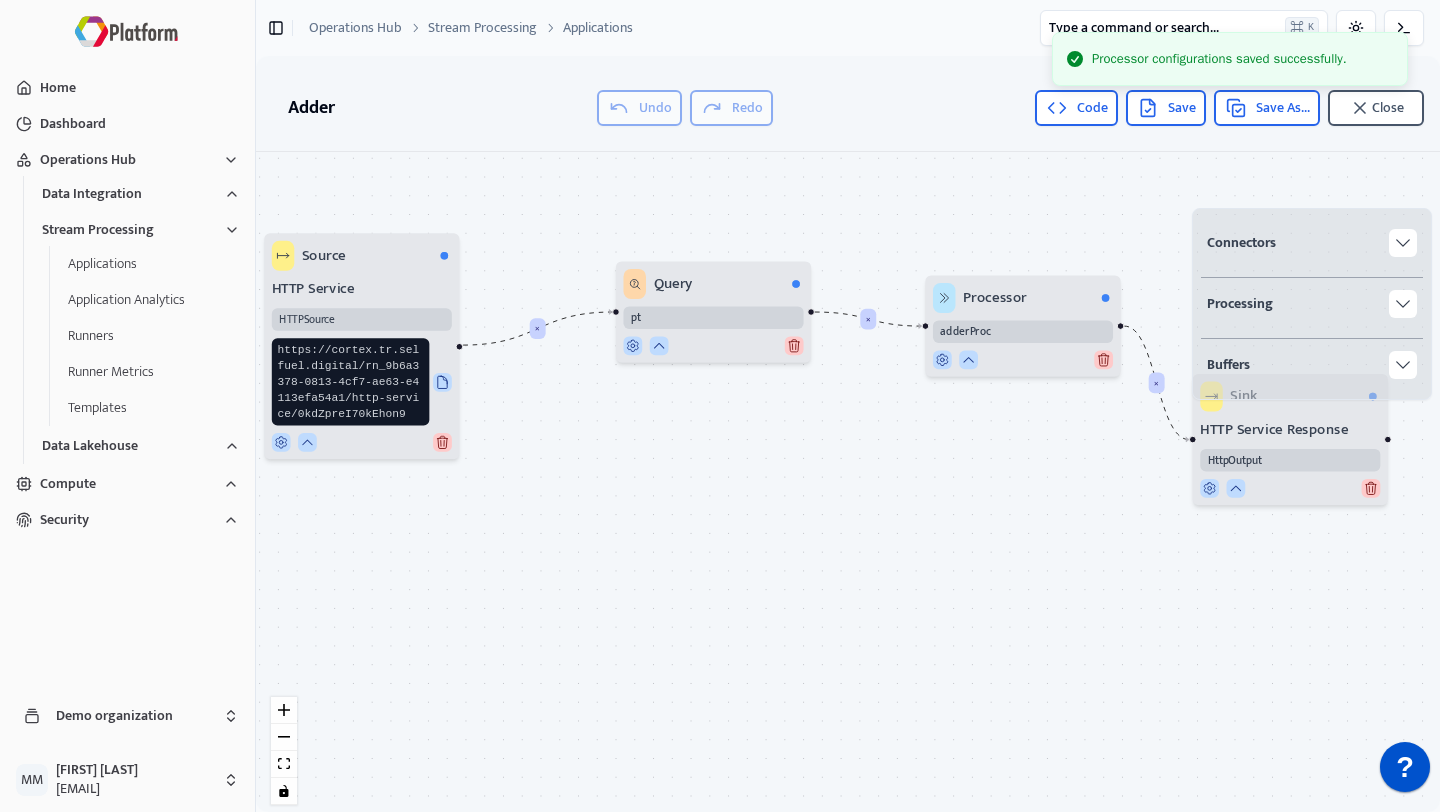 type 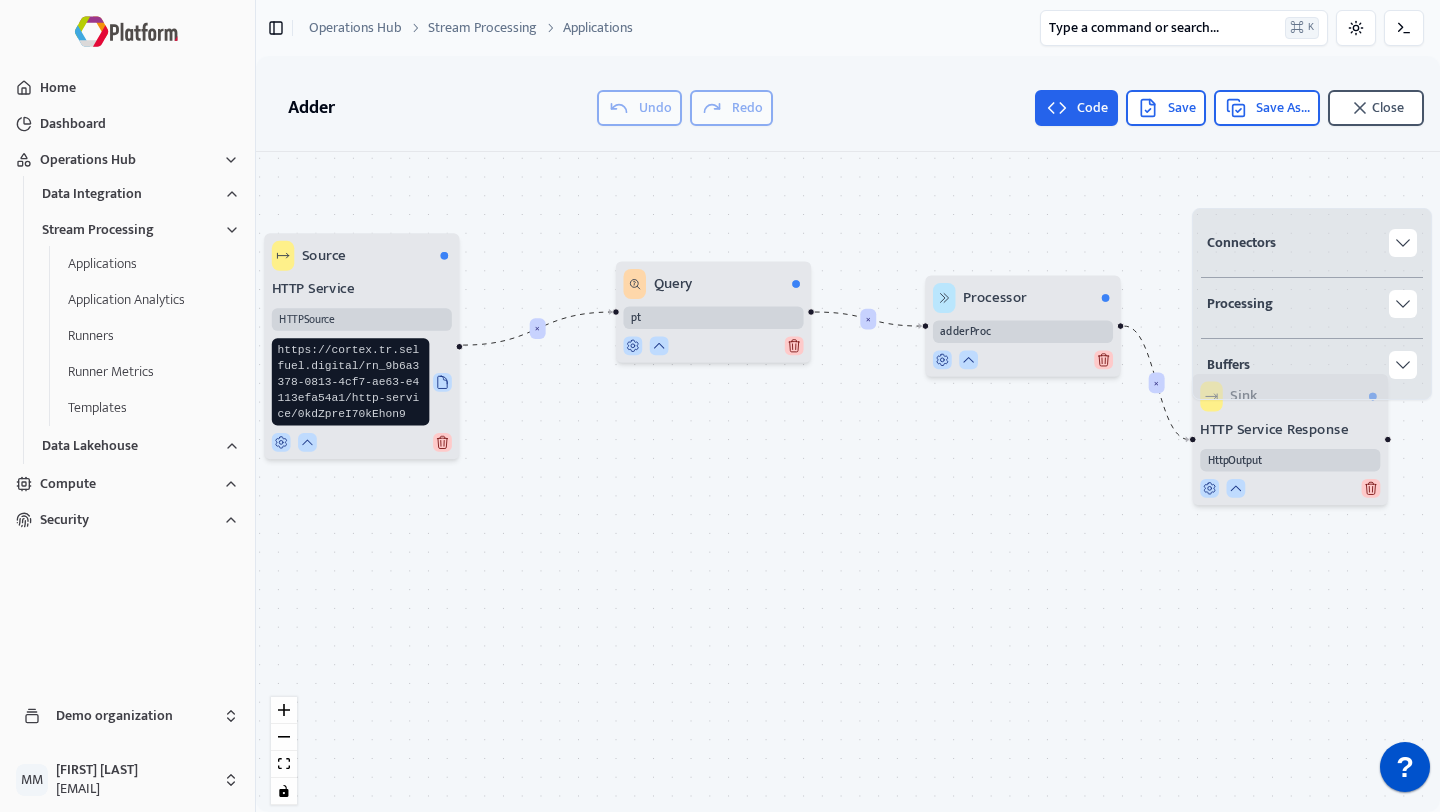 click on "Code" at bounding box center [639, 108] 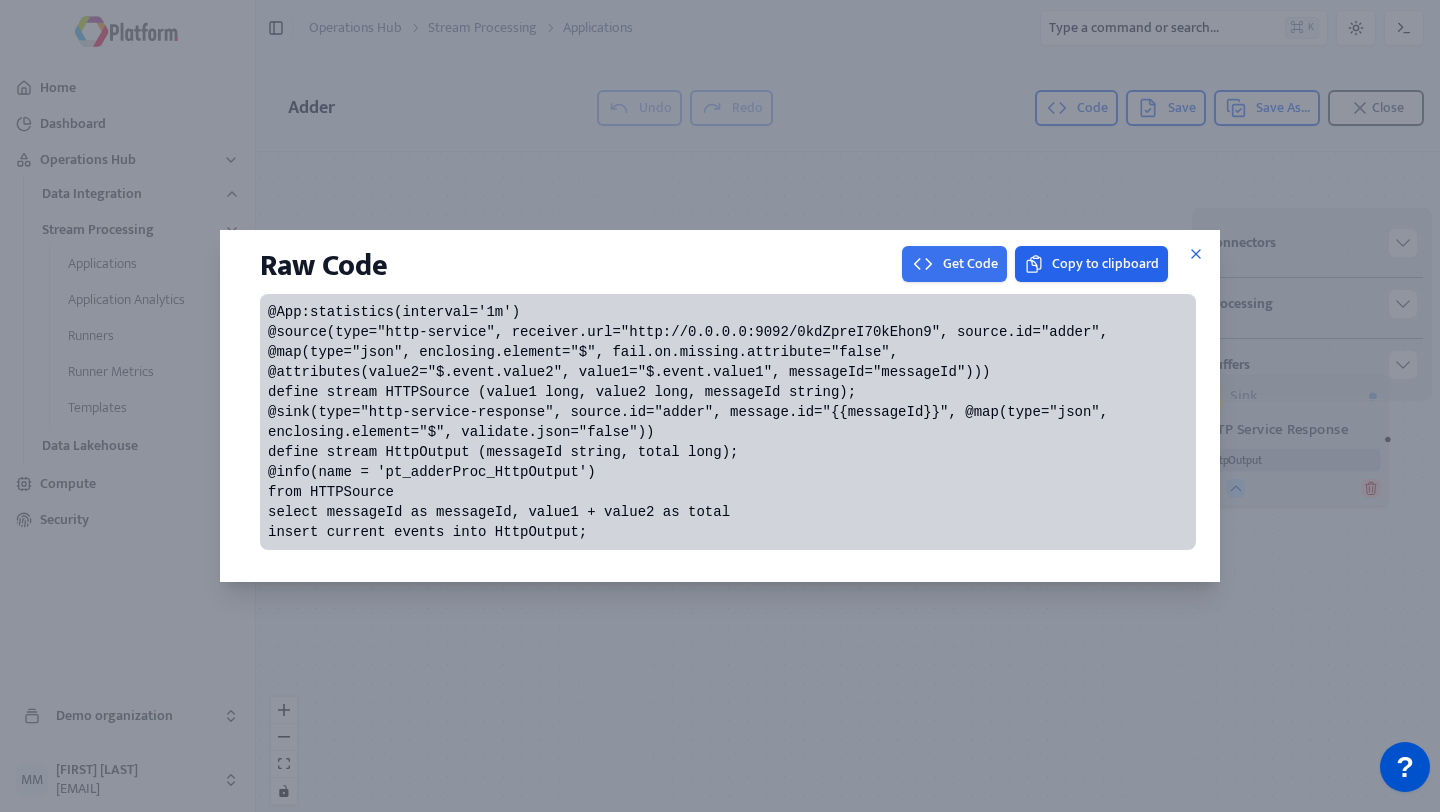 click on "Get Code" at bounding box center (954, 264) 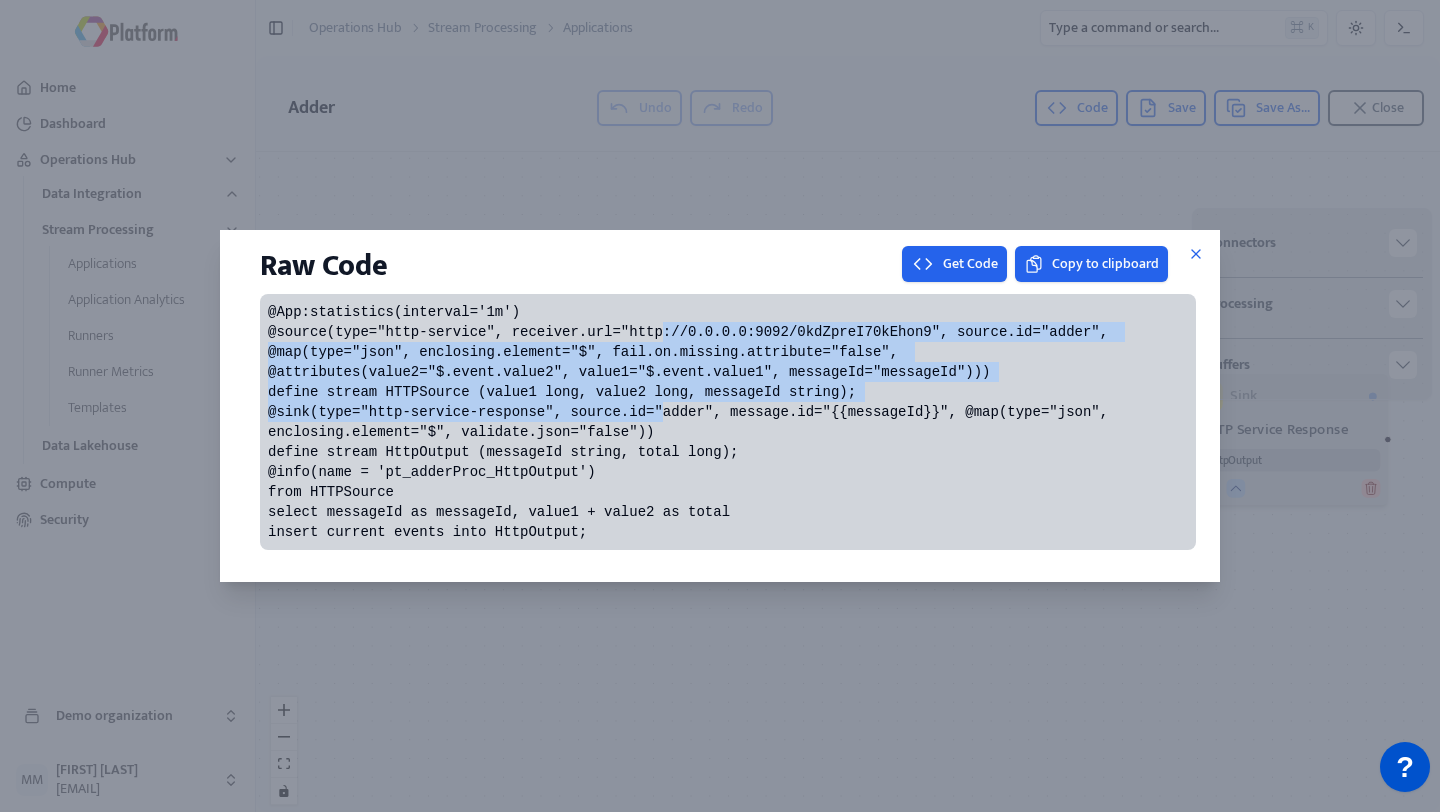 drag, startPoint x: 664, startPoint y: 301, endPoint x: 667, endPoint y: 386, distance: 85.052925 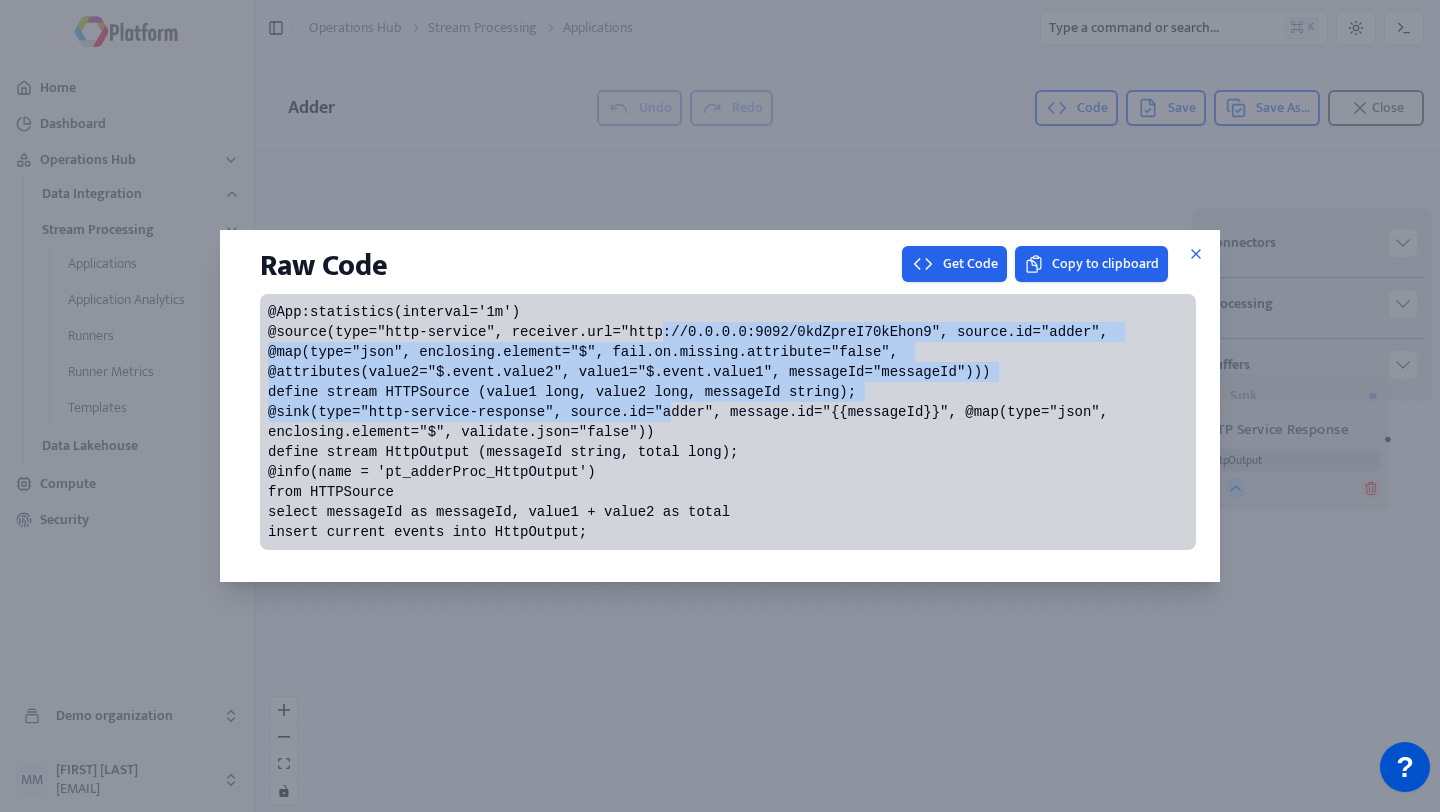 click on "@App:statistics(interval='1m')
@source(type="http-service", receiver.url="http://0.0.0.0:9092/0kdZpreI70kEhon9", source.id="adder", @map(type="json", enclosing.element="$", fail.on.missing.attribute="false", @attributes(value2="$.event.value2", value1="$.event.value1", messageId="messageId")))
define stream HTTPSource (value1 long, value2 long, messageId string);
@sink(type="http-service-response", source.id="adder", message.id="{{messageId}}", @map(type="json", enclosing.element="$", validate.json="false"))
define stream HttpOutput (messageId string, total long);
@info(name = 'pt_adderProc_HttpOutput')
from HTTPSource
select messageId as messageId, value1 + value2 as total
insert current events into HttpOutput;" at bounding box center (728, 422) 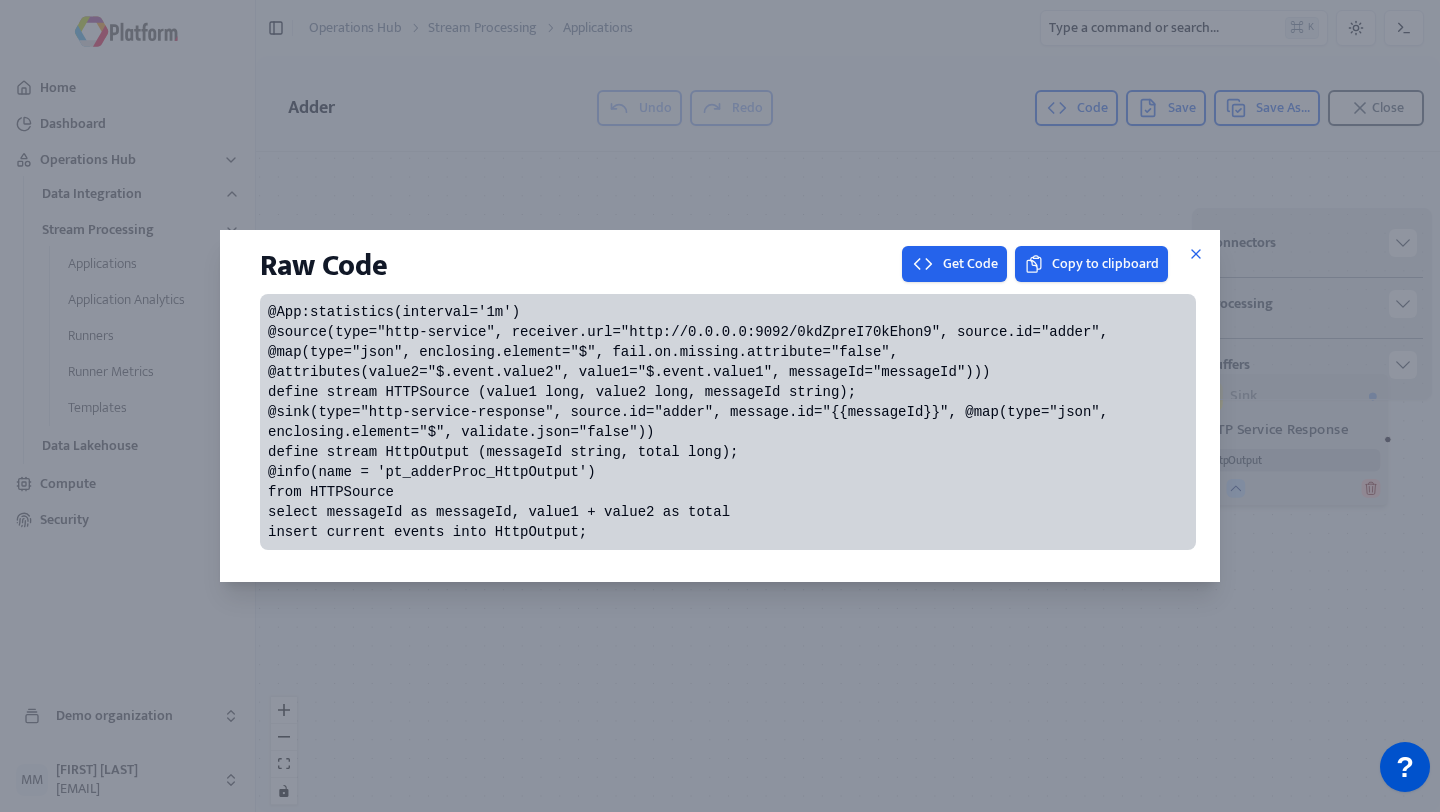 click on "@App:statistics(interval='1m')
@source(type="http-service", receiver.url="http://0.0.0.0:9092/0kdZpreI70kEhon9", source.id="adder", @map(type="json", enclosing.element="$", fail.on.missing.attribute="false", @attributes(value2="$.event.value2", value1="$.event.value1", messageId="messageId")))
define stream HTTPSource (value1 long, value2 long, messageId string);
@sink(type="http-service-response", source.id="adder", message.id="{{messageId}}", @map(type="json", enclosing.element="$", validate.json="false"))
define stream HttpOutput (messageId string, total long);
@info(name = 'pt_adderProc_HttpOutput')
from HTTPSource
select messageId as messageId, value1 + value2 as total
insert current events into HttpOutput;" at bounding box center [692, 422] 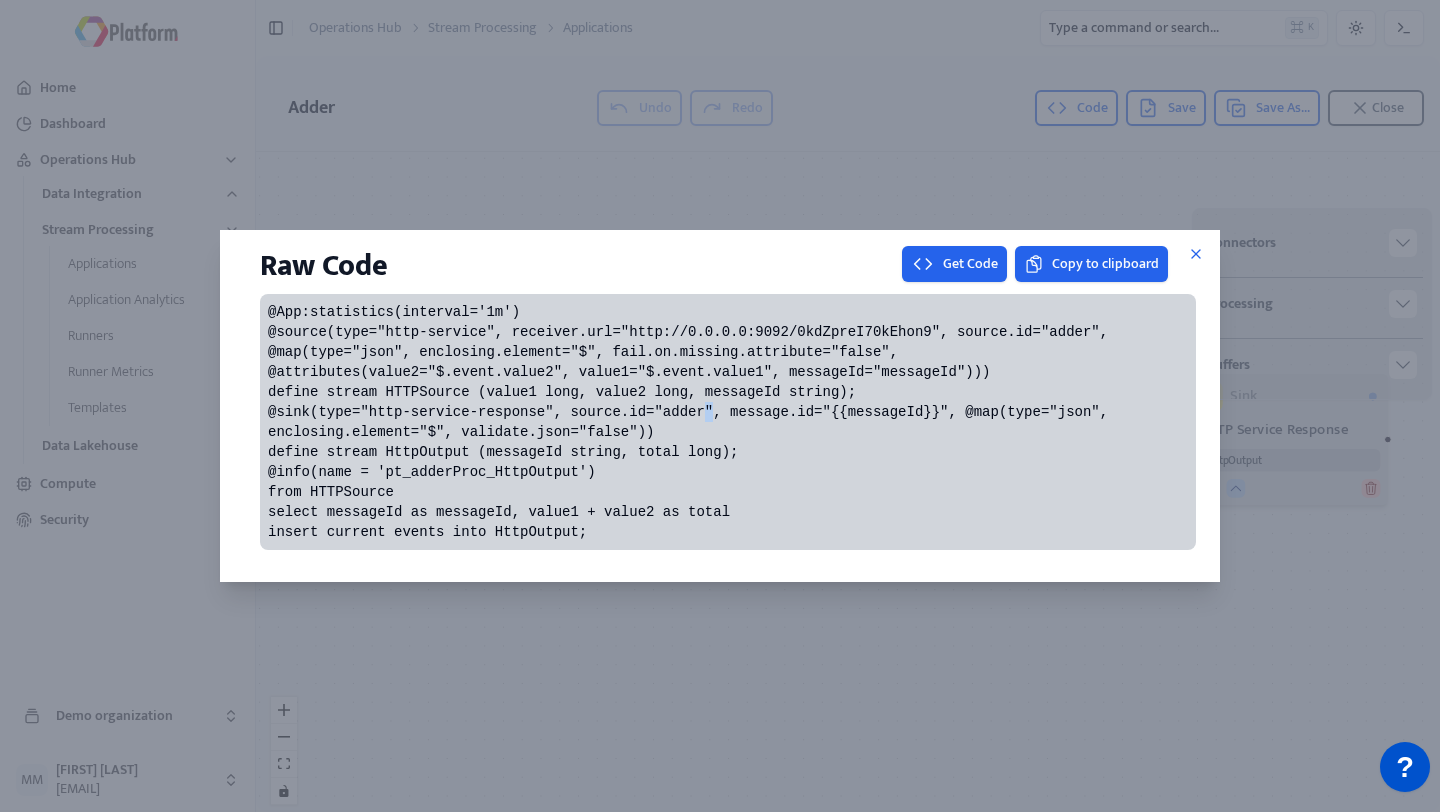 click on "@App:statistics(interval='1m')
@source(type="http-service", receiver.url="http://0.0.0.0:9092/0kdZpreI70kEhon9", source.id="adder", @map(type="json", enclosing.element="$", fail.on.missing.attribute="false", @attributes(value2="$.event.value2", value1="$.event.value1", messageId="messageId")))
define stream HTTPSource (value1 long, value2 long, messageId string);
@sink(type="http-service-response", source.id="adder", message.id="{{messageId}}", @map(type="json", enclosing.element="$", validate.json="false"))
define stream HttpOutput (messageId string, total long);
@info(name = 'pt_adderProc_HttpOutput')
from HTTPSource
select messageId as messageId, value1 + value2 as total
insert current events into HttpOutput;" at bounding box center [692, 422] 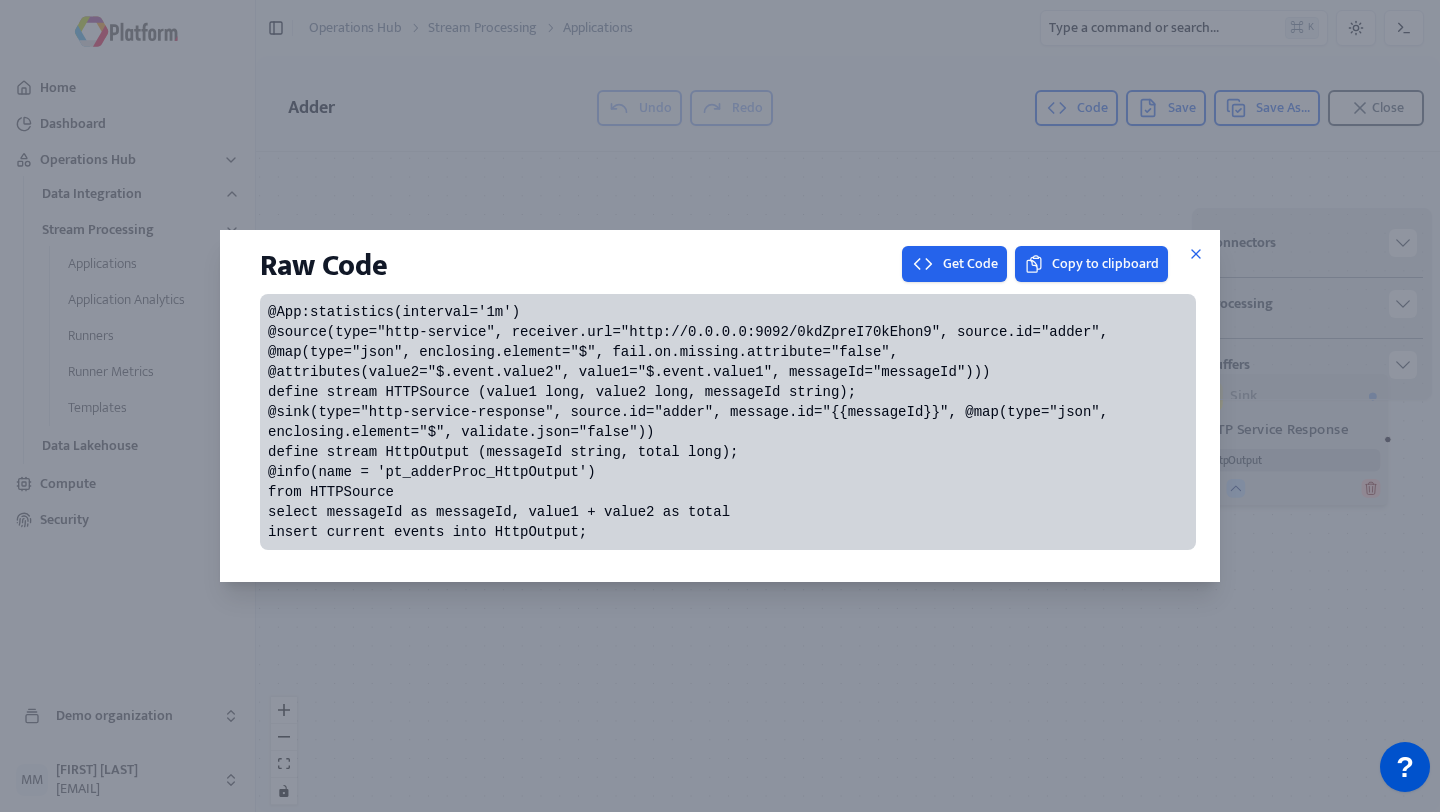click on "@App:statistics(interval='1m')
@source(type="http-service", receiver.url="http://0.0.0.0:9092/0kdZpreI70kEhon9", source.id="adder", @map(type="json", enclosing.element="$", fail.on.missing.attribute="false", @attributes(value2="$.event.value2", value1="$.event.value1", messageId="messageId")))
define stream HTTPSource (value1 long, value2 long, messageId string);
@sink(type="http-service-response", source.id="adder", message.id="{{messageId}}", @map(type="json", enclosing.element="$", validate.json="false"))
define stream HttpOutput (messageId string, total long);
@info(name = 'pt_adderProc_HttpOutput')
from HTTPSource
select messageId as messageId, value1 + value2 as total
insert current events into HttpOutput;" at bounding box center (692, 422) 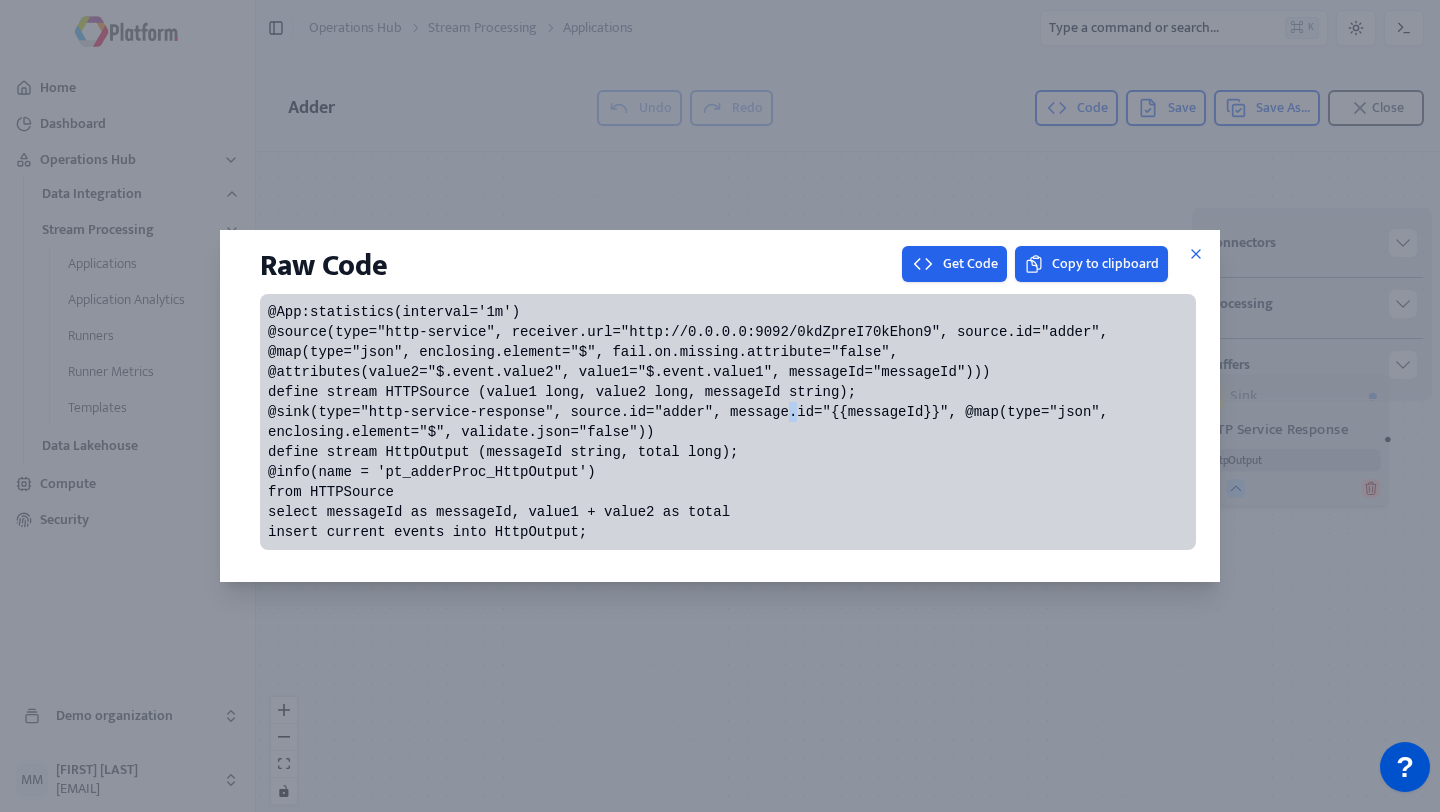 click on "@App:statistics(interval='1m')
@source(type="http-service", receiver.url="http://0.0.0.0:9092/0kdZpreI70kEhon9", source.id="adder", @map(type="json", enclosing.element="$", fail.on.missing.attribute="false", @attributes(value2="$.event.value2", value1="$.event.value1", messageId="messageId")))
define stream HTTPSource (value1 long, value2 long, messageId string);
@sink(type="http-service-response", source.id="adder", message.id="{{messageId}}", @map(type="json", enclosing.element="$", validate.json="false"))
define stream HttpOutput (messageId string, total long);
@info(name = 'pt_adderProc_HttpOutput')
from HTTPSource
select messageId as messageId, value1 + value2 as total
insert current events into HttpOutput;" at bounding box center (692, 422) 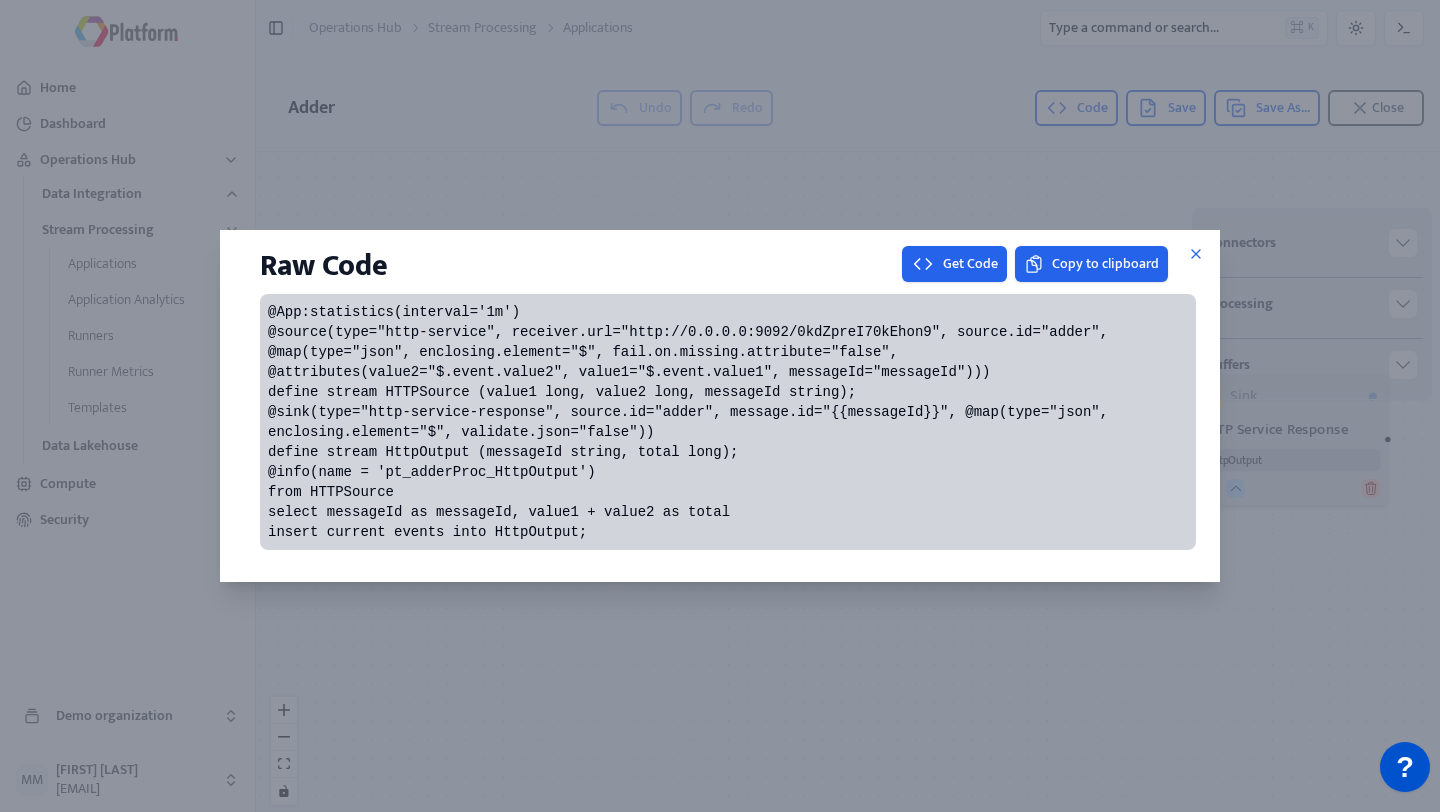 click on "@App:statistics(interval='1m')
@source(type="http-service", receiver.url="http://0.0.0.0:9092/0kdZpreI70kEhon9", source.id="adder", @map(type="json", enclosing.element="$", fail.on.missing.attribute="false", @attributes(value2="$.event.value2", value1="$.event.value1", messageId="messageId")))
define stream HTTPSource (value1 long, value2 long, messageId string);
@sink(type="http-service-response", source.id="adder", message.id="{{messageId}}", @map(type="json", enclosing.element="$", validate.json="false"))
define stream HttpOutput (messageId string, total long);
@info(name = 'pt_adderProc_HttpOutput')
from HTTPSource
select messageId as messageId, value1 + value2 as total
insert current events into HttpOutput;" at bounding box center (692, 422) 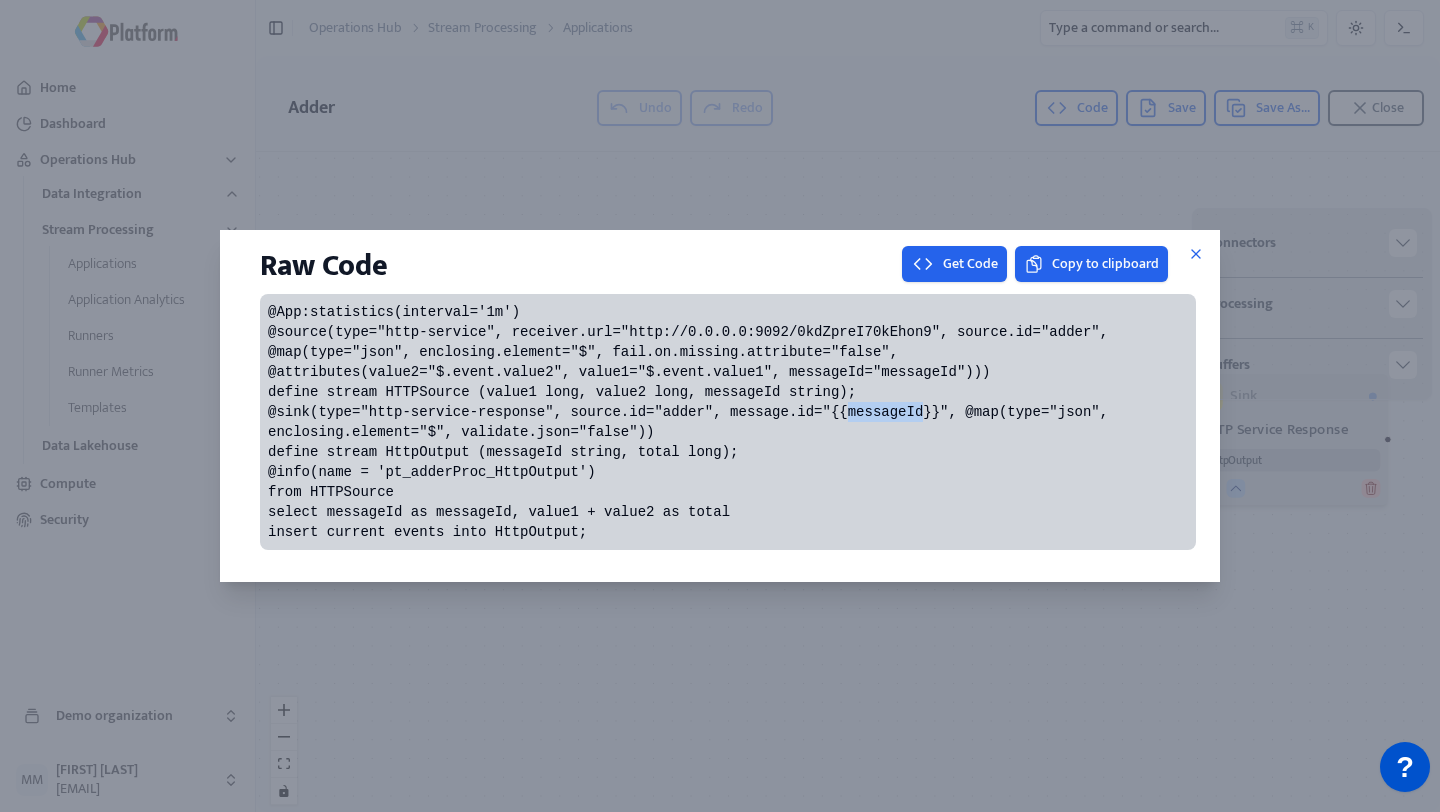 click on "@App:statistics(interval='1m')
@source(type="http-service", receiver.url="http://0.0.0.0:9092/0kdZpreI70kEhon9", source.id="adder", @map(type="json", enclosing.element="$", fail.on.missing.attribute="false", @attributes(value2="$.event.value2", value1="$.event.value1", messageId="messageId")))
define stream HTTPSource (value1 long, value2 long, messageId string);
@sink(type="http-service-response", source.id="adder", message.id="{{messageId}}", @map(type="json", enclosing.element="$", validate.json="false"))
define stream HttpOutput (messageId string, total long);
@info(name = 'pt_adderProc_HttpOutput')
from HTTPSource
select messageId as messageId, value1 + value2 as total
insert current events into HttpOutput;" at bounding box center [692, 422] 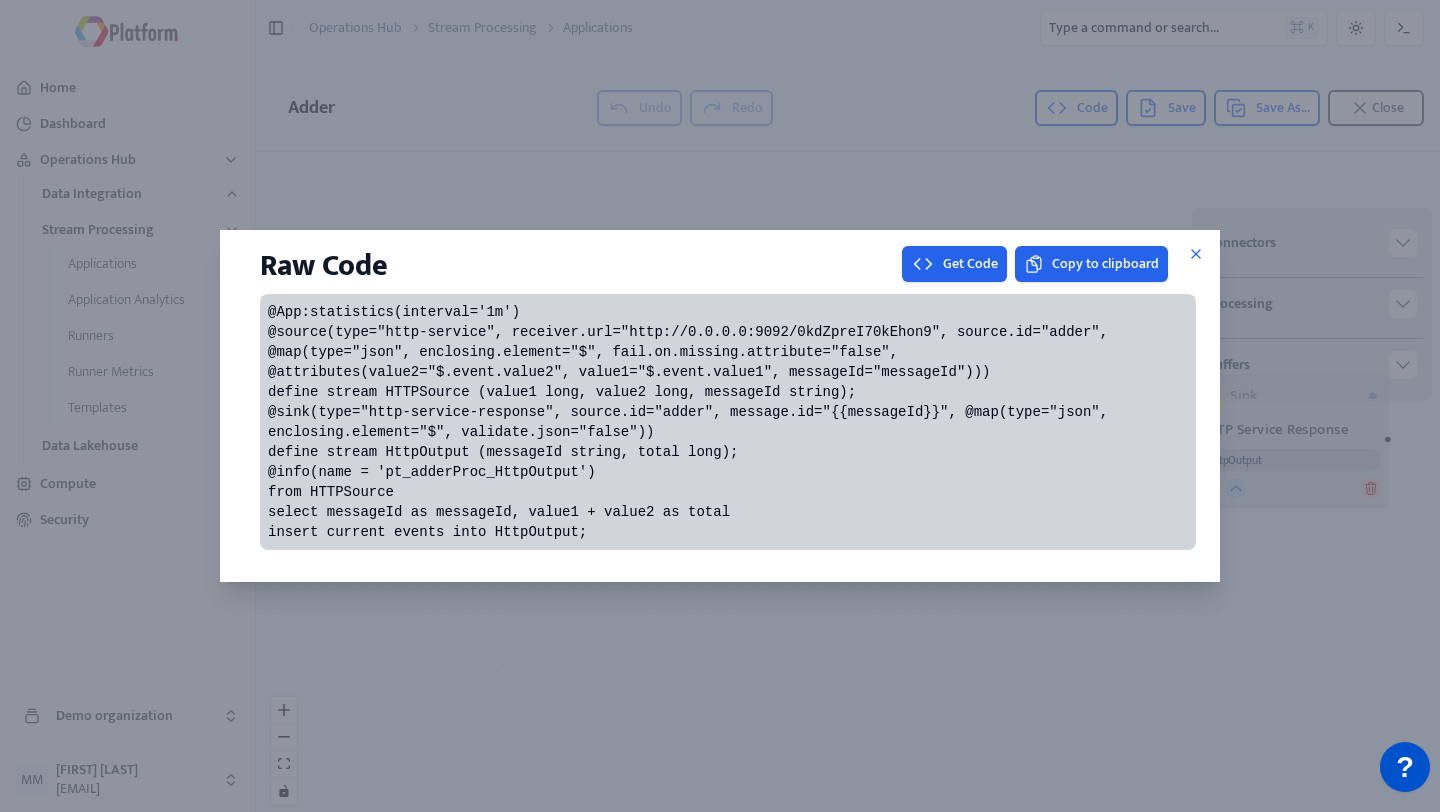 click on "@App:statistics(interval='1m')
@source(type="http-service", receiver.url="http://0.0.0.0:9092/0kdZpreI70kEhon9", source.id="adder", @map(type="json", enclosing.element="$", fail.on.missing.attribute="false", @attributes(value2="$.event.value2", value1="$.event.value1", messageId="messageId")))
define stream HTTPSource (value1 long, value2 long, messageId string);
@sink(type="http-service-response", source.id="adder", message.id="{{messageId}}", @map(type="json", enclosing.element="$", validate.json="false"))
define stream HttpOutput (messageId string, total long);
@info(name = 'pt_adderProc_HttpOutput')
from HTTPSource
select messageId as messageId, value1 + value2 as total
insert current events into HttpOutput;" at bounding box center (692, 422) 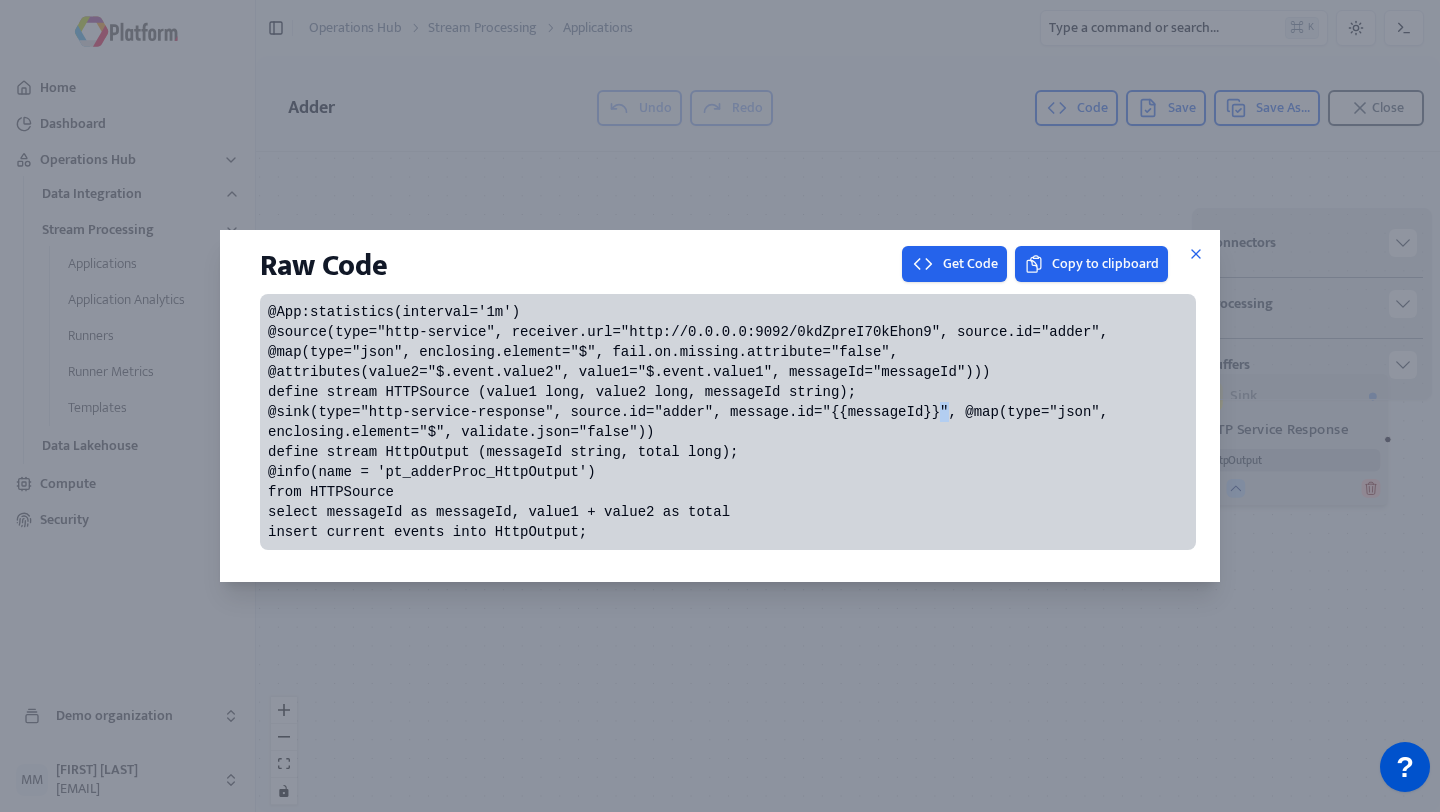 click on "@App:statistics(interval='1m')
@source(type="http-service", receiver.url="http://0.0.0.0:9092/0kdZpreI70kEhon9", source.id="adder", @map(type="json", enclosing.element="$", fail.on.missing.attribute="false", @attributes(value2="$.event.value2", value1="$.event.value1", messageId="messageId")))
define stream HTTPSource (value1 long, value2 long, messageId string);
@sink(type="http-service-response", source.id="adder", message.id="{{messageId}}", @map(type="json", enclosing.element="$", validate.json="false"))
define stream HttpOutput (messageId string, total long);
@info(name = 'pt_adderProc_HttpOutput')
from HTTPSource
select messageId as messageId, value1 + value2 as total
insert current events into HttpOutput;" at bounding box center [692, 422] 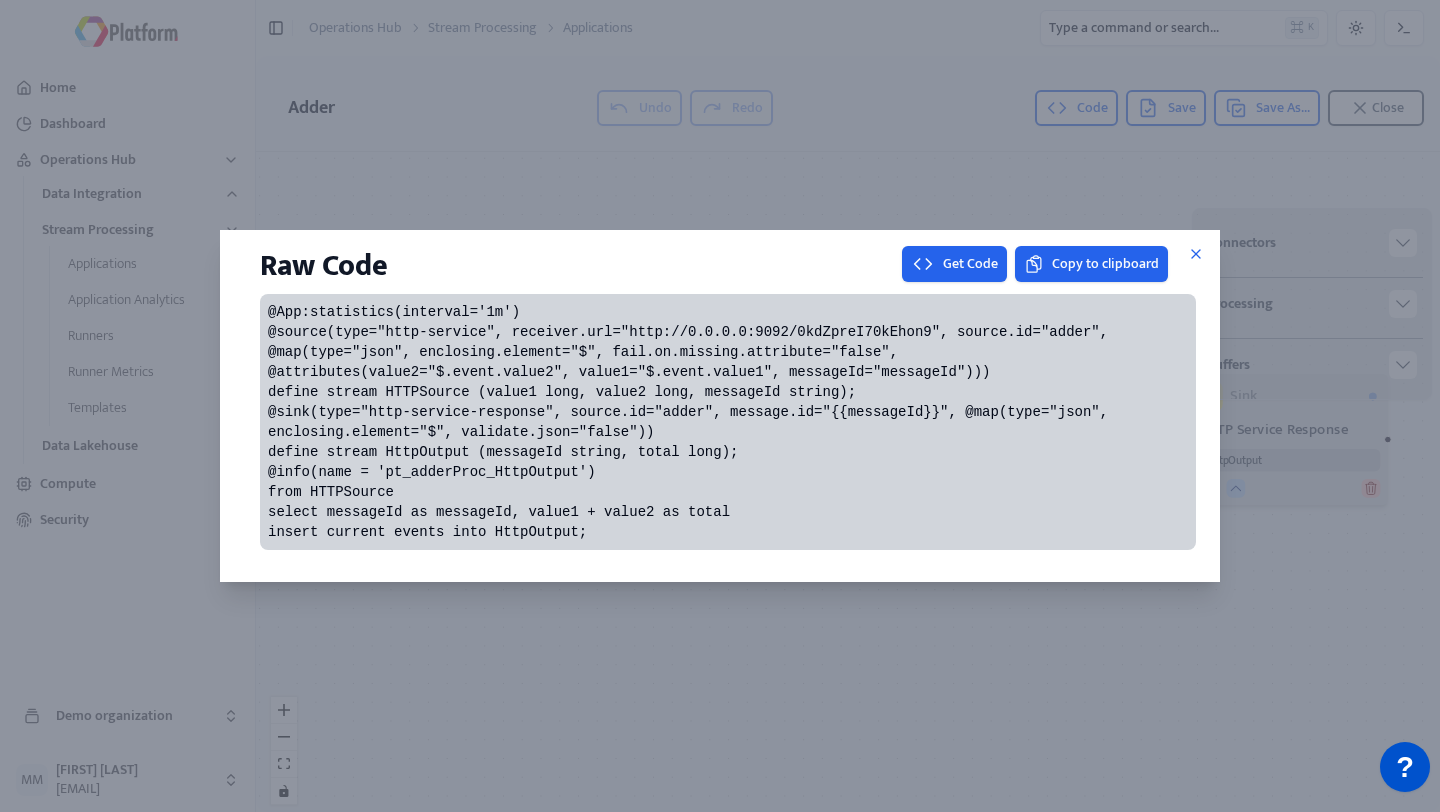click on "@App:statistics(interval='1m')
@source(type="http-service", receiver.url="http://0.0.0.0:9092/0kdZpreI70kEhon9", source.id="adder", @map(type="json", enclosing.element="$", fail.on.missing.attribute="false", @attributes(value2="$.event.value2", value1="$.event.value1", messageId="messageId")))
define stream HTTPSource (value1 long, value2 long, messageId string);
@sink(type="http-service-response", source.id="adder", message.id="{{messageId}}", @map(type="json", enclosing.element="$", validate.json="false"))
define stream HttpOutput (messageId string, total long);
@info(name = 'pt_adderProc_HttpOutput')
from HTTPSource
select messageId as messageId, value1 + value2 as total
insert current events into HttpOutput;" at bounding box center [692, 422] 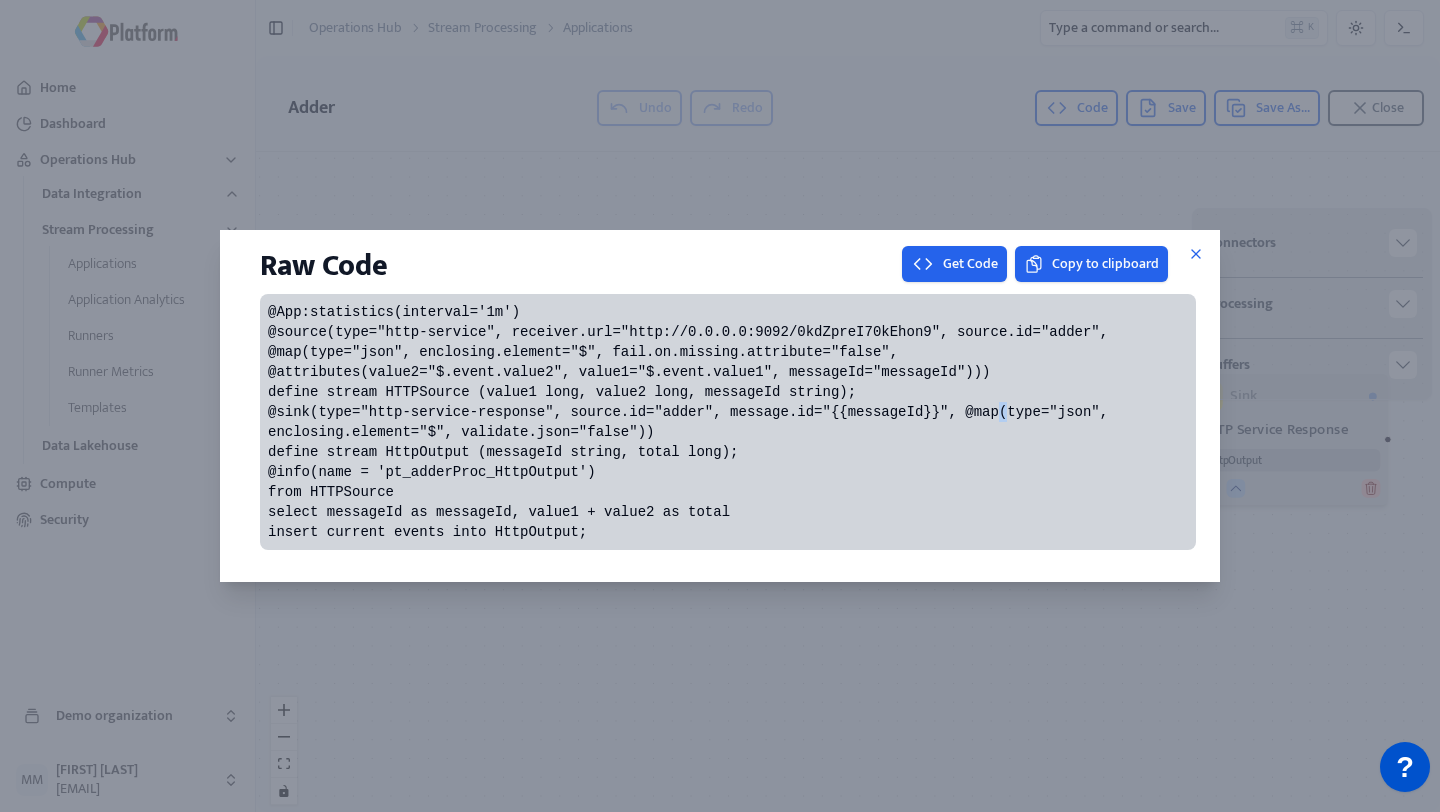 click on "@App:statistics(interval='1m')
@source(type="http-service", receiver.url="http://0.0.0.0:9092/0kdZpreI70kEhon9", source.id="adder", @map(type="json", enclosing.element="$", fail.on.missing.attribute="false", @attributes(value2="$.event.value2", value1="$.event.value1", messageId="messageId")))
define stream HTTPSource (value1 long, value2 long, messageId string);
@sink(type="http-service-response", source.id="adder", message.id="{{messageId}}", @map(type="json", enclosing.element="$", validate.json="false"))
define stream HttpOutput (messageId string, total long);
@info(name = 'pt_adderProc_HttpOutput')
from HTTPSource
select messageId as messageId, value1 + value2 as total
insert current events into HttpOutput;" at bounding box center [692, 422] 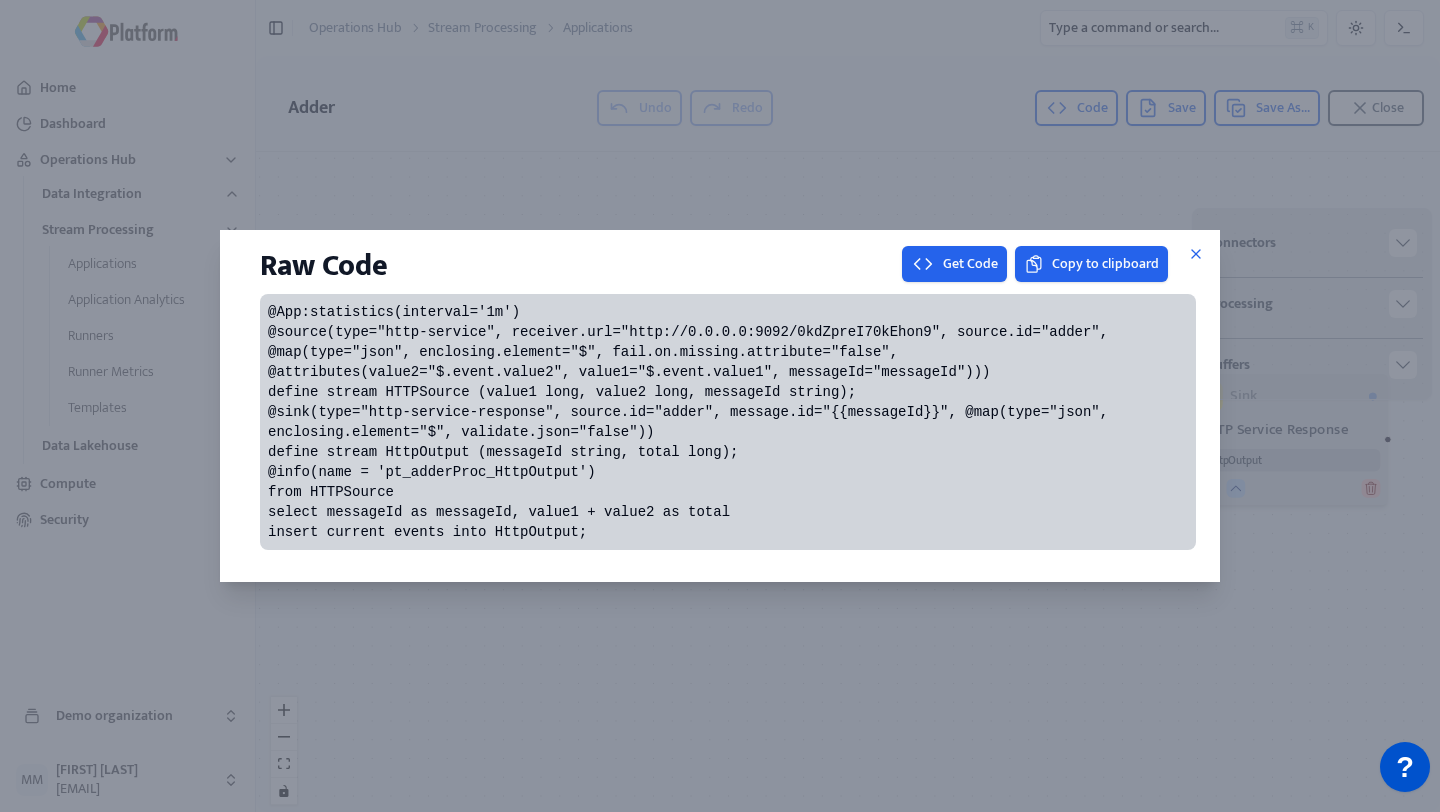 click on "@App:statistics(interval='1m')
@source(type="http-service", receiver.url="http://0.0.0.0:9092/0kdZpreI70kEhon9", source.id="adder", @map(type="json", enclosing.element="$", fail.on.missing.attribute="false", @attributes(value2="$.event.value2", value1="$.event.value1", messageId="messageId")))
define stream HTTPSource (value1 long, value2 long, messageId string);
@sink(type="http-service-response", source.id="adder", message.id="{{messageId}}", @map(type="json", enclosing.element="$", validate.json="false"))
define stream HttpOutput (messageId string, total long);
@info(name = 'pt_adderProc_HttpOutput')
from HTTPSource
select messageId as messageId, value1 + value2 as total
insert current events into HttpOutput;" at bounding box center [692, 422] 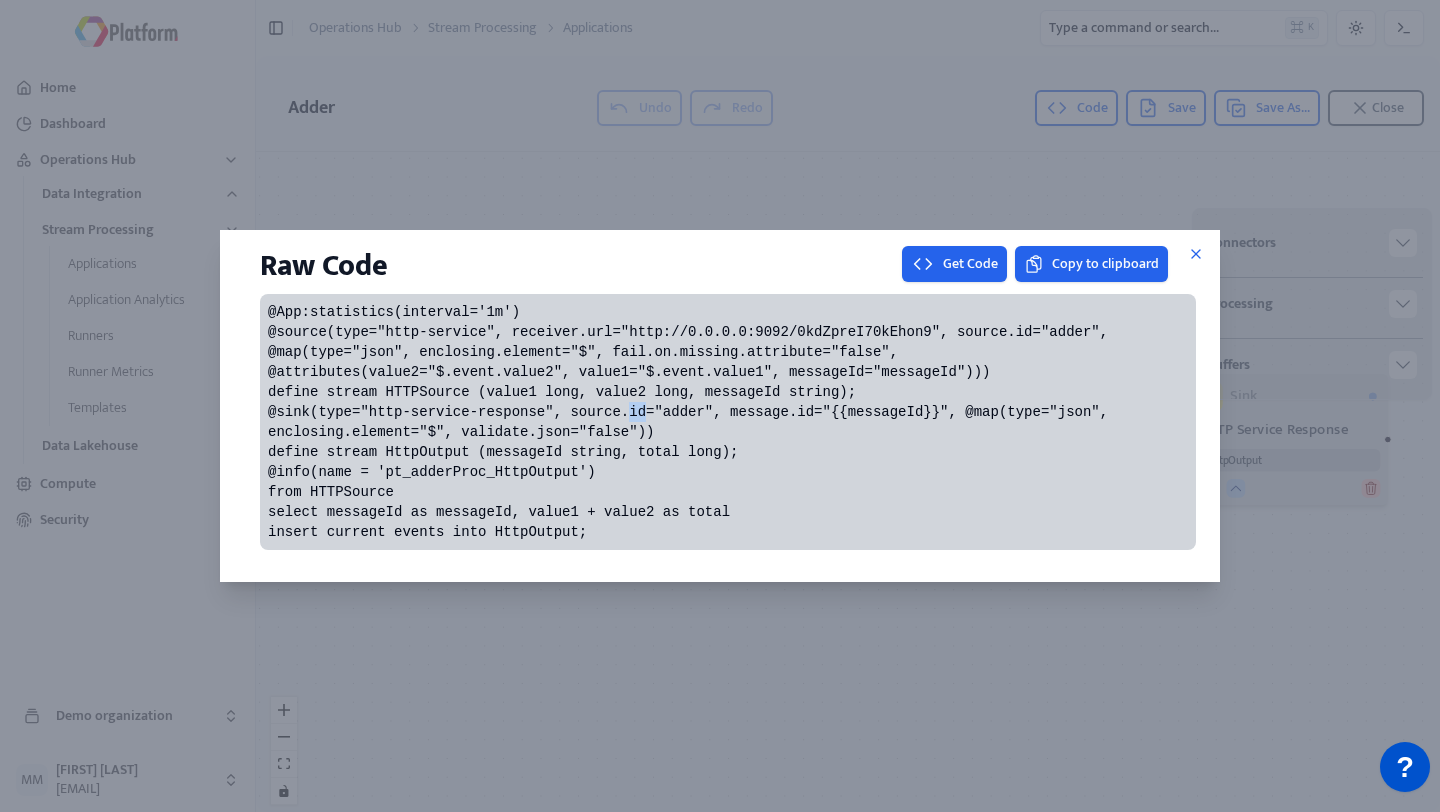 click on "@App:statistics(interval='1m')
@source(type="http-service", receiver.url="http://0.0.0.0:9092/0kdZpreI70kEhon9", source.id="adder", @map(type="json", enclosing.element="$", fail.on.missing.attribute="false", @attributes(value2="$.event.value2", value1="$.event.value1", messageId="messageId")))
define stream HTTPSource (value1 long, value2 long, messageId string);
@sink(type="http-service-response", source.id="adder", message.id="{{messageId}}", @map(type="json", enclosing.element="$", validate.json="false"))
define stream HttpOutput (messageId string, total long);
@info(name = 'pt_adderProc_HttpOutput')
from HTTPSource
select messageId as messageId, value1 + value2 as total
insert current events into HttpOutput;" at bounding box center (692, 422) 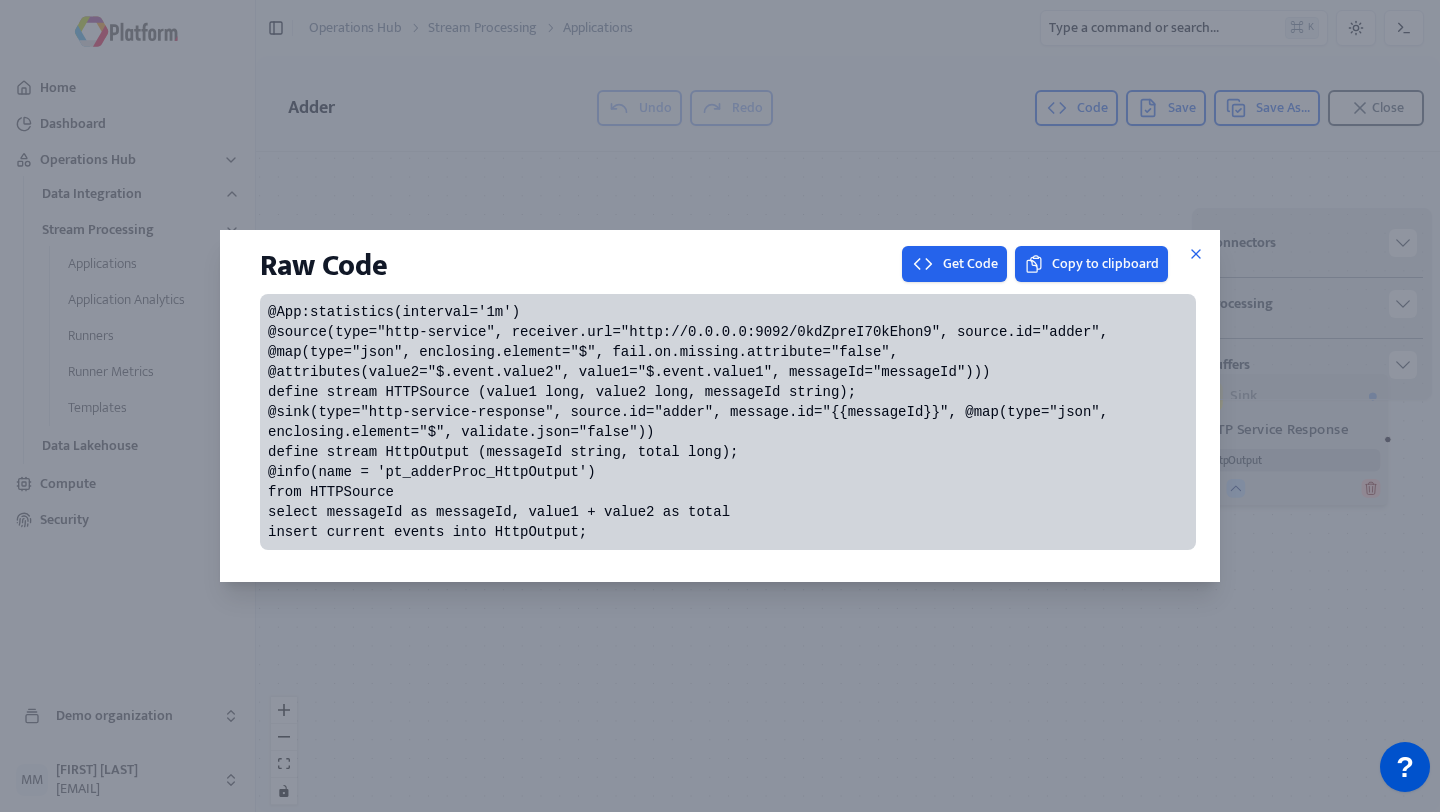 click on "@App:statistics(interval='1m')
@source(type="http-service", receiver.url="http://0.0.0.0:9092/0kdZpreI70kEhon9", source.id="adder", @map(type="json", enclosing.element="$", fail.on.missing.attribute="false", @attributes(value2="$.event.value2", value1="$.event.value1", messageId="messageId")))
define stream HTTPSource (value1 long, value2 long, messageId string);
@sink(type="http-service-response", source.id="adder", message.id="{{messageId}}", @map(type="json", enclosing.element="$", validate.json="false"))
define stream HttpOutput (messageId string, total long);
@info(name = 'pt_adderProc_HttpOutput')
from HTTPSource
select messageId as messageId, value1 + value2 as total
insert current events into HttpOutput;" at bounding box center (692, 422) 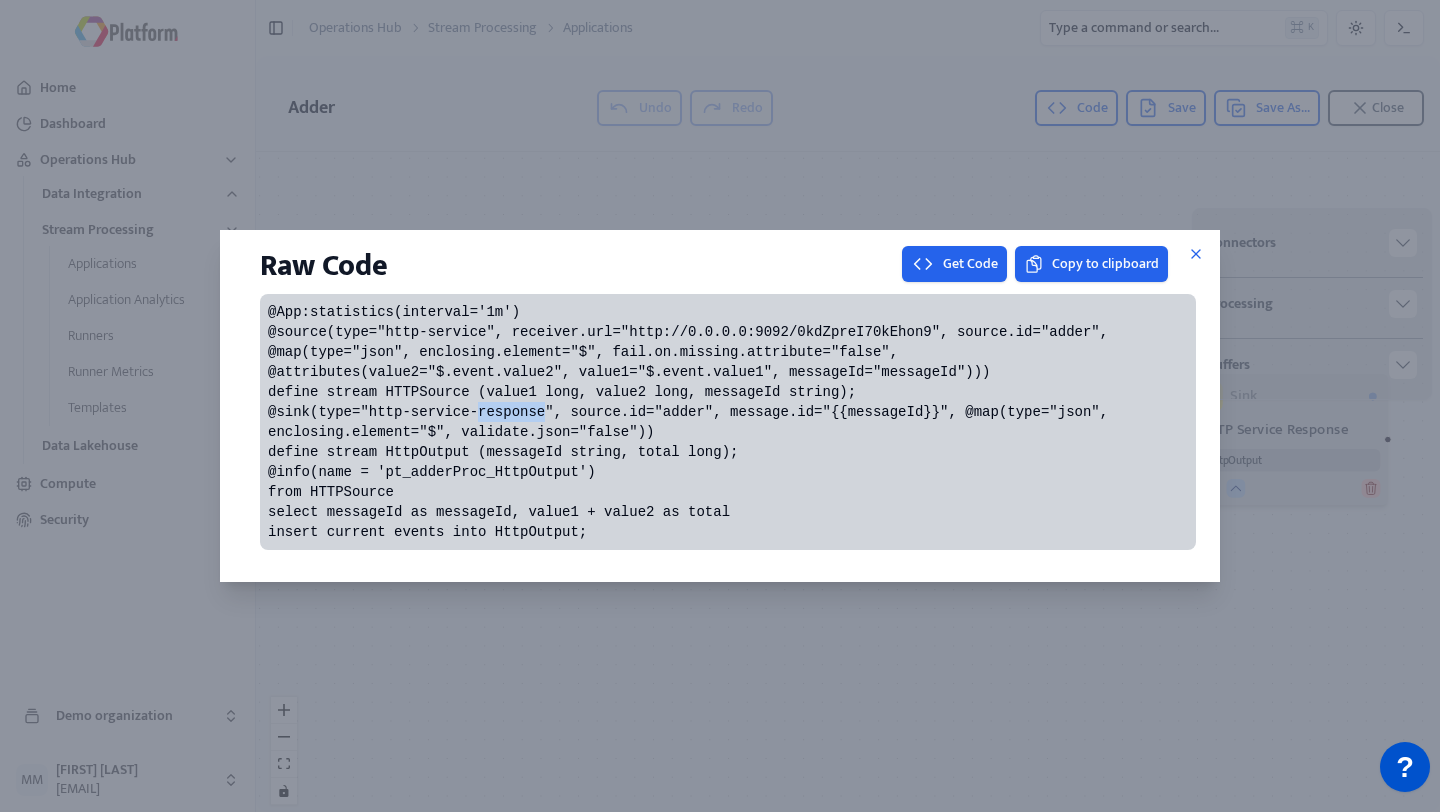 click on "@App:statistics(interval='1m')
@source(type="http-service", receiver.url="http://0.0.0.0:9092/0kdZpreI70kEhon9", source.id="adder", @map(type="json", enclosing.element="$", fail.on.missing.attribute="false", @attributes(value2="$.event.value2", value1="$.event.value1", messageId="messageId")))
define stream HTTPSource (value1 long, value2 long, messageId string);
@sink(type="http-service-response", source.id="adder", message.id="{{messageId}}", @map(type="json", enclosing.element="$", validate.json="false"))
define stream HttpOutput (messageId string, total long);
@info(name = 'pt_adderProc_HttpOutput')
from HTTPSource
select messageId as messageId, value1 + value2 as total
insert current events into HttpOutput;" at bounding box center [692, 422] 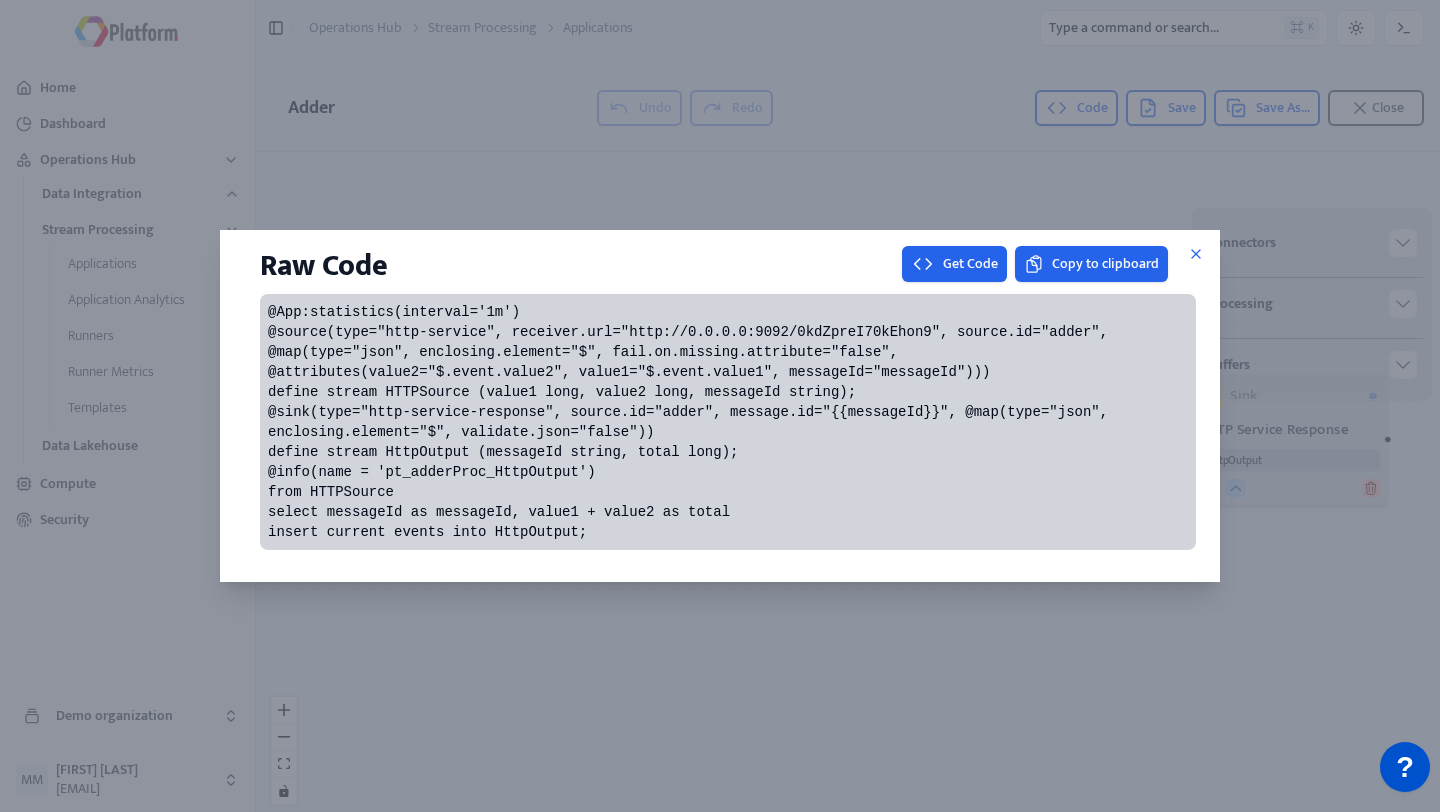 click on "@App:statistics(interval='1m')
@source(type="http-service", receiver.url="http://0.0.0.0:9092/0kdZpreI70kEhon9", source.id="adder", @map(type="json", enclosing.element="$", fail.on.missing.attribute="false", @attributes(value2="$.event.value2", value1="$.event.value1", messageId="messageId")))
define stream HTTPSource (value1 long, value2 long, messageId string);
@sink(type="http-service-response", source.id="adder", message.id="{{messageId}}", @map(type="json", enclosing.element="$", validate.json="false"))
define stream HttpOutput (messageId string, total long);
@info(name = 'pt_adderProc_HttpOutput')
from HTTPSource
select messageId as messageId, value1 + value2 as total
insert current events into HttpOutput;" at bounding box center (692, 422) 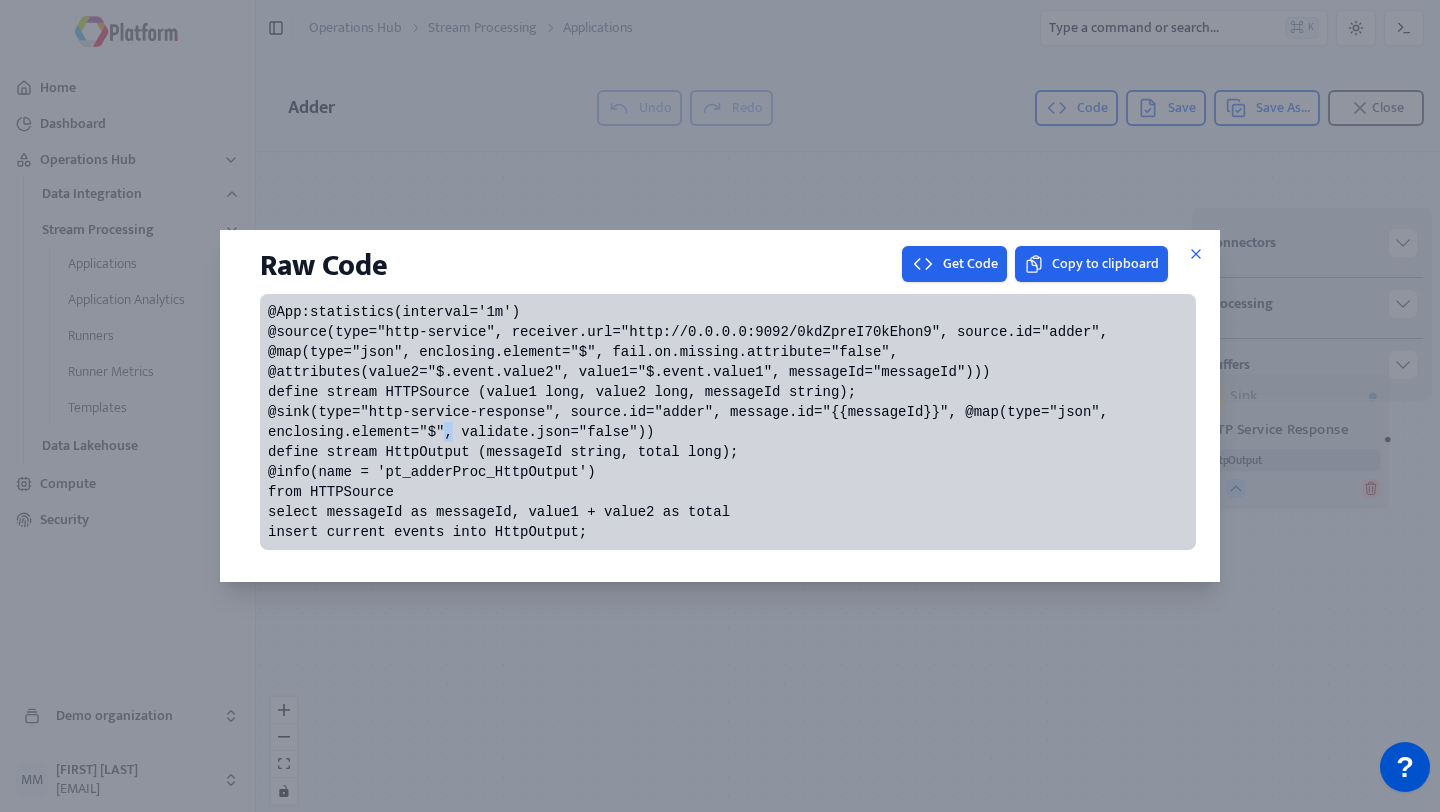 click on "@App:statistics(interval='1m')
@source(type="http-service", receiver.url="http://0.0.0.0:9092/0kdZpreI70kEhon9", source.id="adder", @map(type="json", enclosing.element="$", fail.on.missing.attribute="false", @attributes(value2="$.event.value2", value1="$.event.value1", messageId="messageId")))
define stream HTTPSource (value1 long, value2 long, messageId string);
@sink(type="http-service-response", source.id="adder", message.id="{{messageId}}", @map(type="json", enclosing.element="$", validate.json="false"))
define stream HttpOutput (messageId string, total long);
@info(name = 'pt_adderProc_HttpOutput')
from HTTPSource
select messageId as messageId, value1 + value2 as total
insert current events into HttpOutput;" at bounding box center (692, 422) 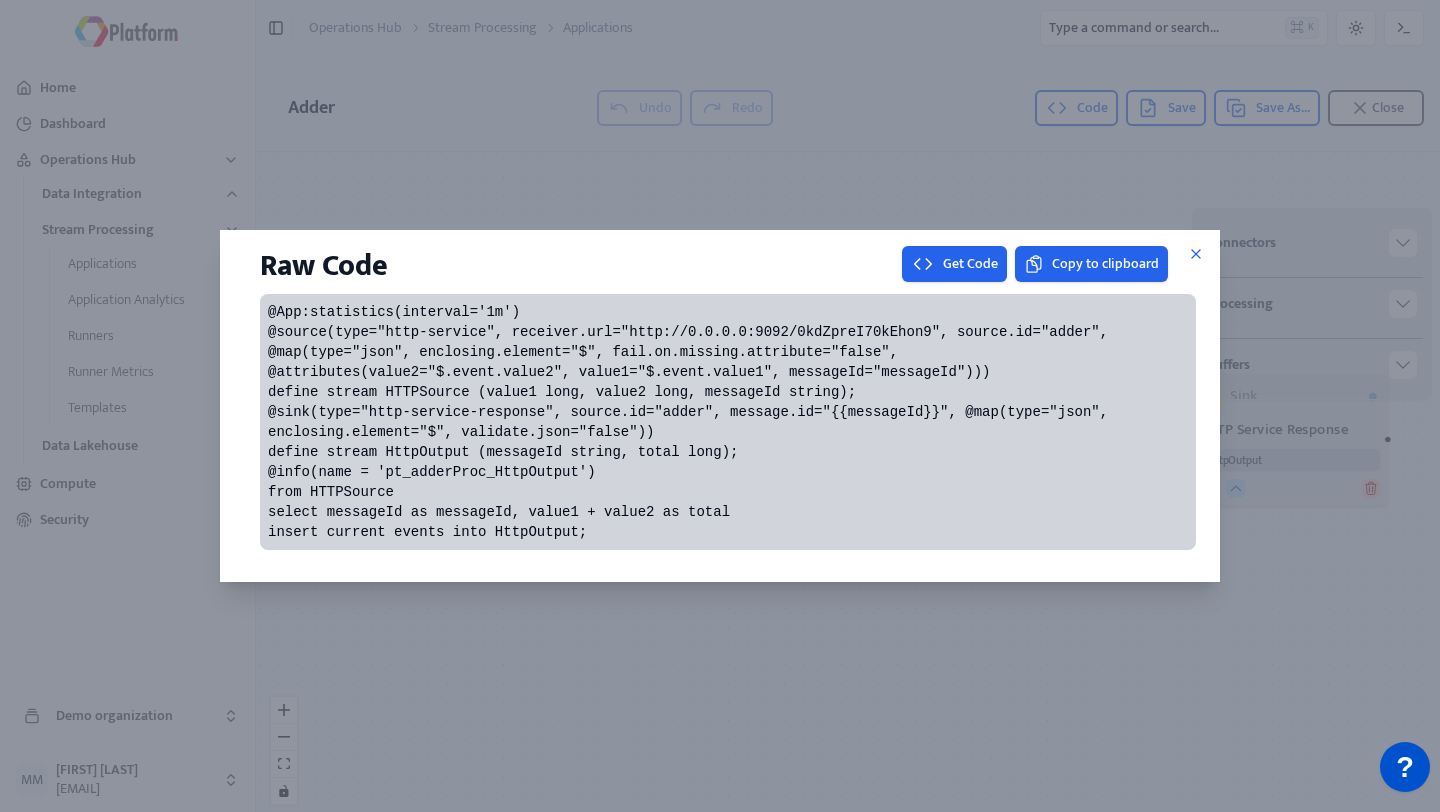 click on "@App:statistics(interval='1m')
@source(type="http-service", receiver.url="http://0.0.0.0:9092/0kdZpreI70kEhon9", source.id="adder", @map(type="json", enclosing.element="$", fail.on.missing.attribute="false", @attributes(value2="$.event.value2", value1="$.event.value1", messageId="messageId")))
define stream HTTPSource (value1 long, value2 long, messageId string);
@sink(type="http-service-response", source.id="adder", message.id="{{messageId}}", @map(type="json", enclosing.element="$", validate.json="false"))
define stream HttpOutput (messageId string, total long);
@info(name = 'pt_adderProc_HttpOutput')
from HTTPSource
select messageId as messageId, value1 + value2 as total
insert current events into HttpOutput;" at bounding box center (692, 422) 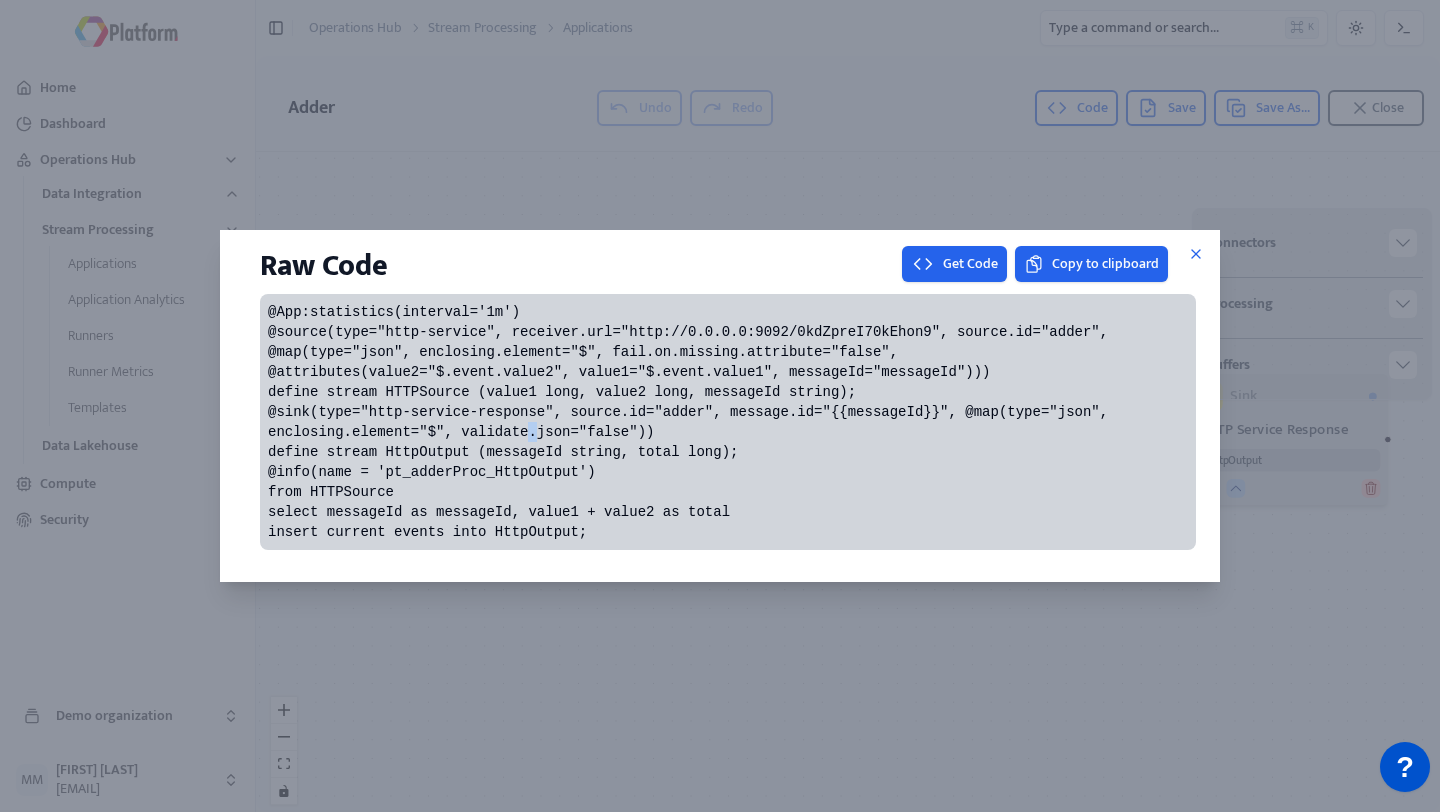 click on "@App:statistics(interval='1m')
@source(type="http-service", receiver.url="http://0.0.0.0:9092/0kdZpreI70kEhon9", source.id="adder", @map(type="json", enclosing.element="$", fail.on.missing.attribute="false", @attributes(value2="$.event.value2", value1="$.event.value1", messageId="messageId")))
define stream HTTPSource (value1 long, value2 long, messageId string);
@sink(type="http-service-response", source.id="adder", message.id="{{messageId}}", @map(type="json", enclosing.element="$", validate.json="false"))
define stream HttpOutput (messageId string, total long);
@info(name = 'pt_adderProc_HttpOutput')
from HTTPSource
select messageId as messageId, value1 + value2 as total
insert current events into HttpOutput;" at bounding box center [692, 422] 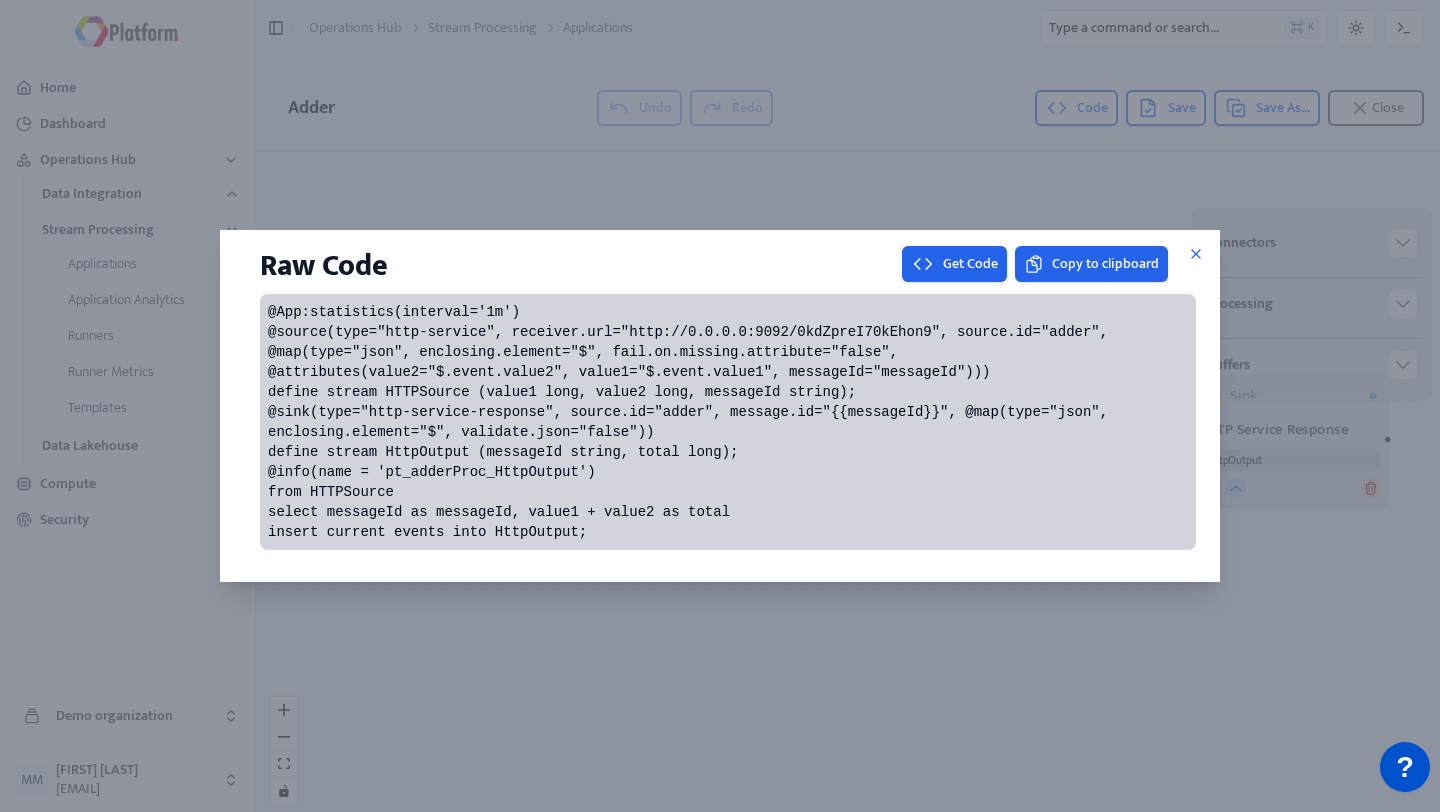 click on "@App:statistics(interval='1m')
@source(type="http-service", receiver.url="http://0.0.0.0:9092/0kdZpreI70kEhon9", source.id="adder", @map(type="json", enclosing.element="$", fail.on.missing.attribute="false", @attributes(value2="$.event.value2", value1="$.event.value1", messageId="messageId")))
define stream HTTPSource (value1 long, value2 long, messageId string);
@sink(type="http-service-response", source.id="adder", message.id="{{messageId}}", @map(type="json", enclosing.element="$", validate.json="false"))
define stream HttpOutput (messageId string, total long);
@info(name = 'pt_adderProc_HttpOutput')
from HTTPSource
select messageId as messageId, value1 + value2 as total
insert current events into HttpOutput;" at bounding box center [692, 422] 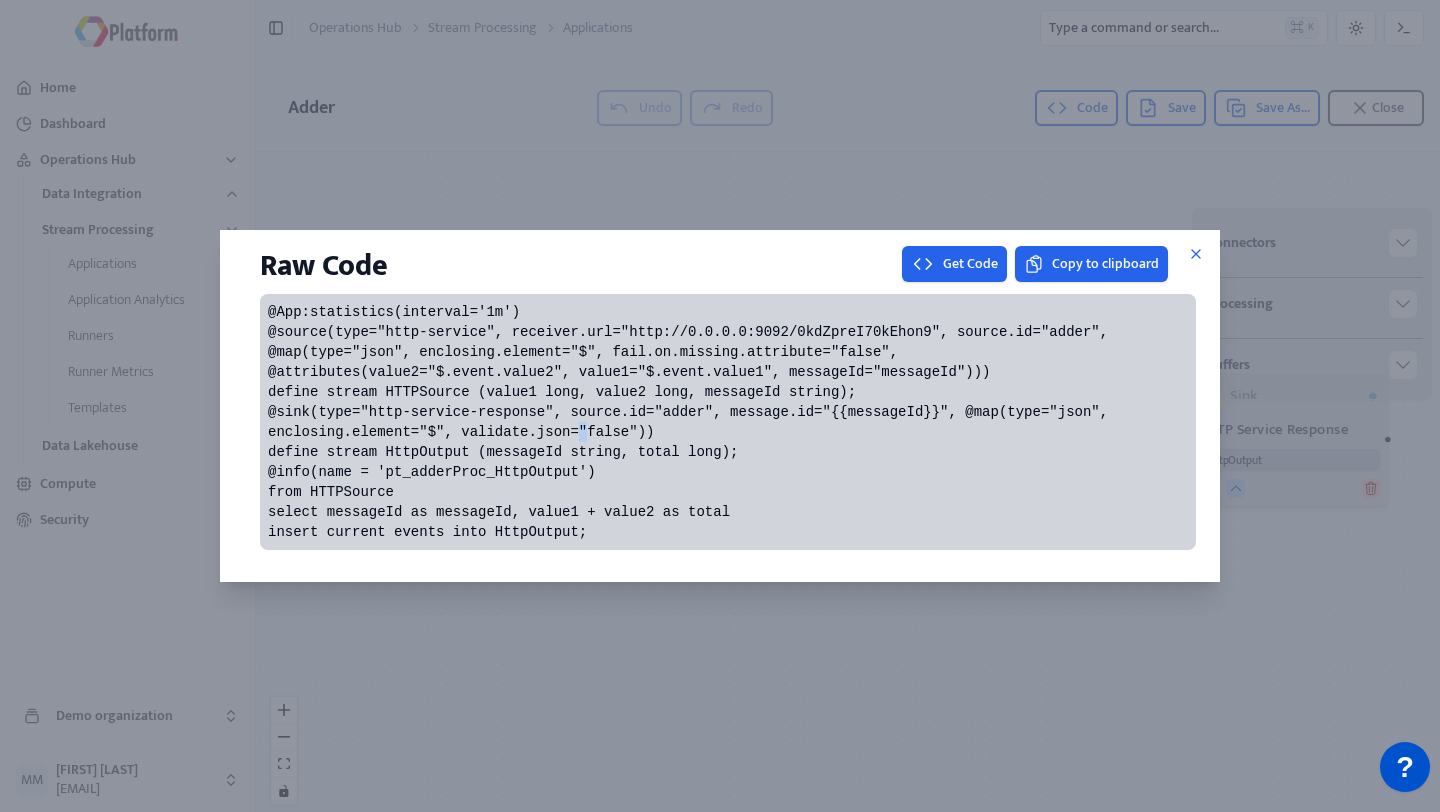click on "@App:statistics(interval='1m')
@source(type="http-service", receiver.url="http://0.0.0.0:9092/0kdZpreI70kEhon9", source.id="adder", @map(type="json", enclosing.element="$", fail.on.missing.attribute="false", @attributes(value2="$.event.value2", value1="$.event.value1", messageId="messageId")))
define stream HTTPSource (value1 long, value2 long, messageId string);
@sink(type="http-service-response", source.id="adder", message.id="{{messageId}}", @map(type="json", enclosing.element="$", validate.json="false"))
define stream HttpOutput (messageId string, total long);
@info(name = 'pt_adderProc_HttpOutput')
from HTTPSource
select messageId as messageId, value1 + value2 as total
insert current events into HttpOutput;" at bounding box center [692, 422] 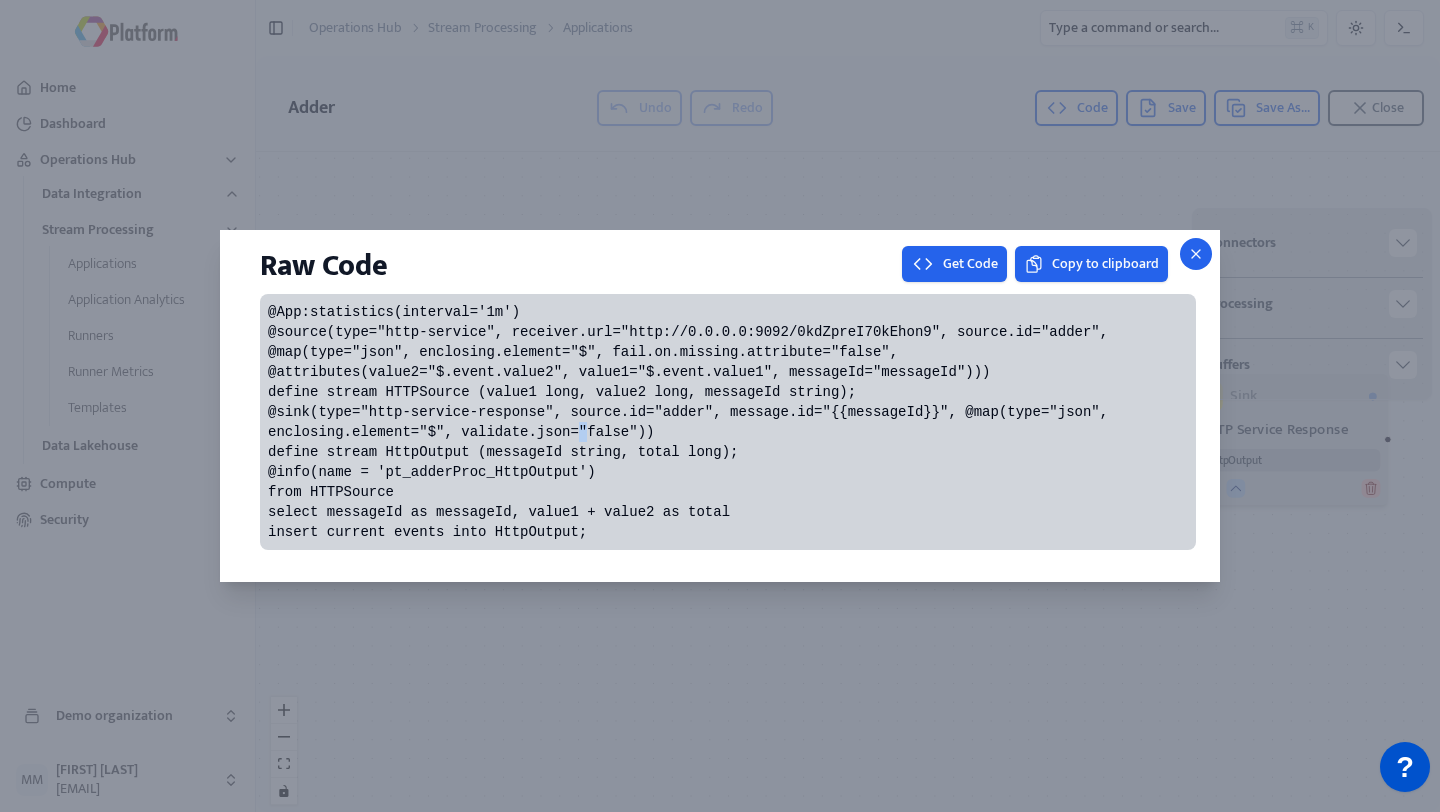click at bounding box center [1196, 254] 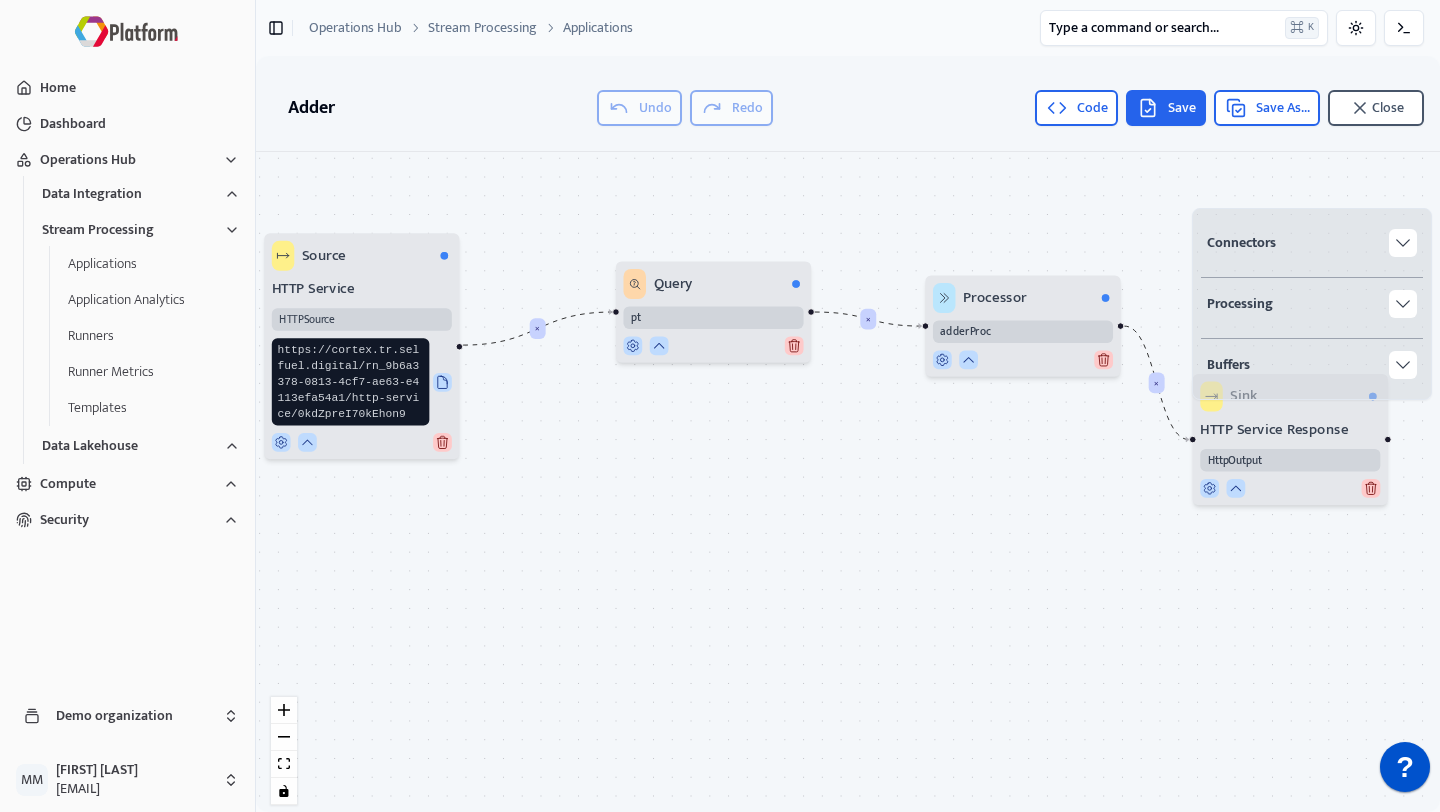 click on "Save" at bounding box center [731, 108] 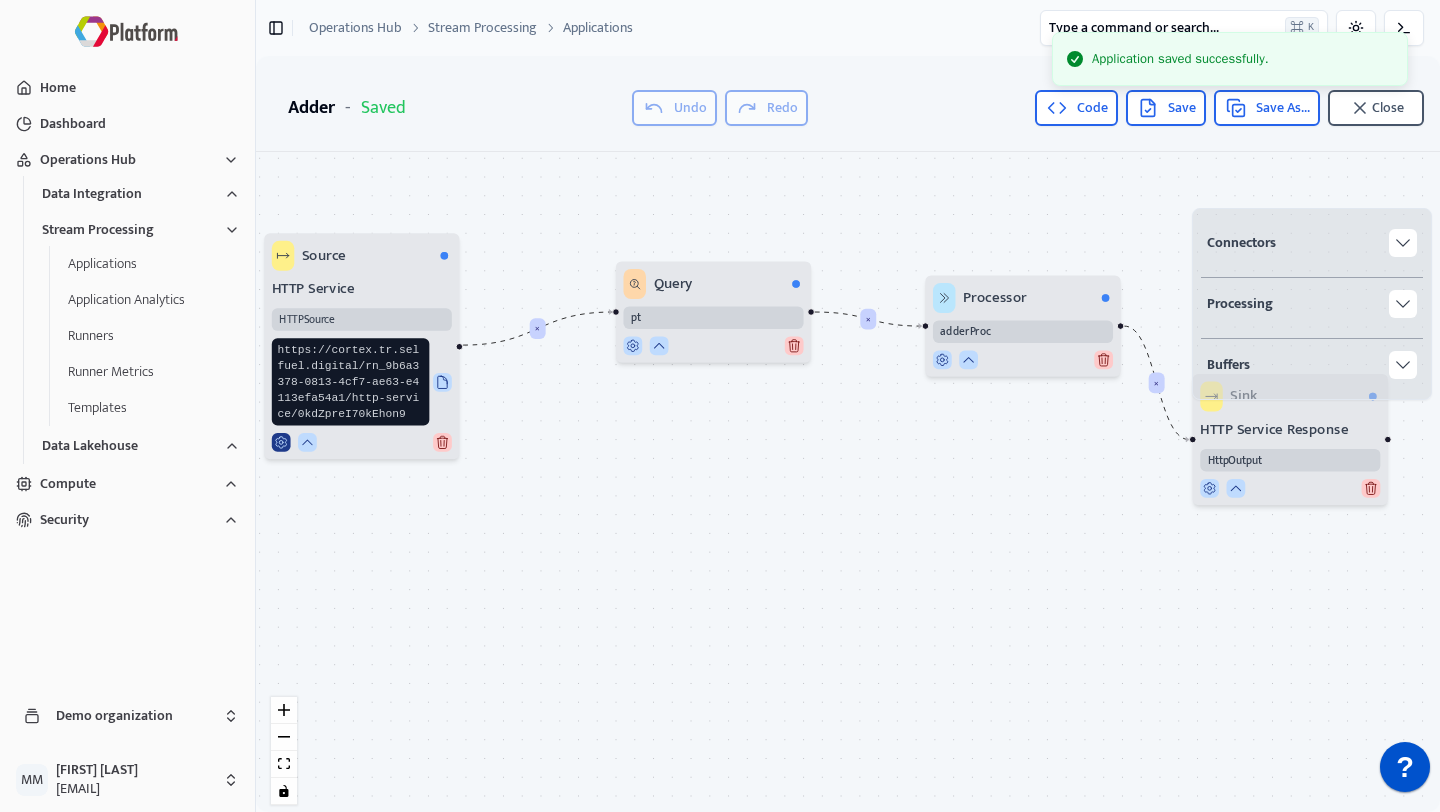 click at bounding box center (281, 442) 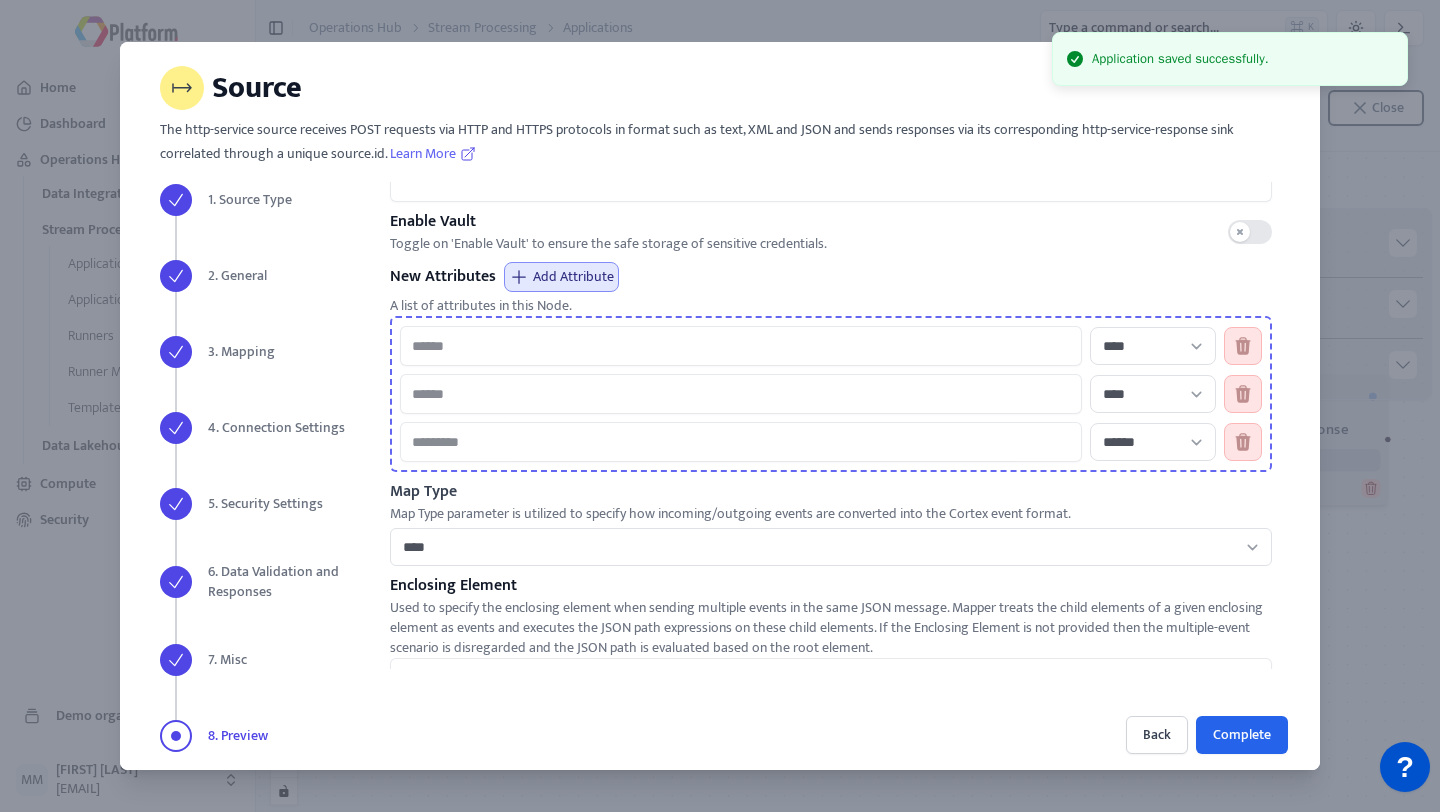 scroll, scrollTop: 202, scrollLeft: 0, axis: vertical 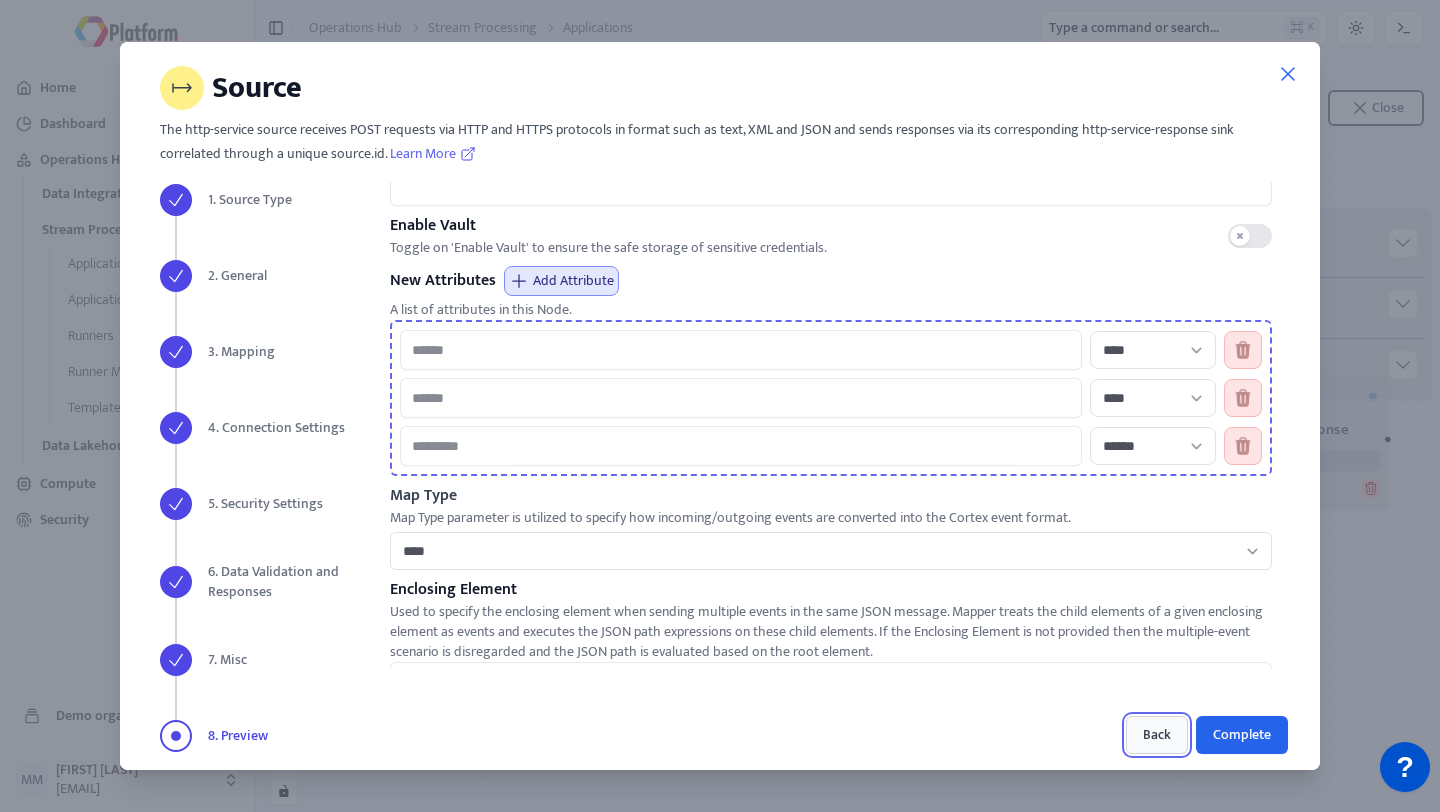 click on "Back" at bounding box center (1157, 735) 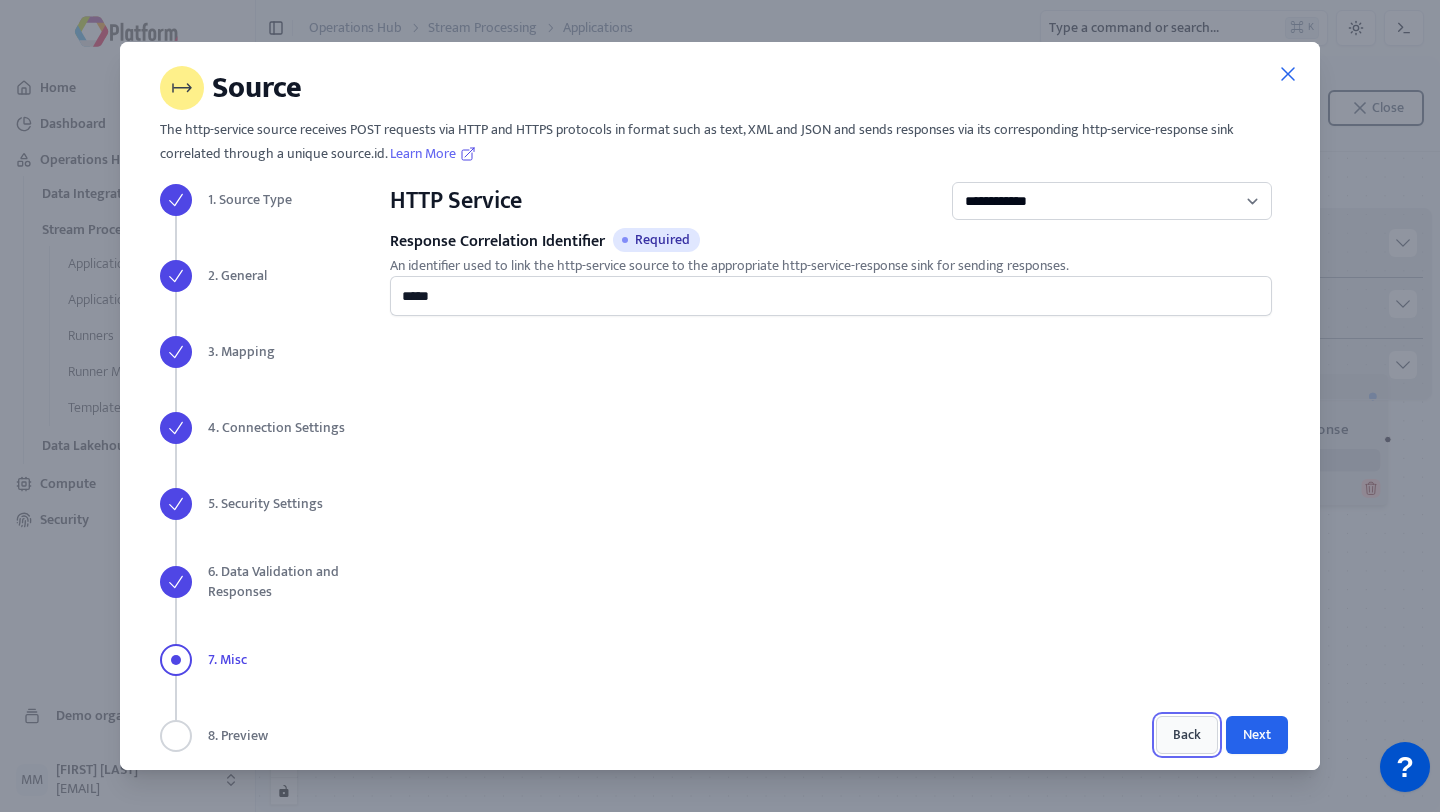scroll, scrollTop: 0, scrollLeft: 0, axis: both 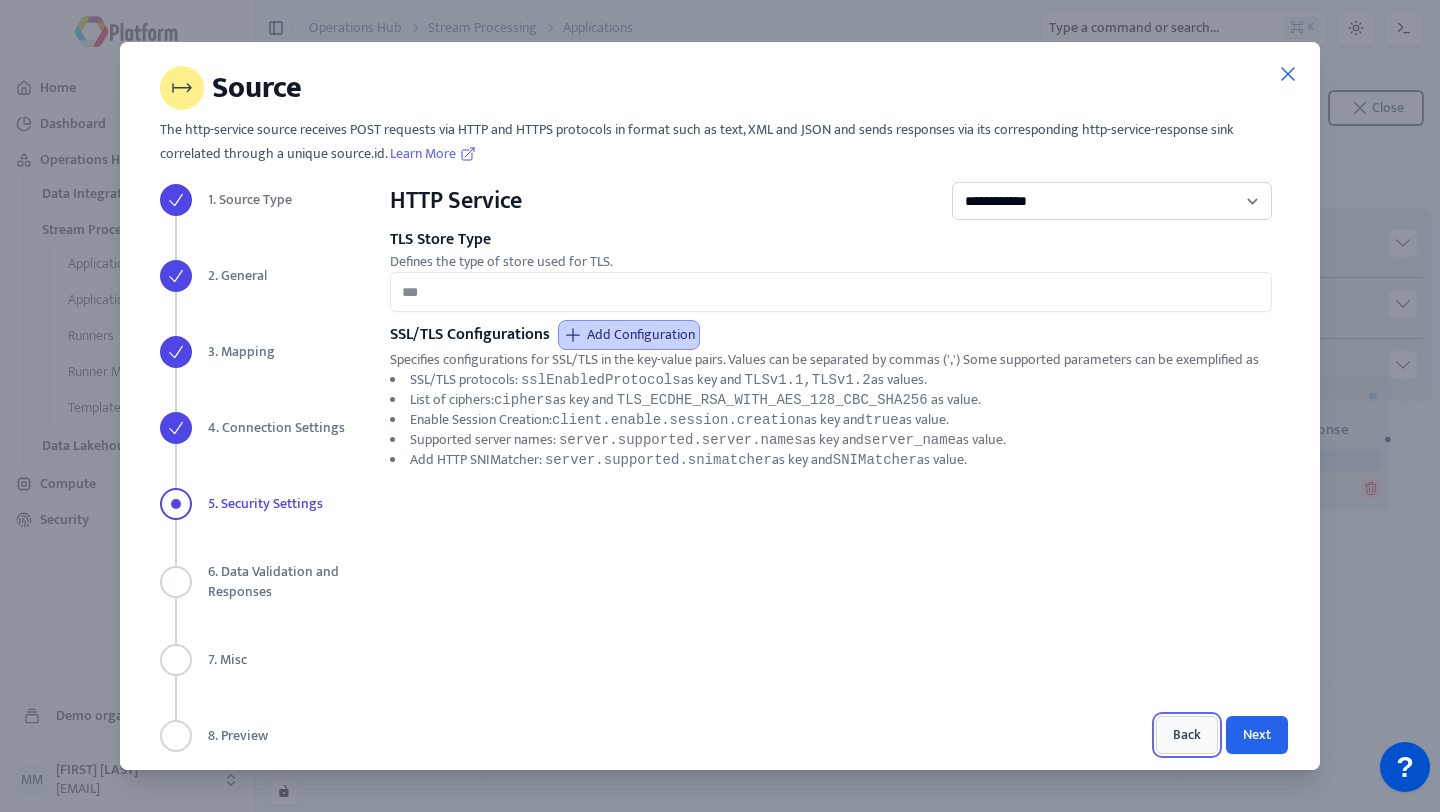 click on "Back" at bounding box center (1187, 735) 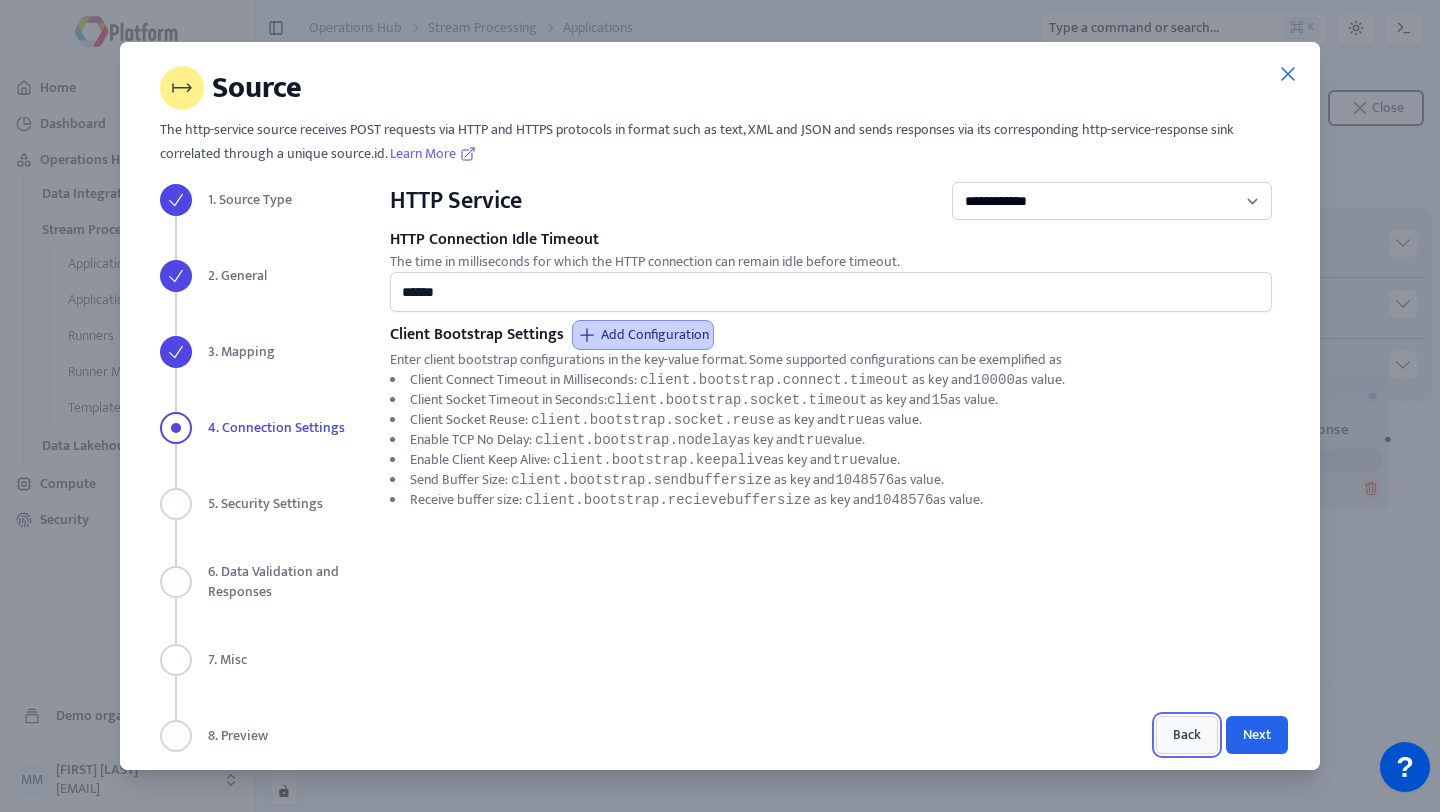 click on "Back" at bounding box center (1187, 735) 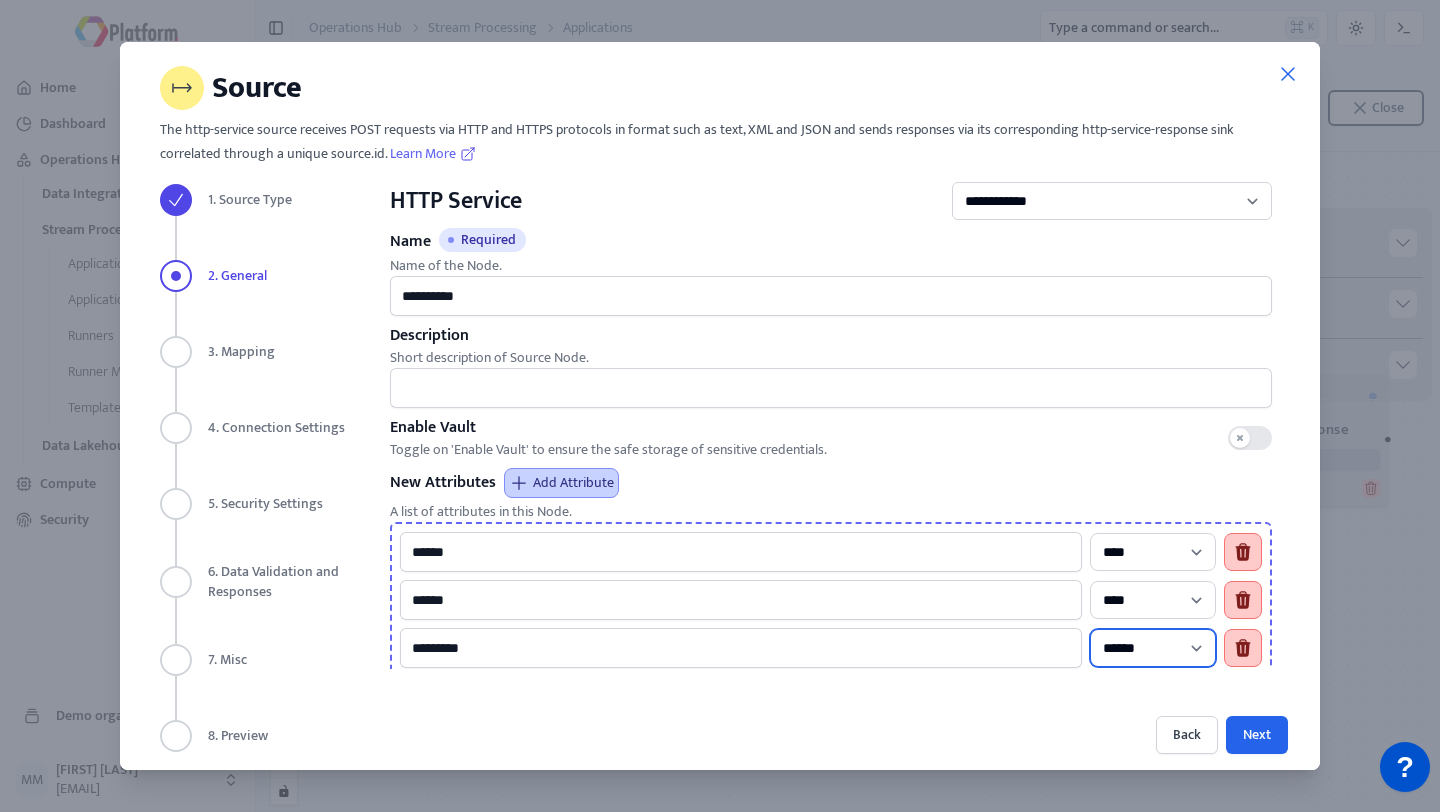click on "**********" at bounding box center [1153, 552] 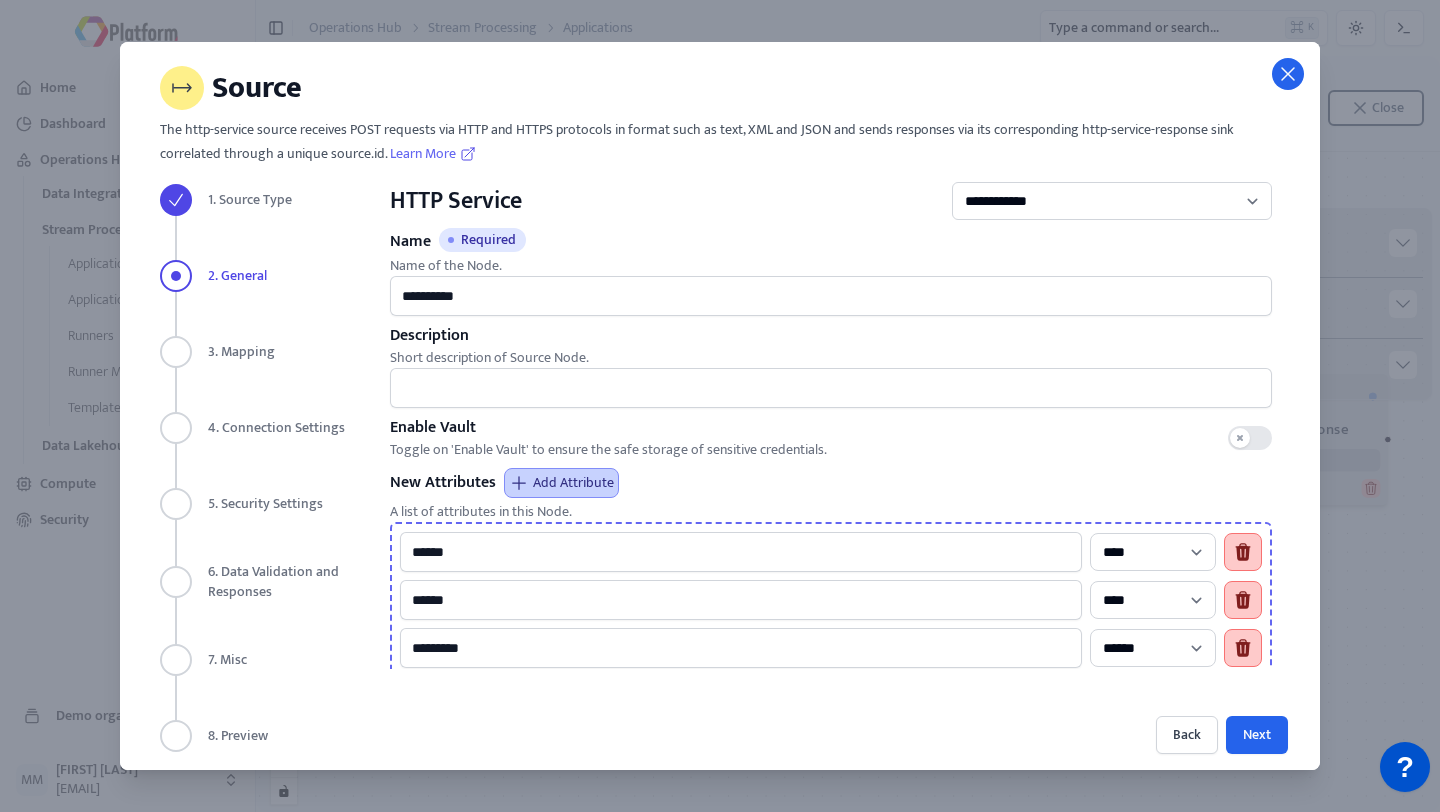 click at bounding box center (1288, 74) 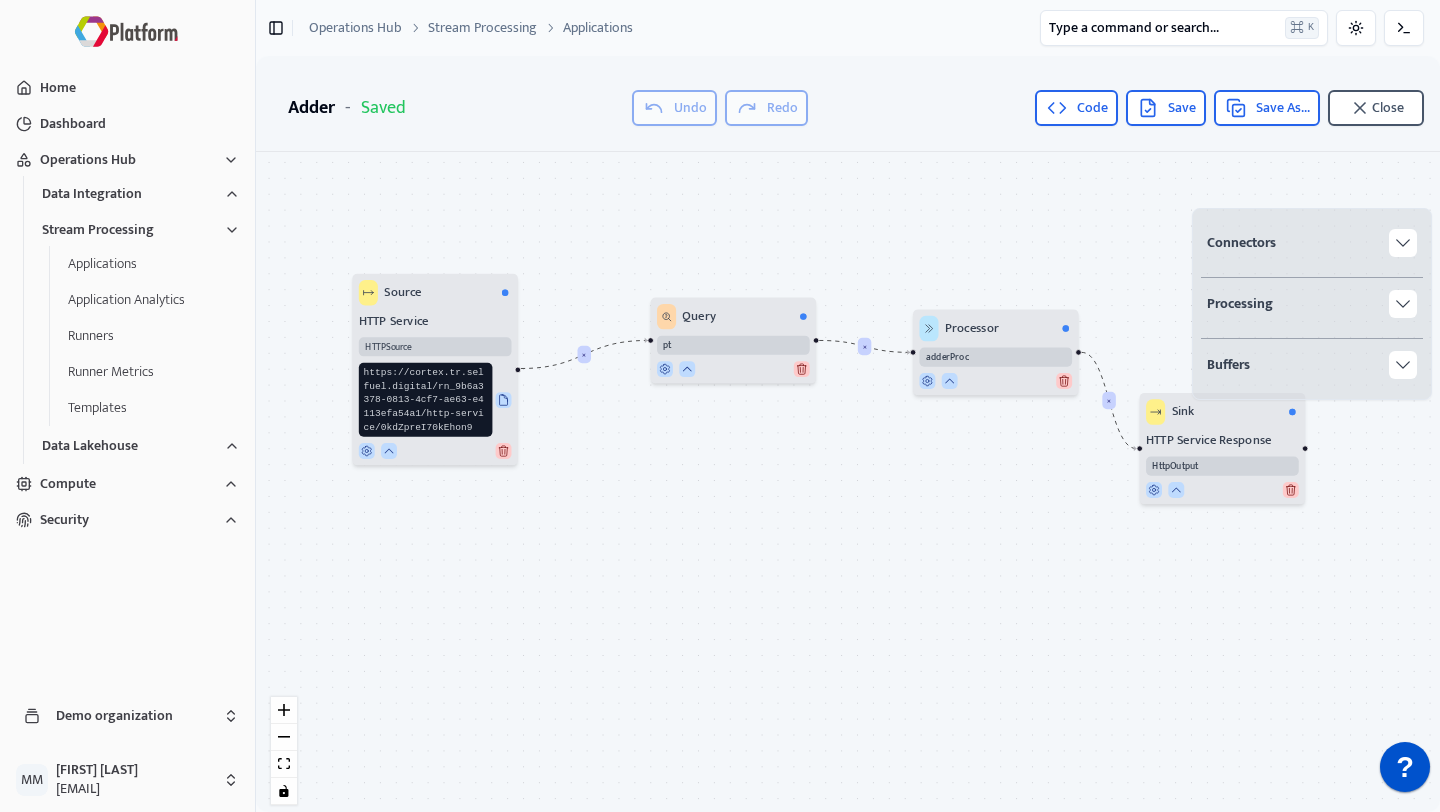 type 